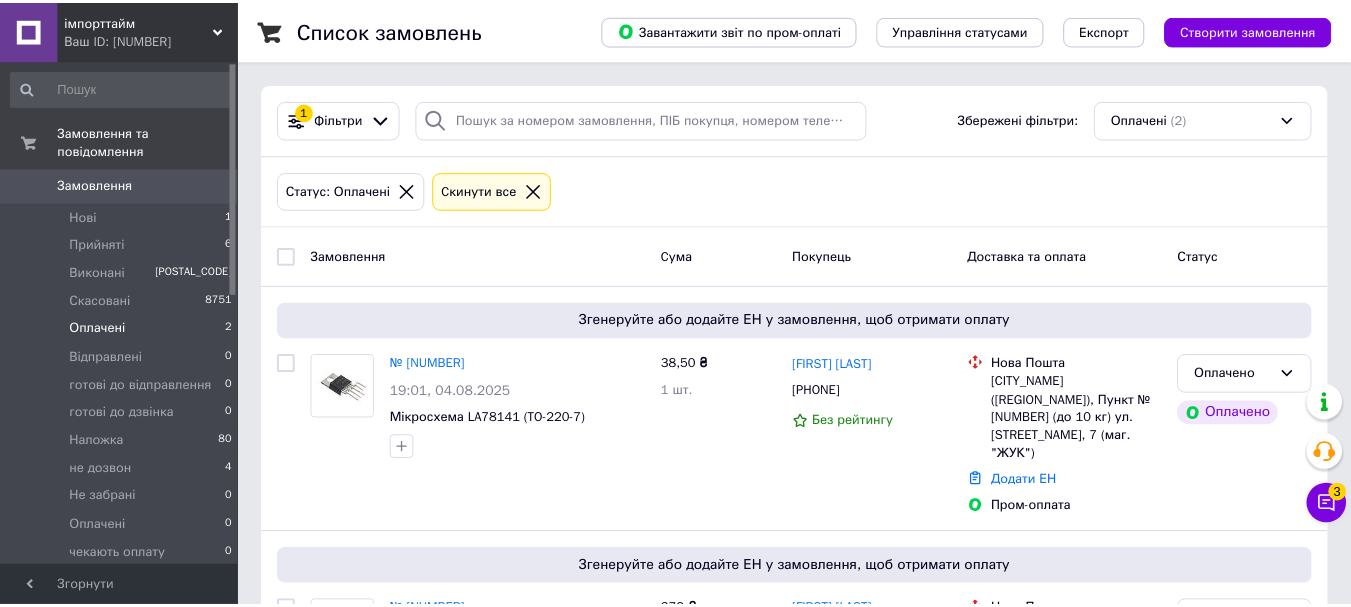 scroll, scrollTop: 0, scrollLeft: 0, axis: both 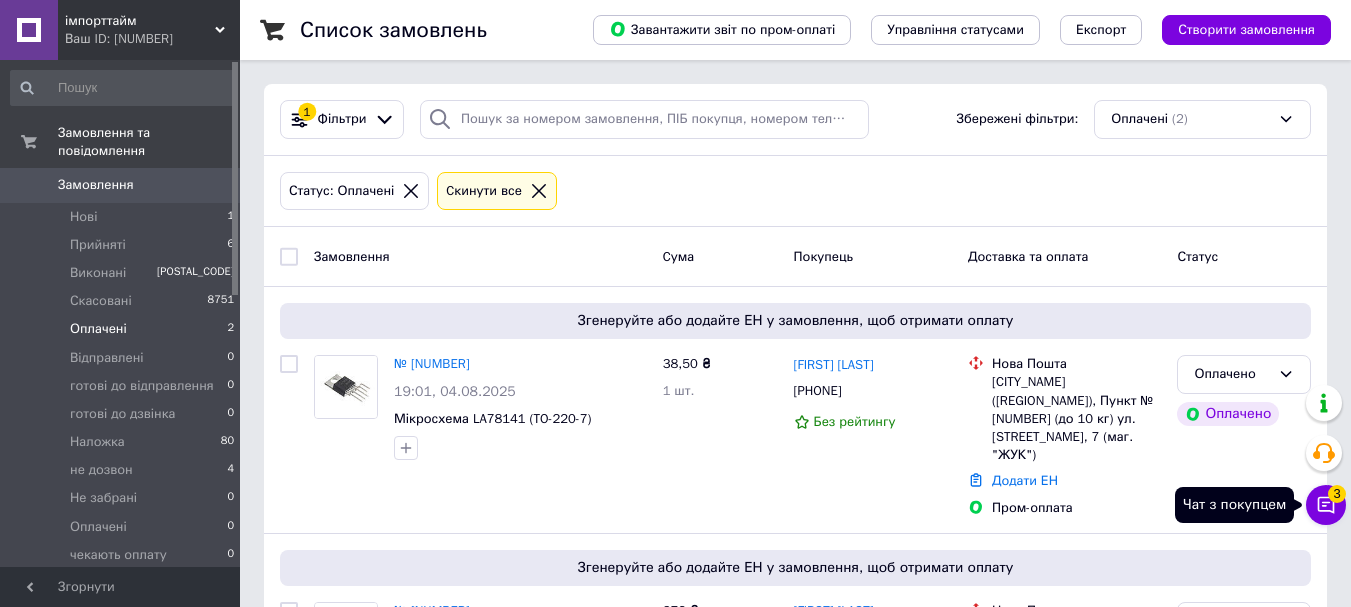 click on "3" at bounding box center [1337, 494] 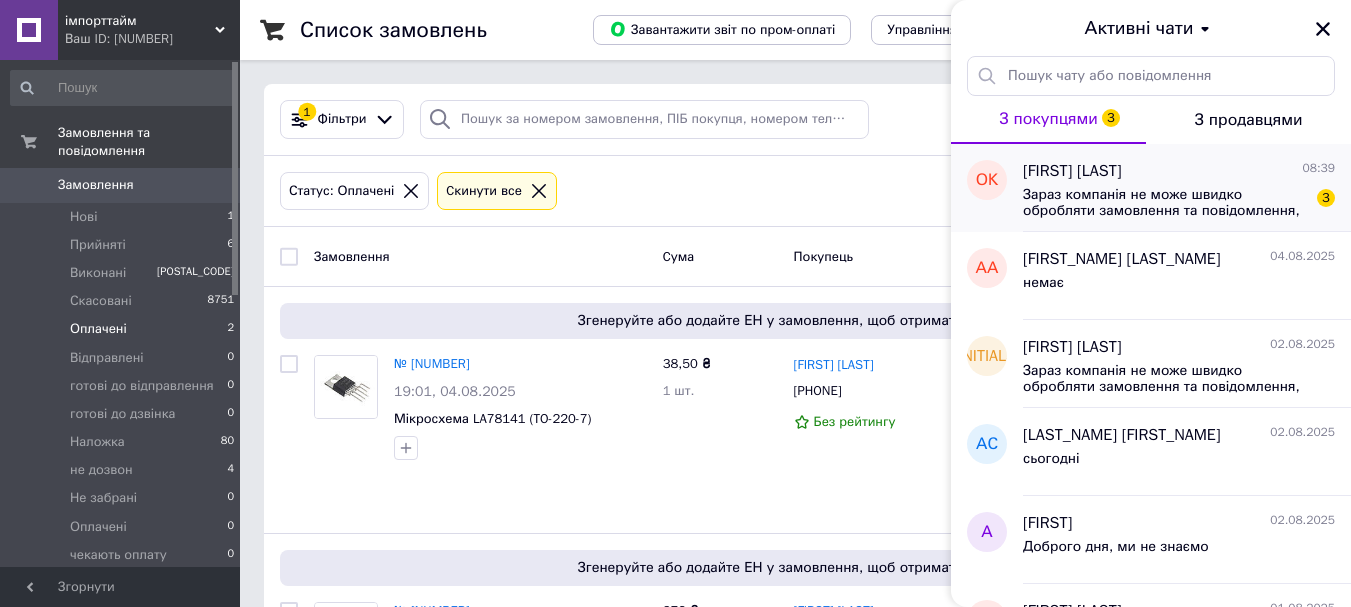 click on "Зараз компанія не може швидко обробляти замовлення та повідомлення,
оскільки за її графіком роботи сьогодні вихідний. Ваша заявка буде оброблена в найближчий робочий день." at bounding box center (1165, 203) 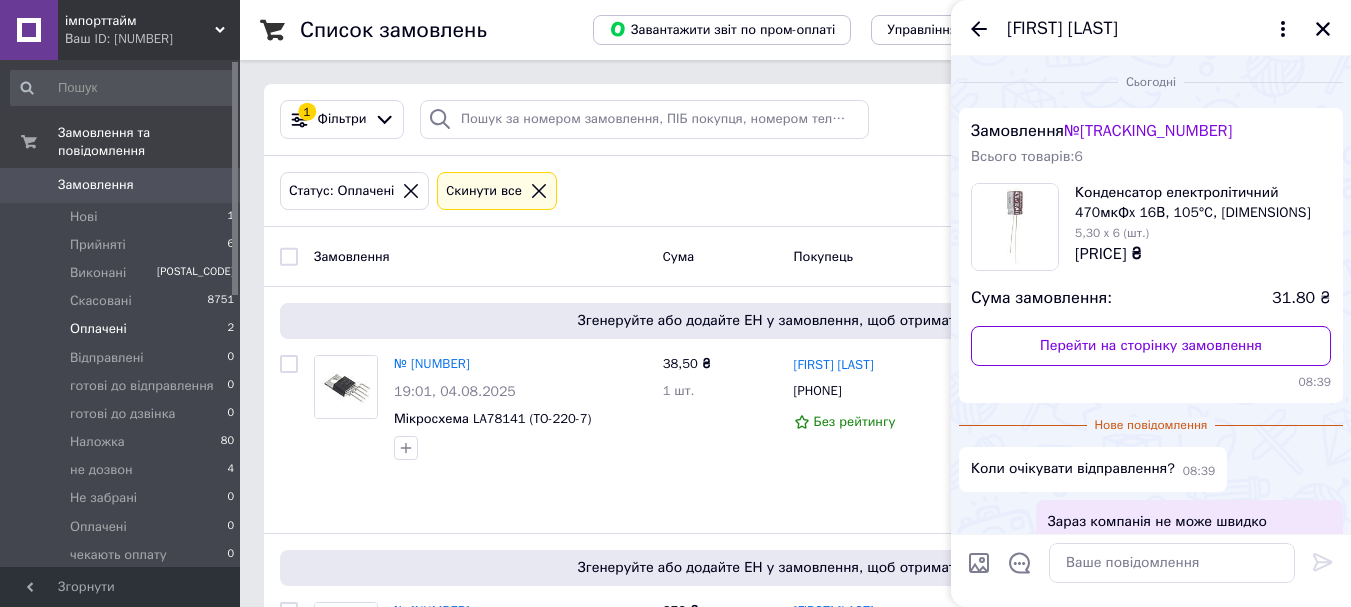 scroll, scrollTop: 192, scrollLeft: 0, axis: vertical 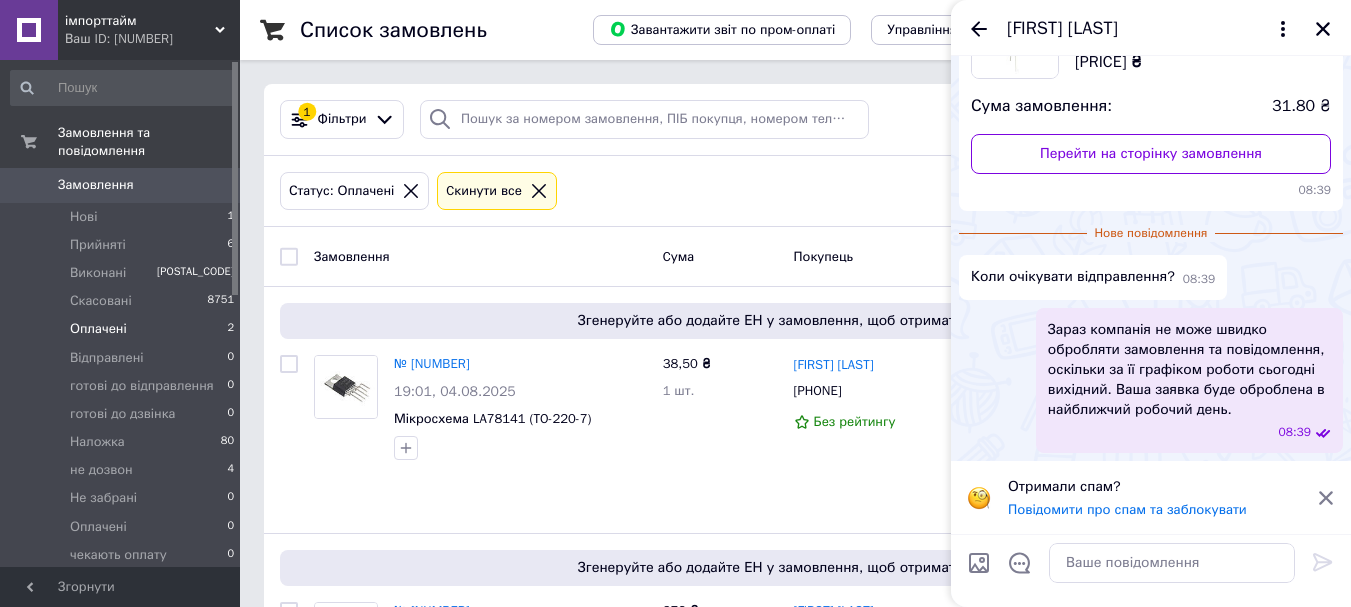 click 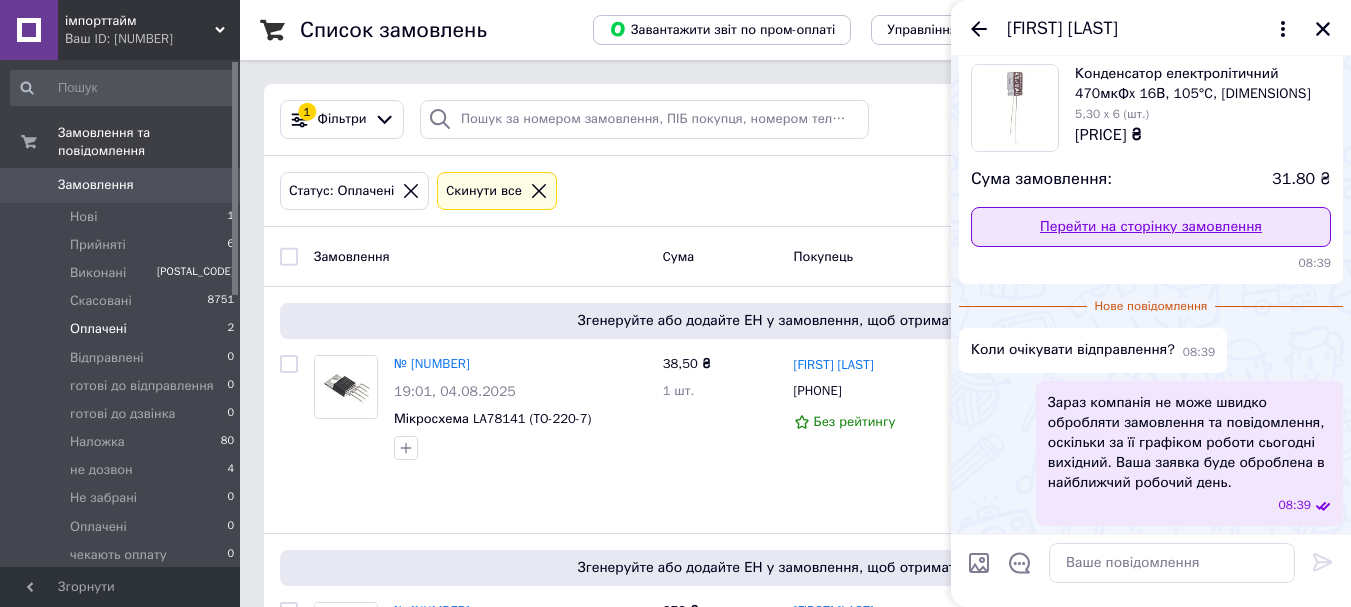 click on "Перейти на сторінку замовлення" at bounding box center [1151, 227] 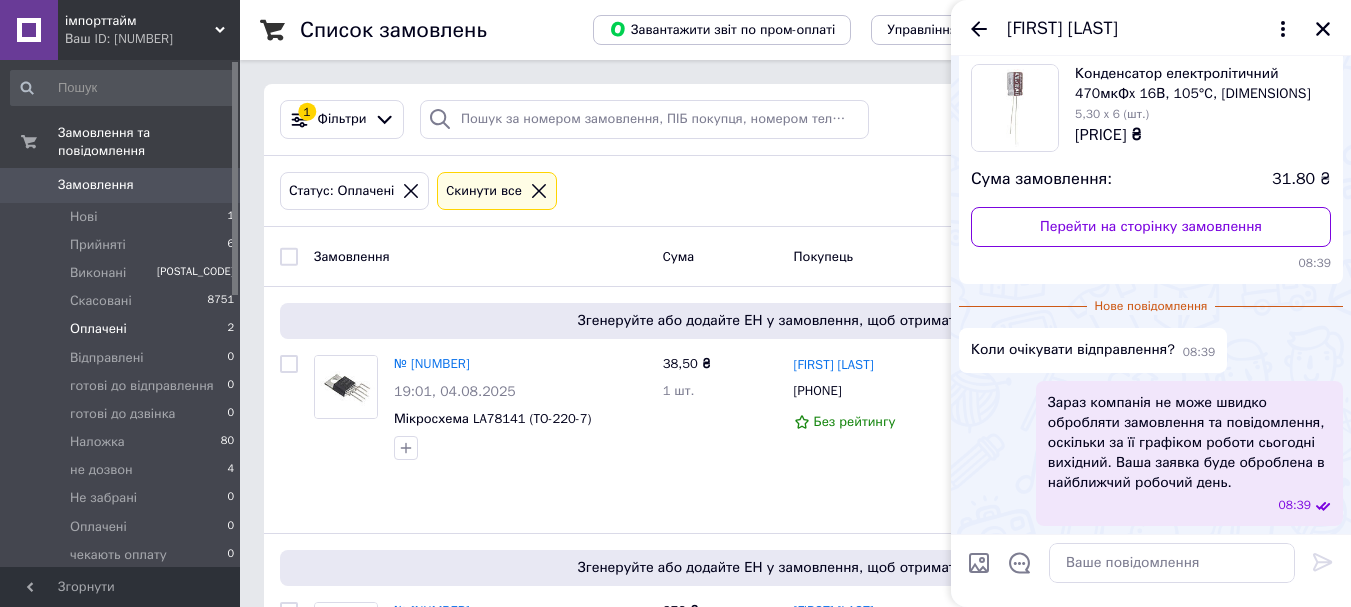 click at bounding box center [1172, 563] 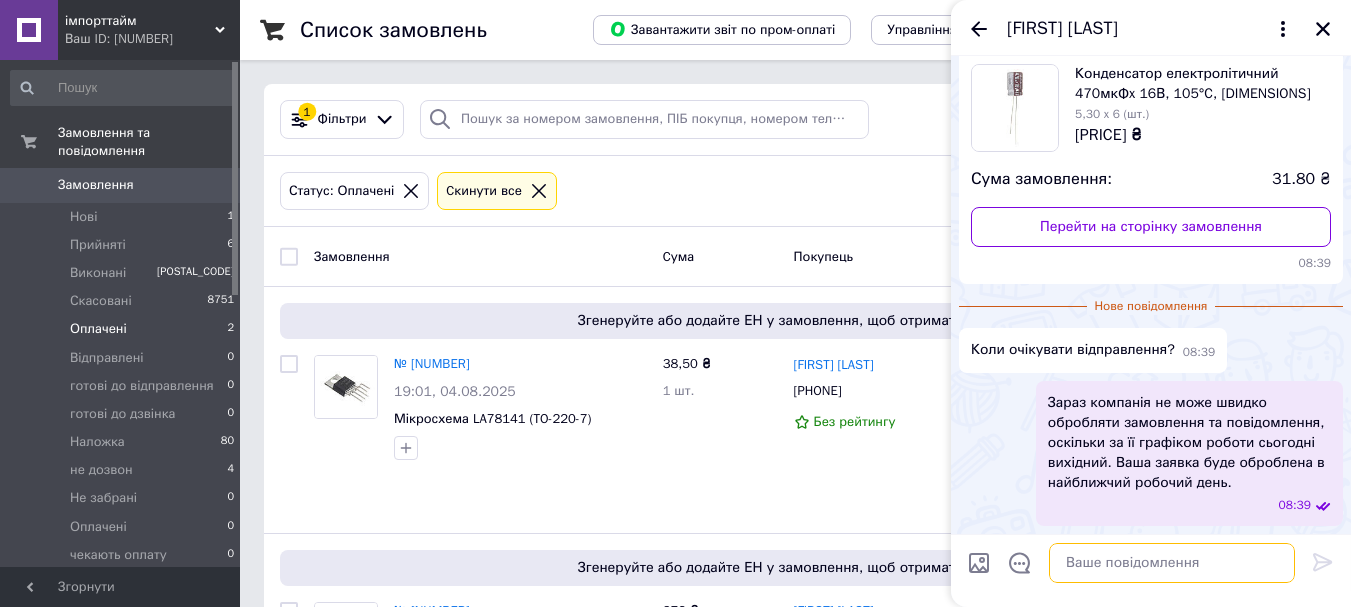 click at bounding box center [1172, 563] 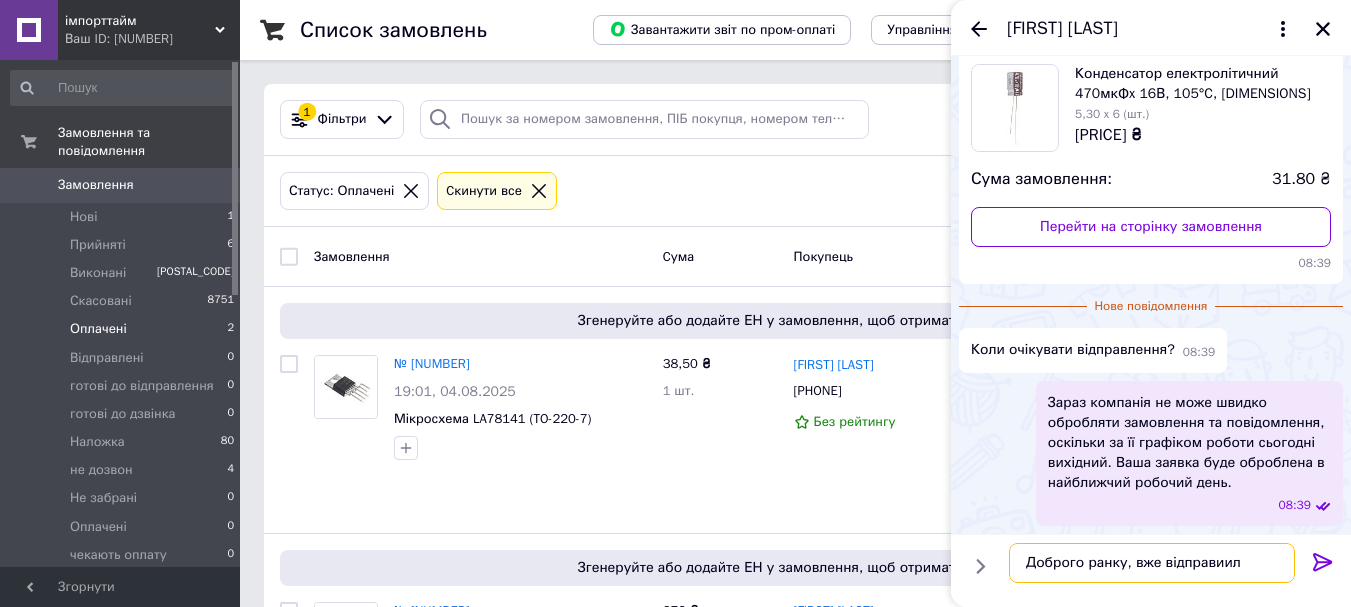 type on "Доброго ранку, вже відправиили" 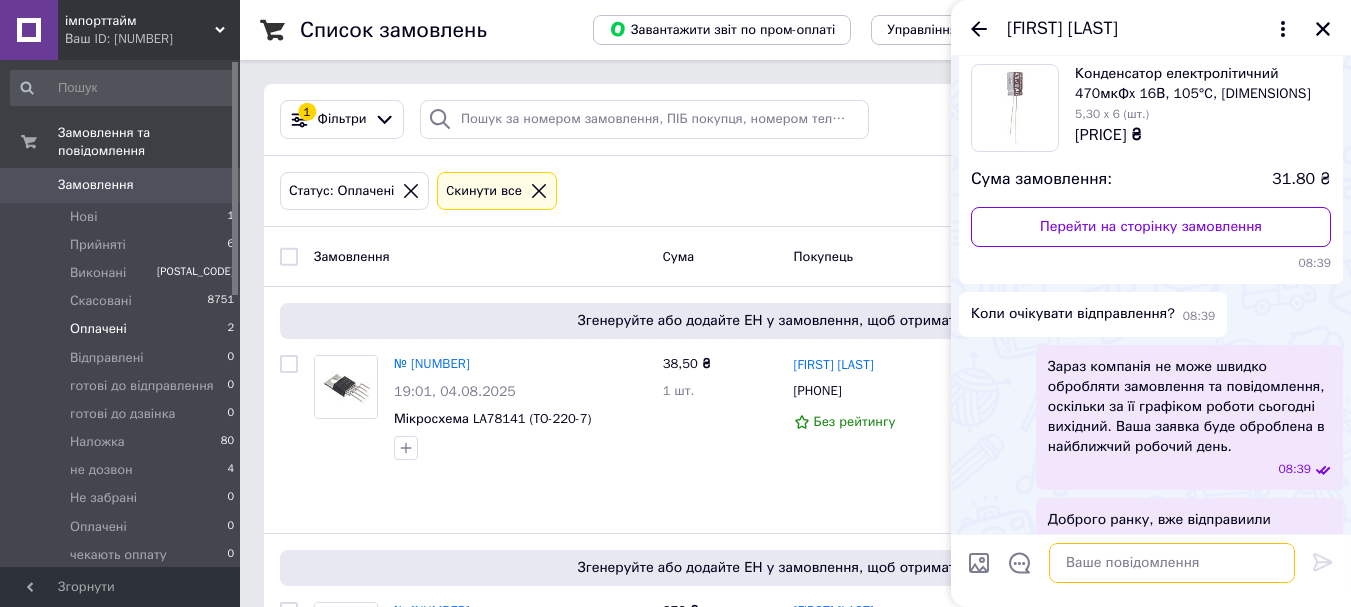 scroll, scrollTop: 136, scrollLeft: 0, axis: vertical 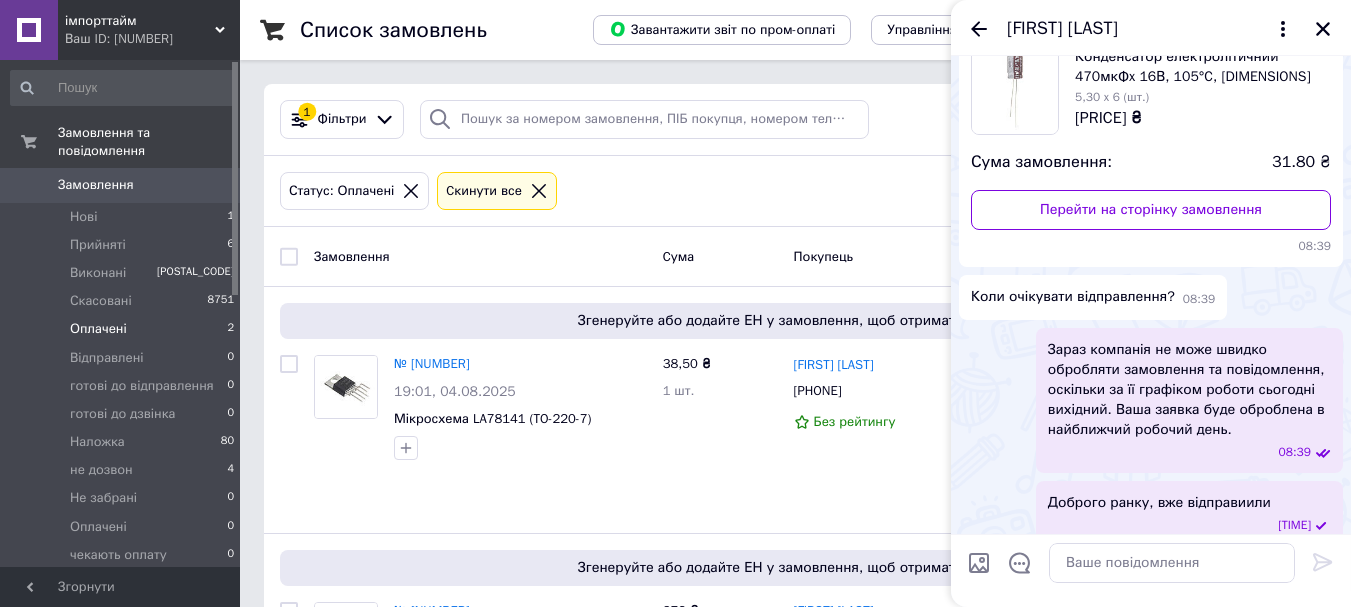 drag, startPoint x: 1171, startPoint y: 503, endPoint x: 1277, endPoint y: 527, distance: 108.68302 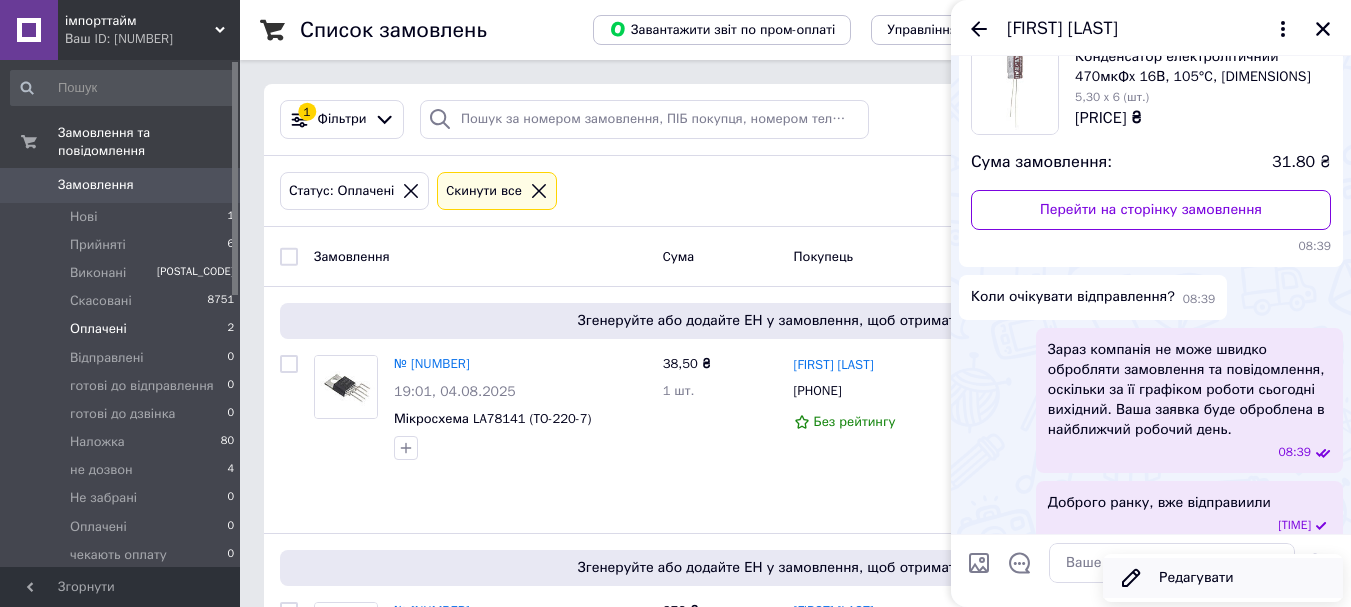 click on "Редагувати" at bounding box center [1223, 578] 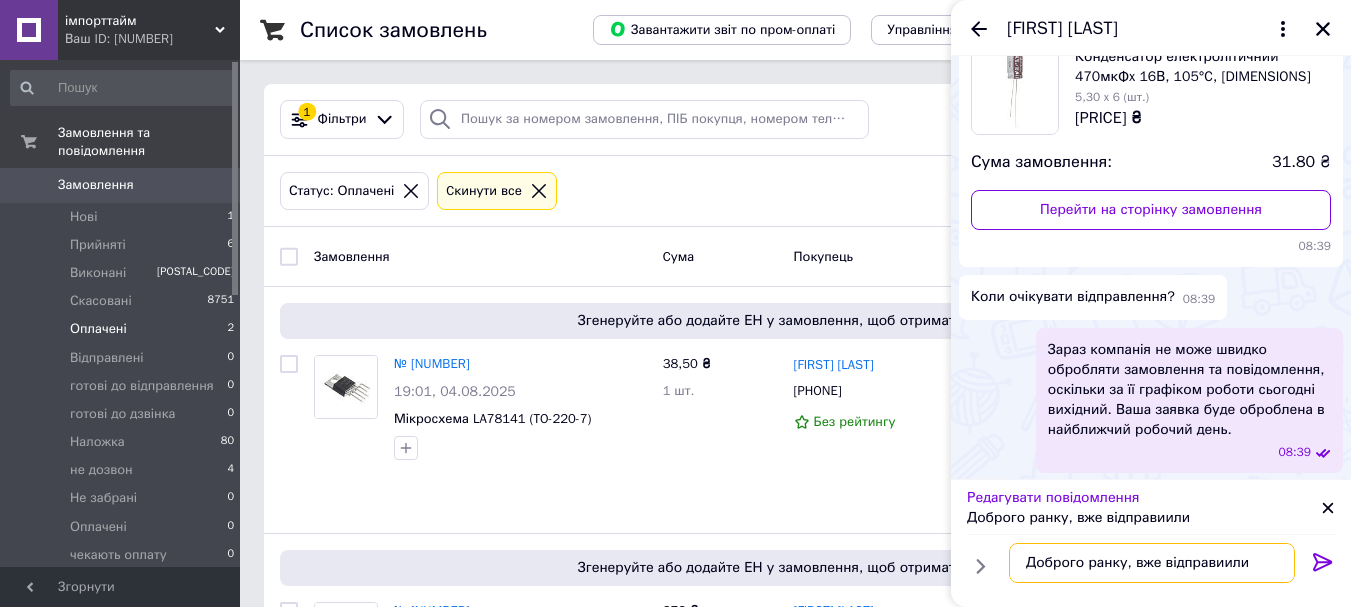 click on "Доброго ранку, вже відправиили" at bounding box center (1152, 563) 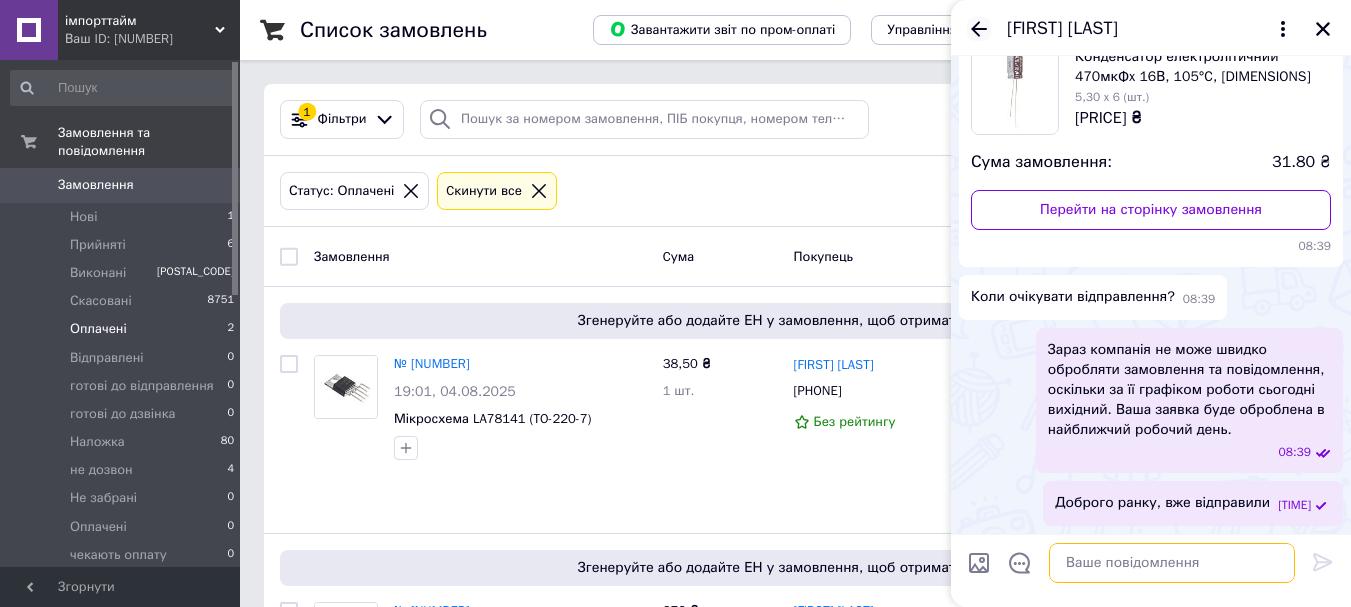 type 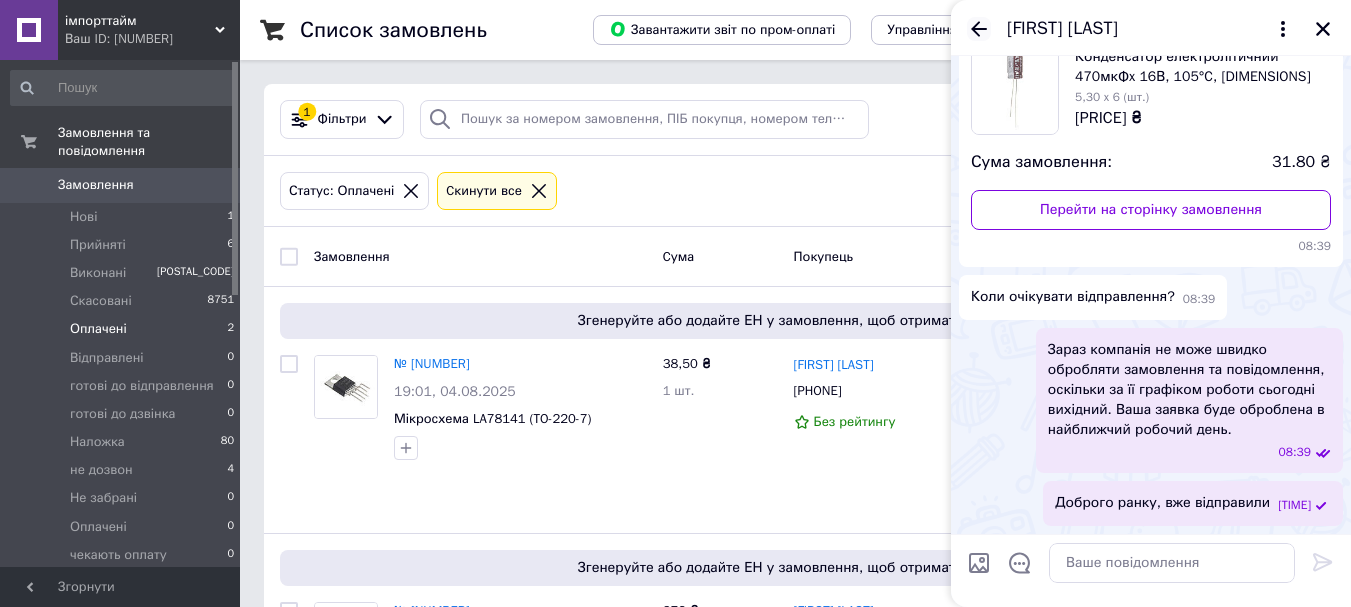 click 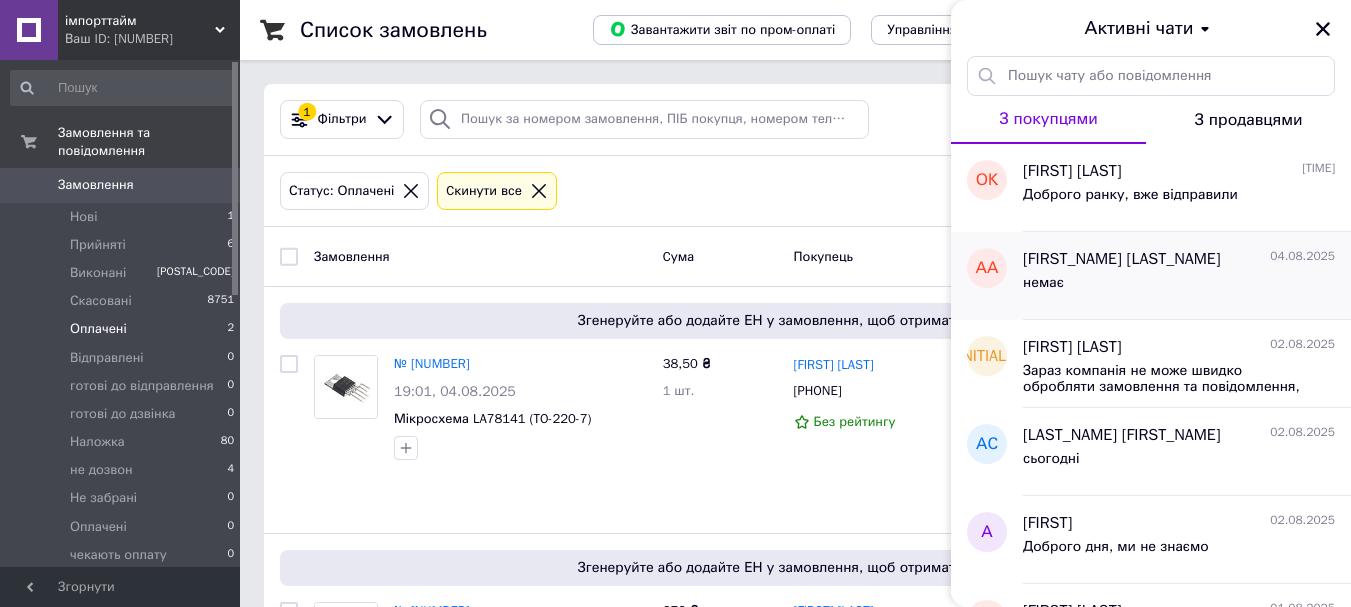 click on "немає" at bounding box center (1179, 287) 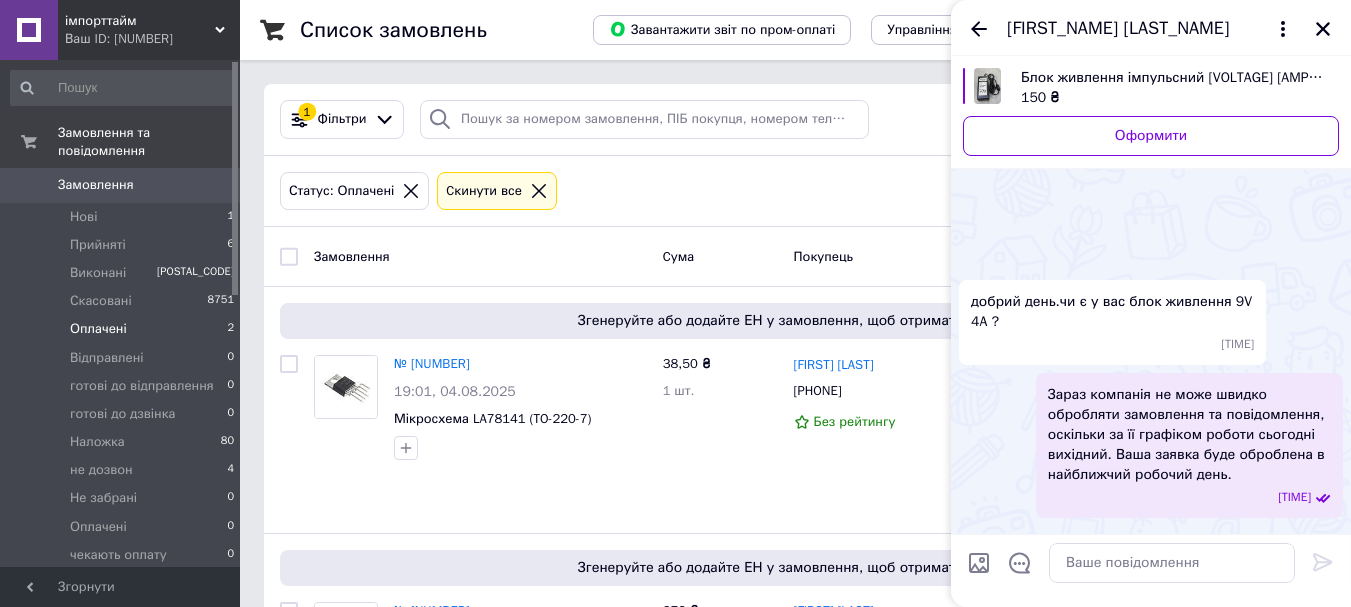 scroll, scrollTop: 151, scrollLeft: 0, axis: vertical 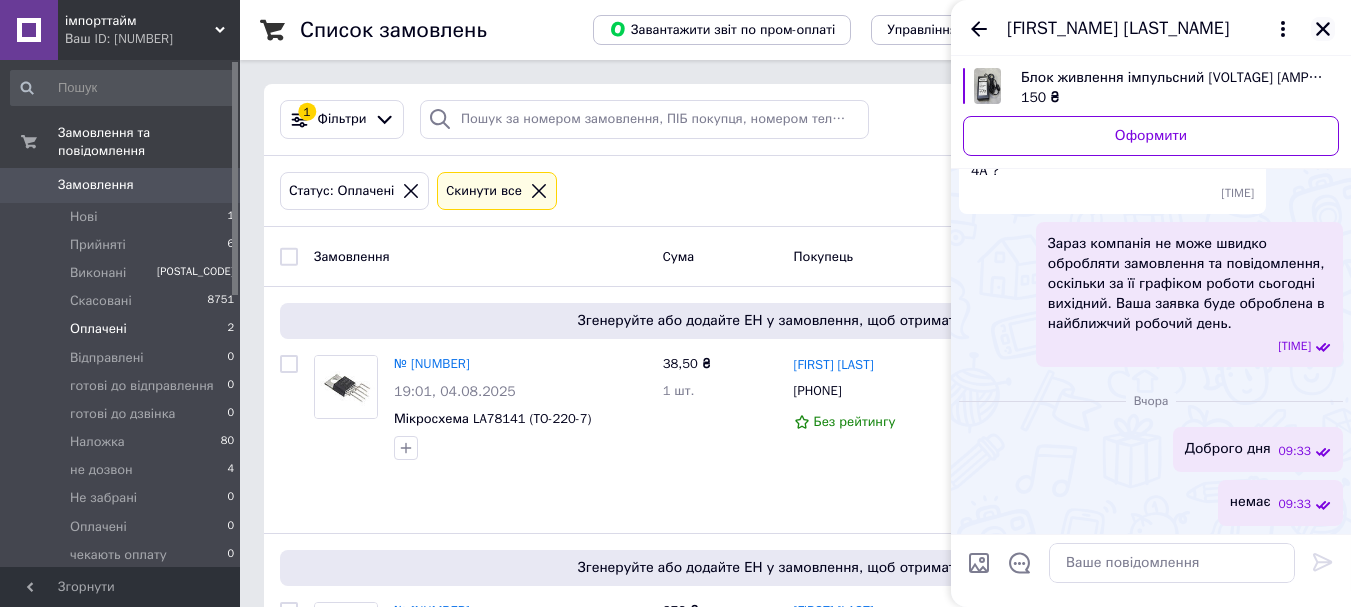 click at bounding box center [1323, 29] 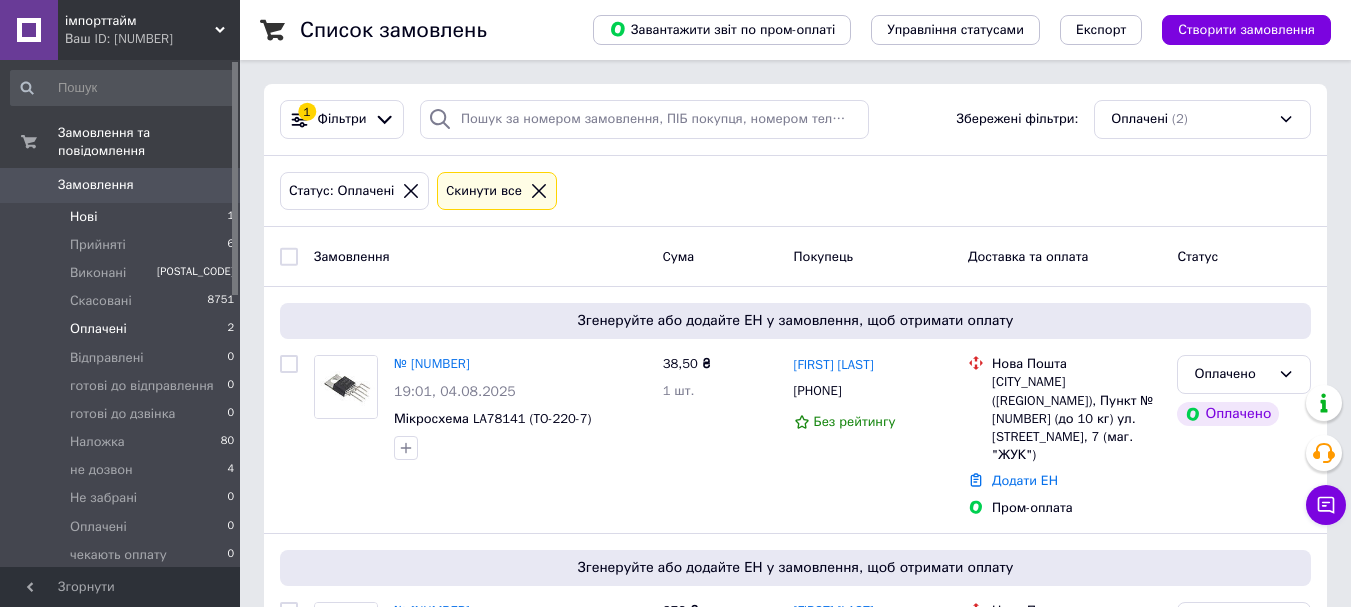 click on "Нові 1" at bounding box center (123, 217) 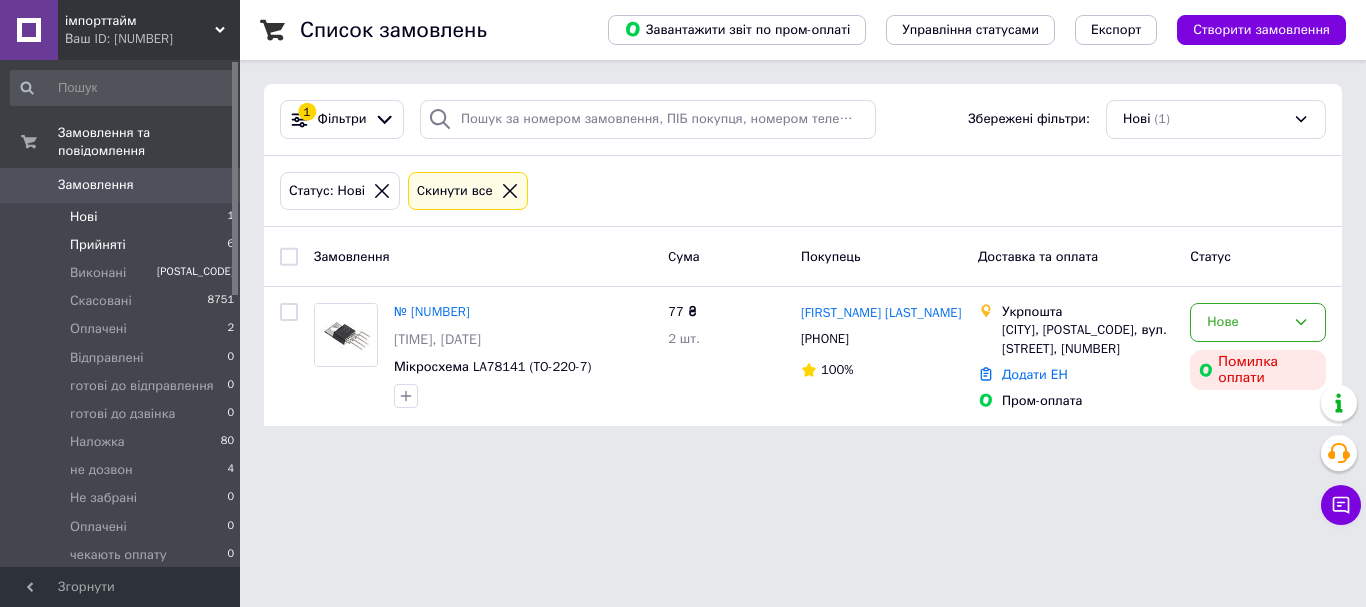 click on "Прийняті 6" at bounding box center (123, 245) 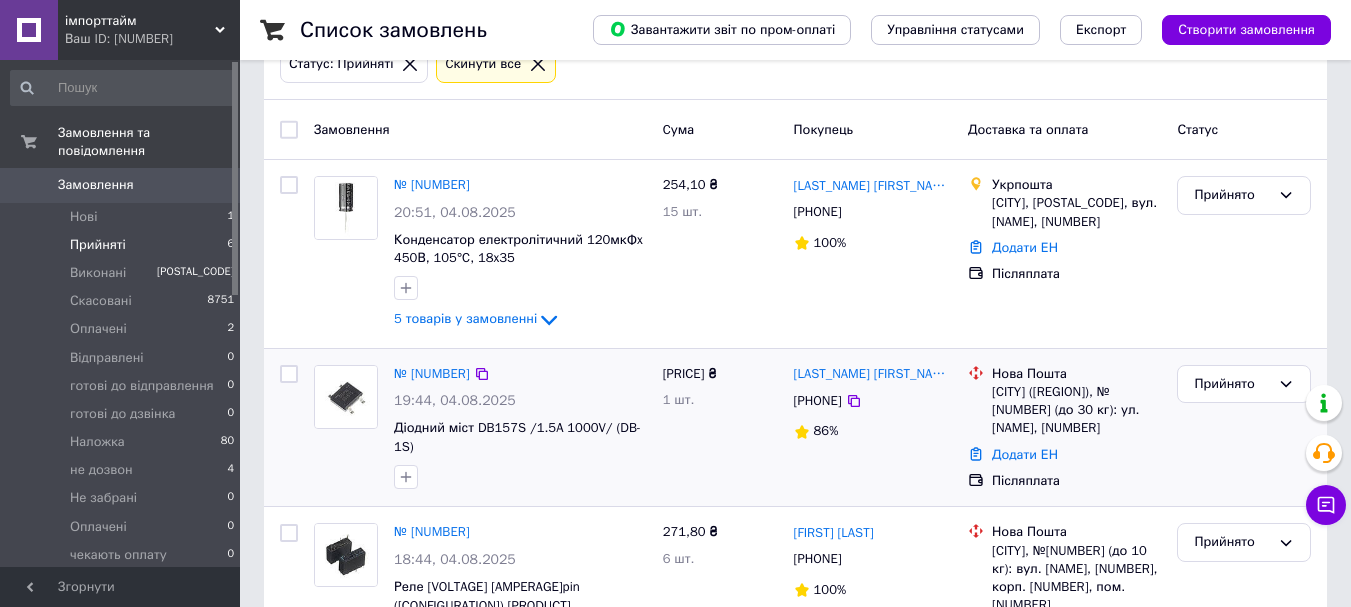 scroll, scrollTop: 123, scrollLeft: 0, axis: vertical 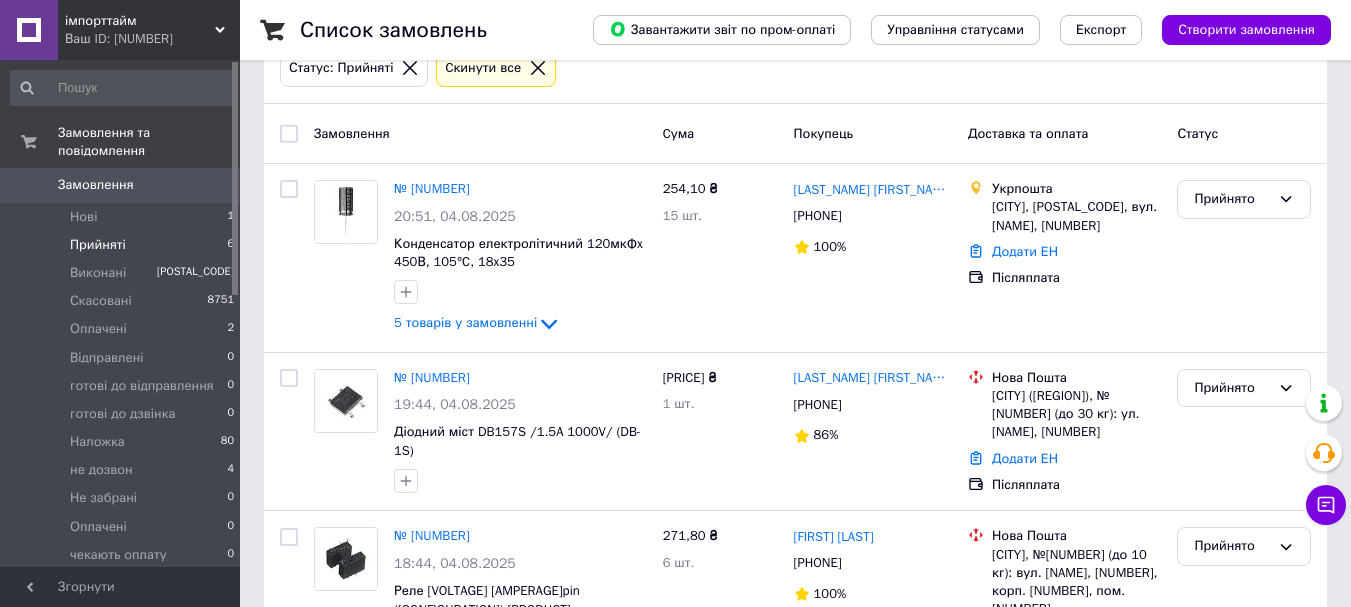 click on "Прийняті 6" at bounding box center [123, 245] 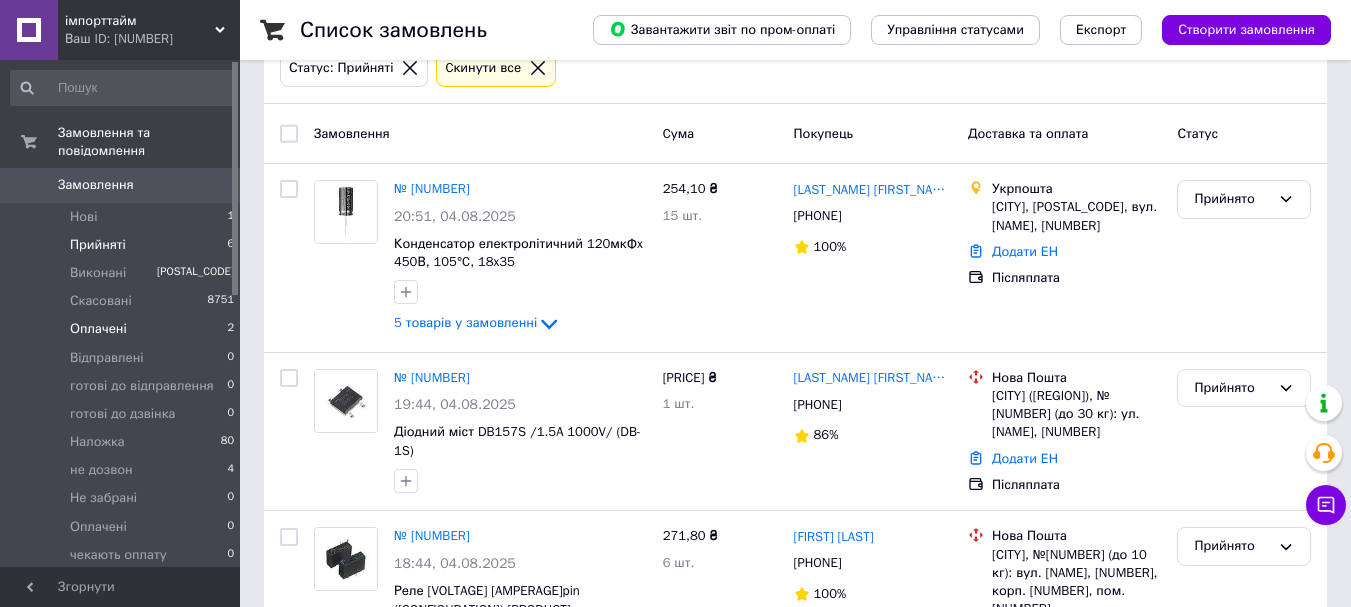 click on "Оплачені 2" at bounding box center [123, 329] 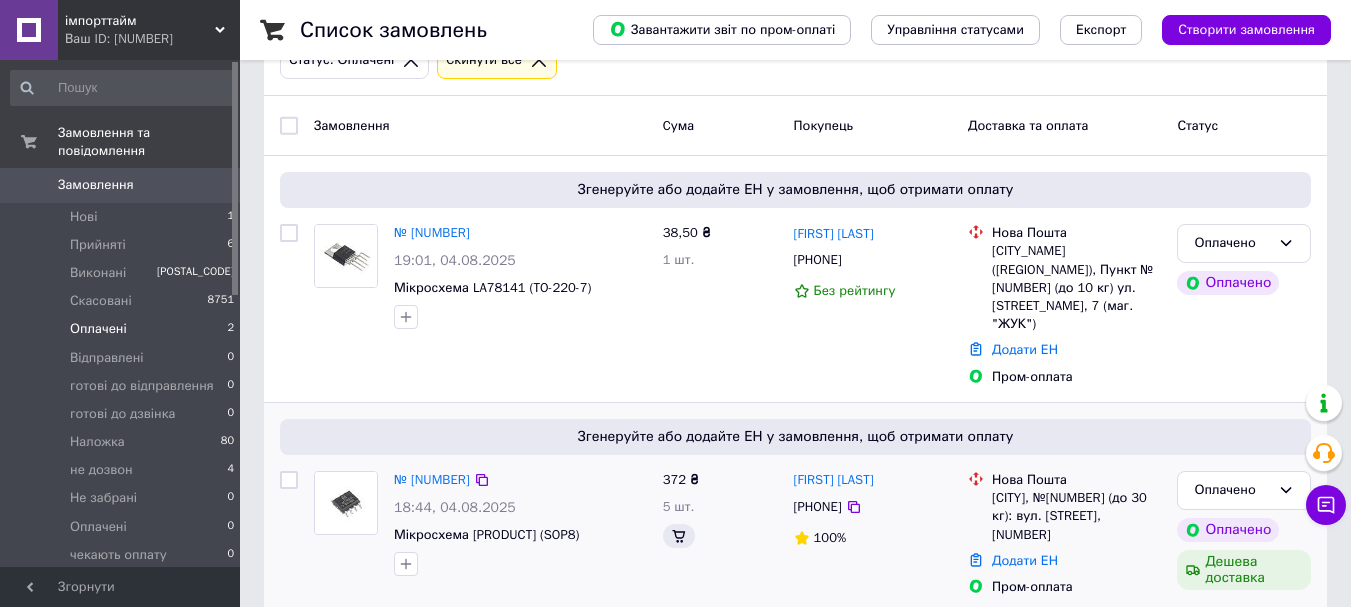 scroll, scrollTop: 135, scrollLeft: 0, axis: vertical 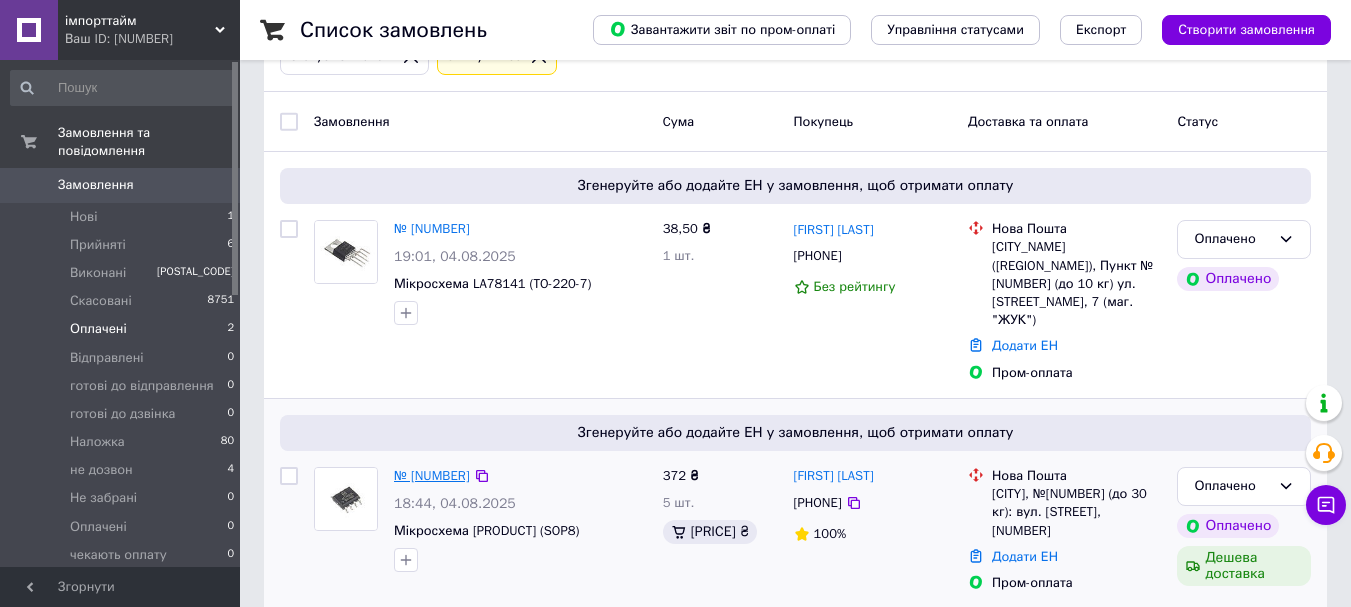 click on "№ [NUMBER]" at bounding box center (432, 475) 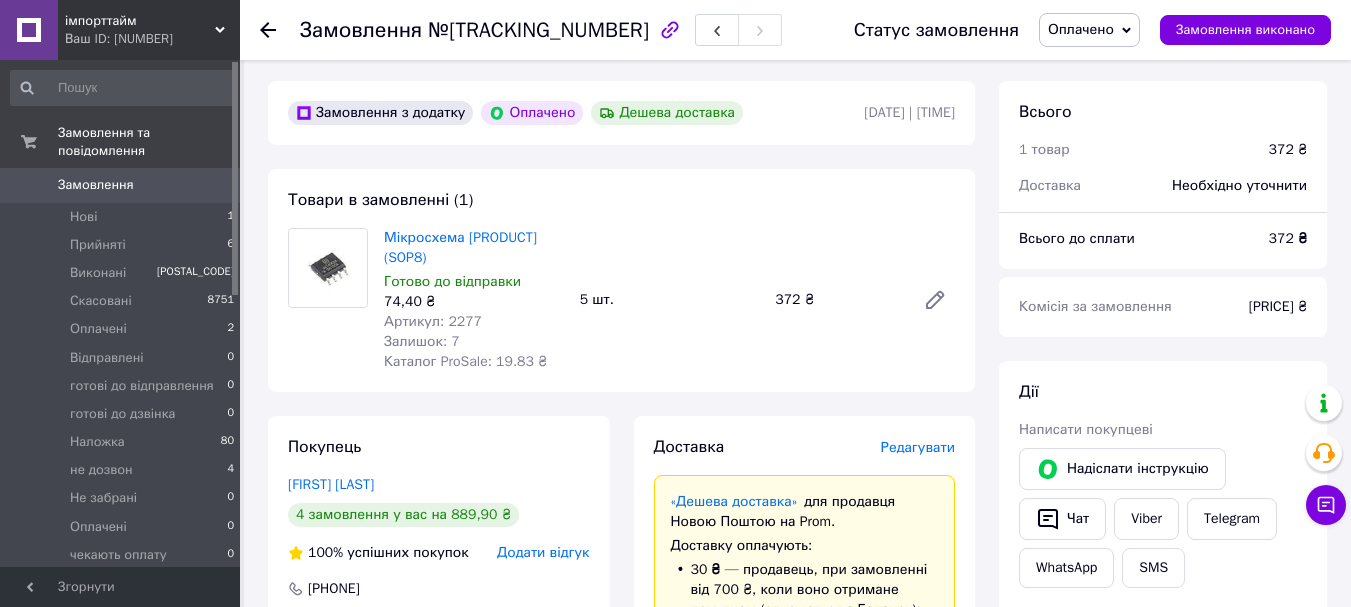 scroll, scrollTop: 67, scrollLeft: 0, axis: vertical 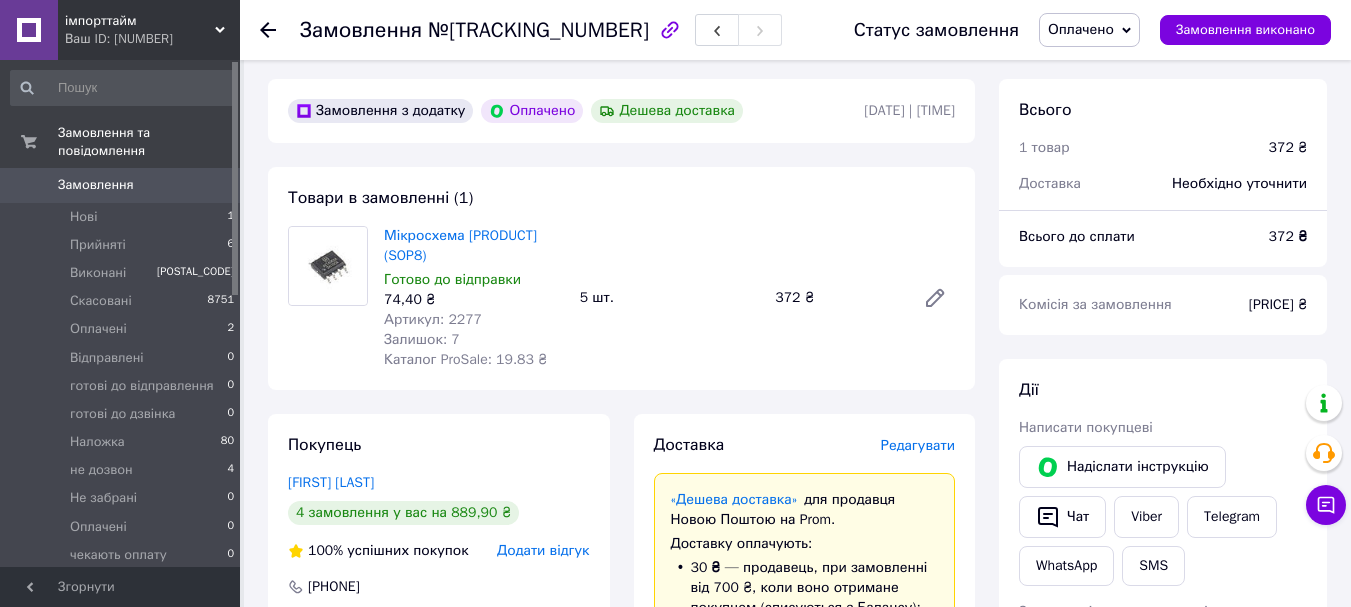 click on "Артикул: 2277" at bounding box center (433, 319) 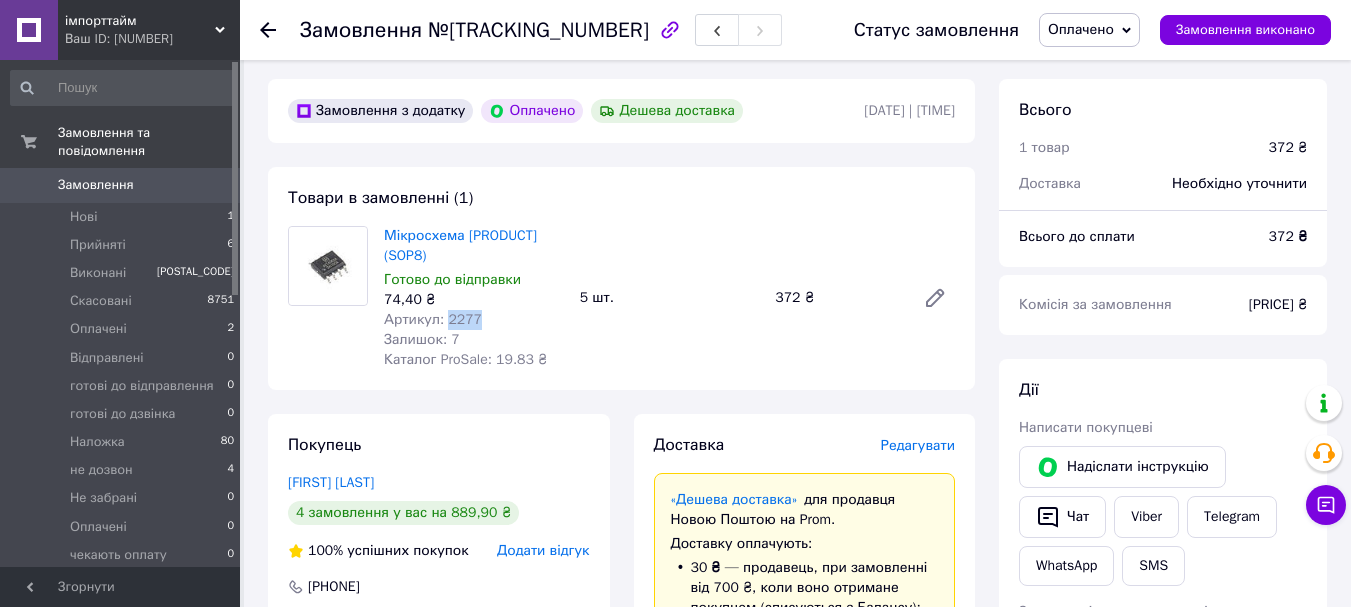 click on "Артикул: 2277" at bounding box center (433, 319) 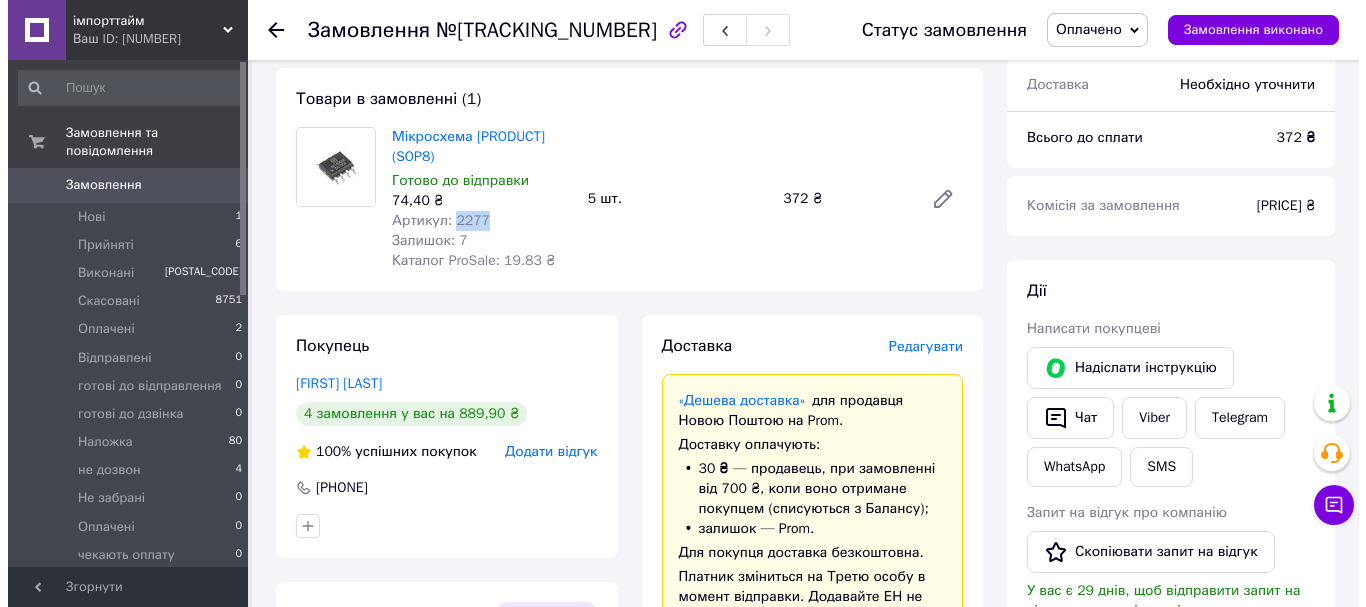 scroll, scrollTop: 167, scrollLeft: 0, axis: vertical 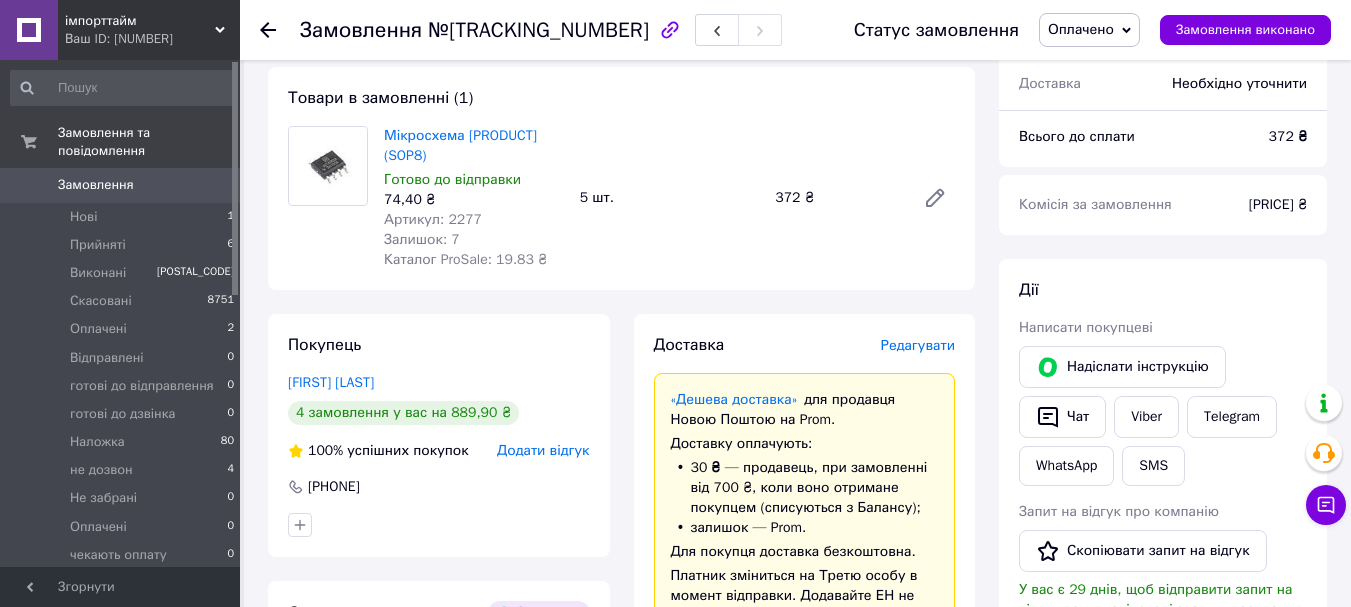 click on "Доставка Редагувати «Дешева доставка»   для продавця Новою Поштою на Prom. Доставку оплачують: [PRICE]   — продавець , при замовленні від [PRICE], коли воно отримане покупцем (списуються з Балансу); залишок — Prom. Для покупця доставка безкоштовна. Платник зміниться на Третю особу в момент відправки. Додавайте ЕН не пізніше, ніж у день відправки. Нова Пошта (безкоштовно від [PRICE] ₴) Отримувач [FIRST] [LAST] Телефон отримувача [PHONE] Адреса [CITY], №[NUMBER] (до 30 кг): вул. [NAME], [NUMBER] Дата відправки [DATE] Платник   Отримувач Оціночна вартість [PRICE] Передати номер або" at bounding box center (805, 753) 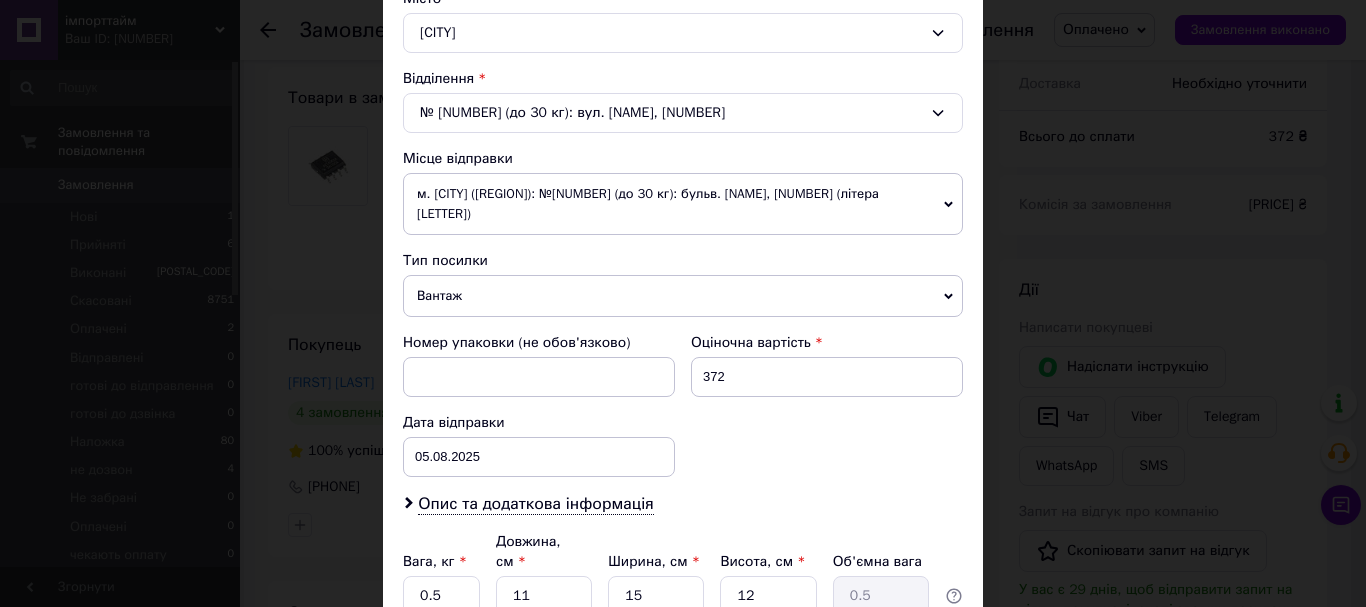 scroll, scrollTop: 567, scrollLeft: 0, axis: vertical 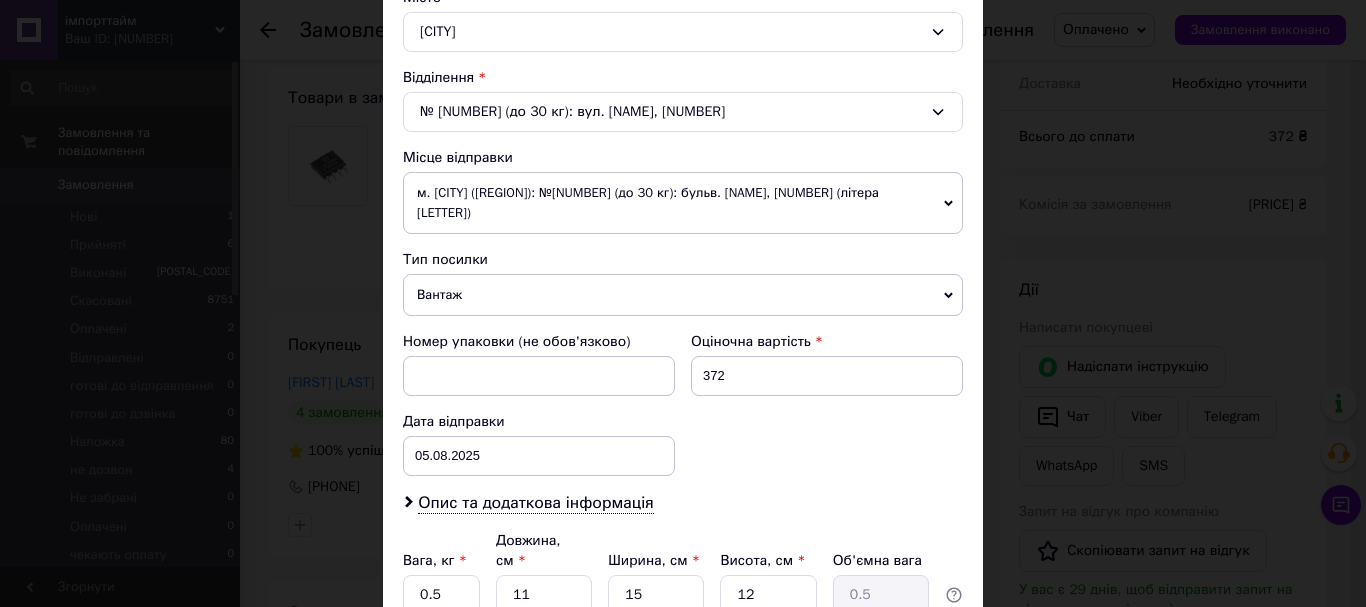 click on "Вантаж" at bounding box center (683, 295) 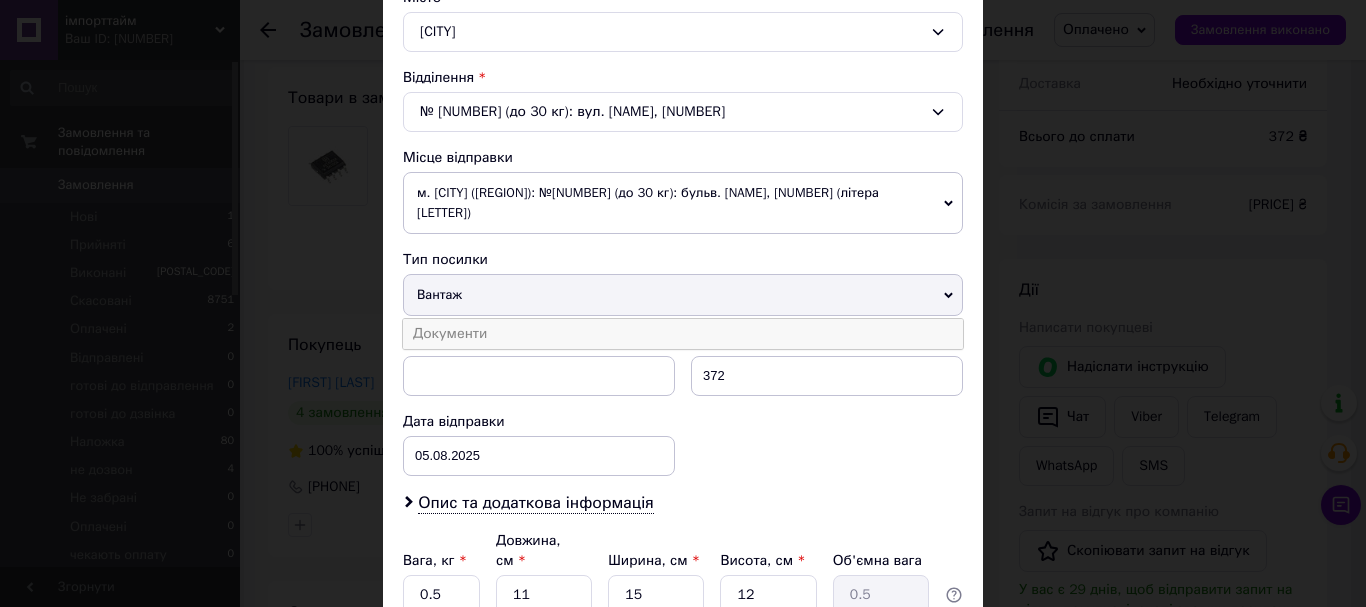click on "Документи" at bounding box center (683, 334) 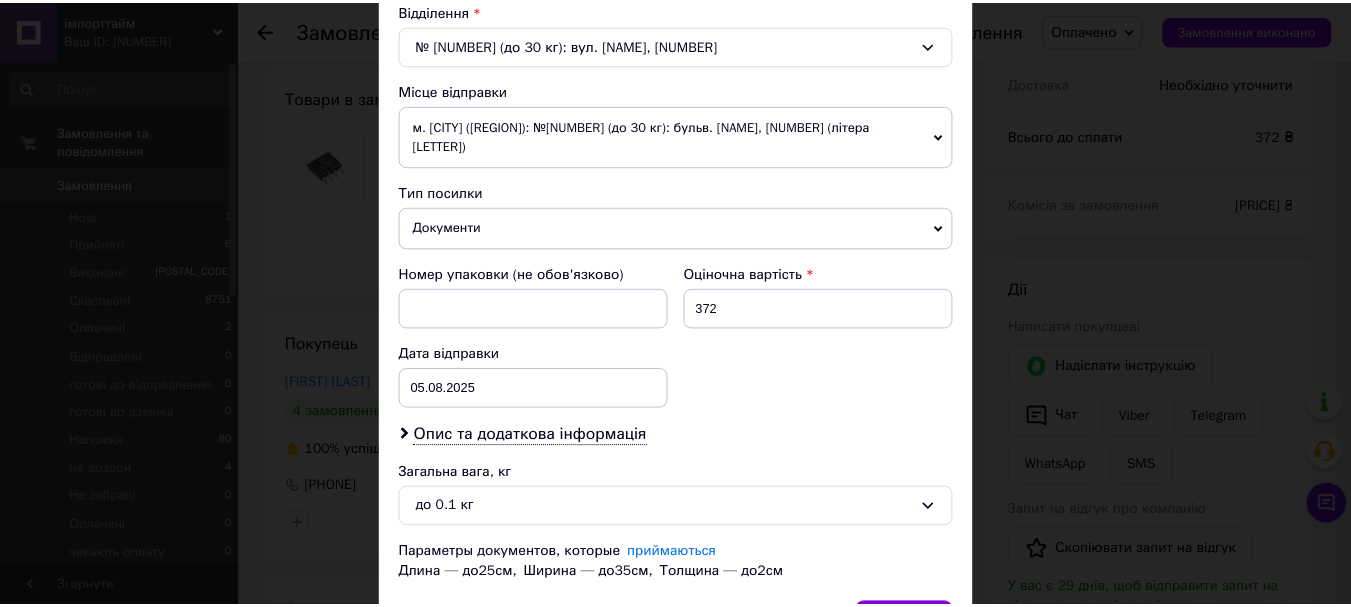 scroll, scrollTop: 741, scrollLeft: 0, axis: vertical 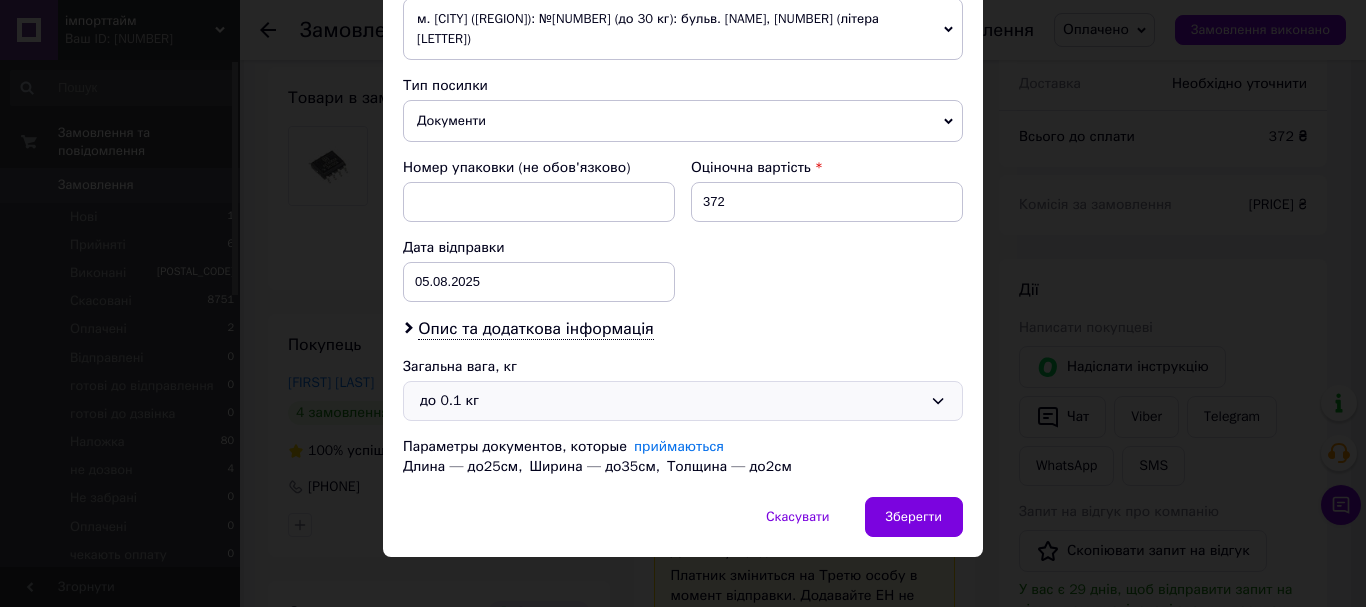 click on "до 0.1 кг" at bounding box center (671, 401) 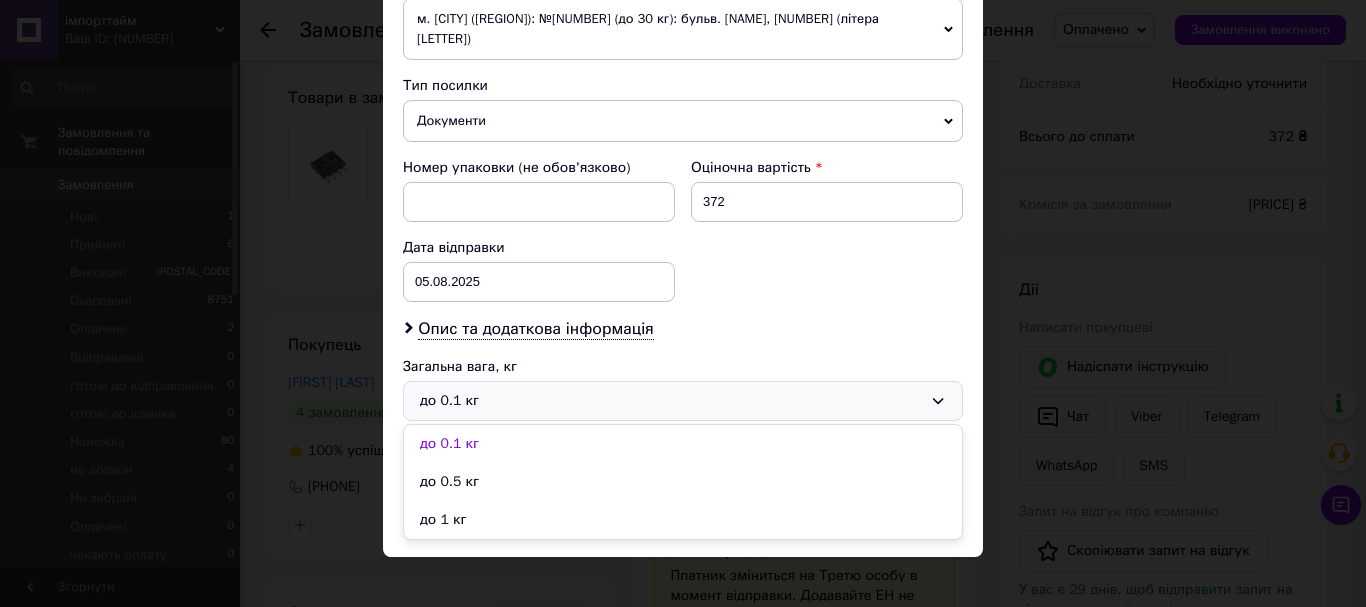 click on "до 1 кг" at bounding box center (683, 520) 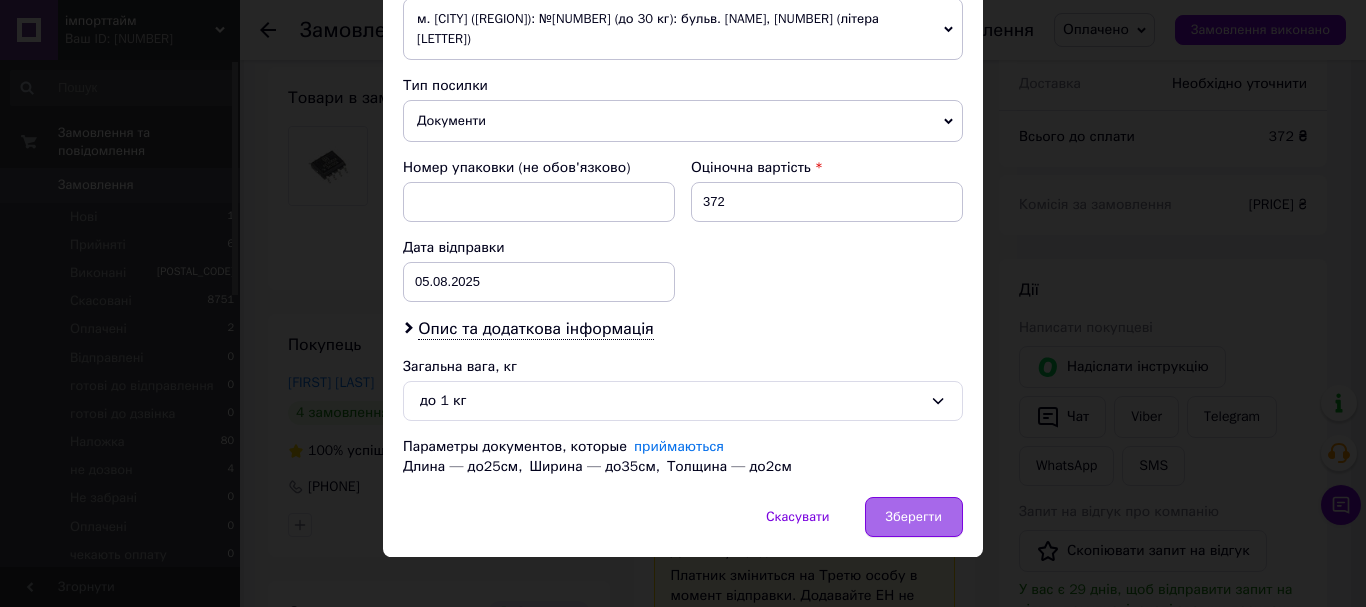 click on "Зберегти" at bounding box center [914, 517] 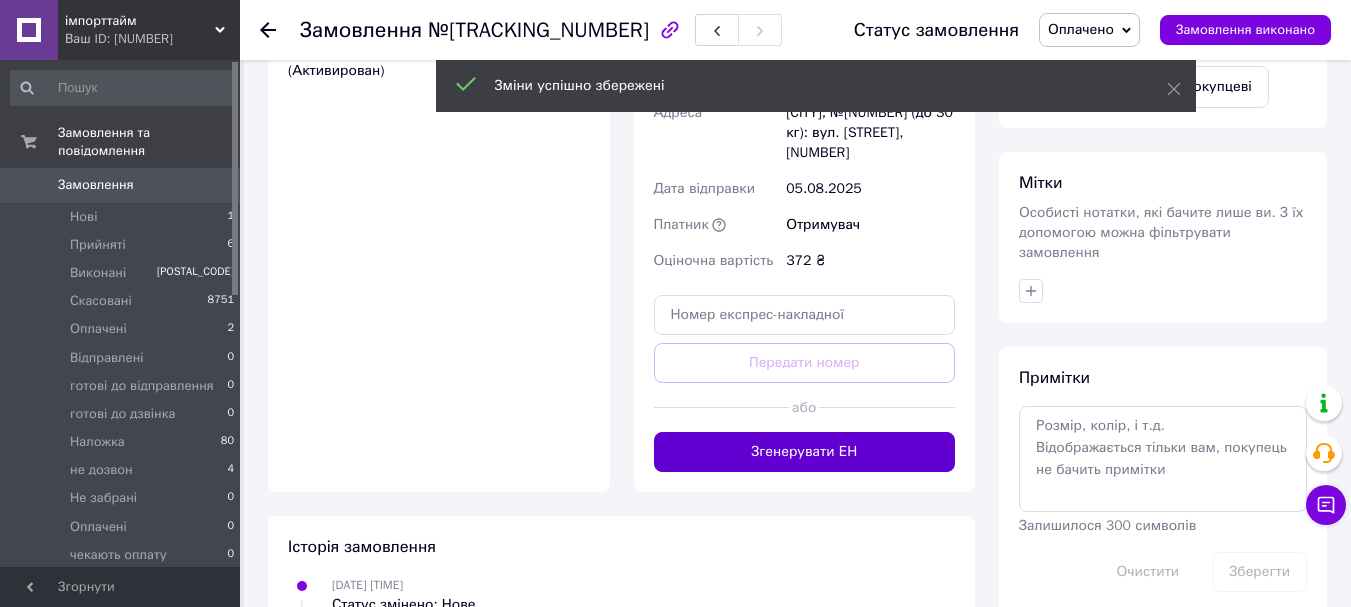 click on "Згенерувати ЕН" at bounding box center (805, 452) 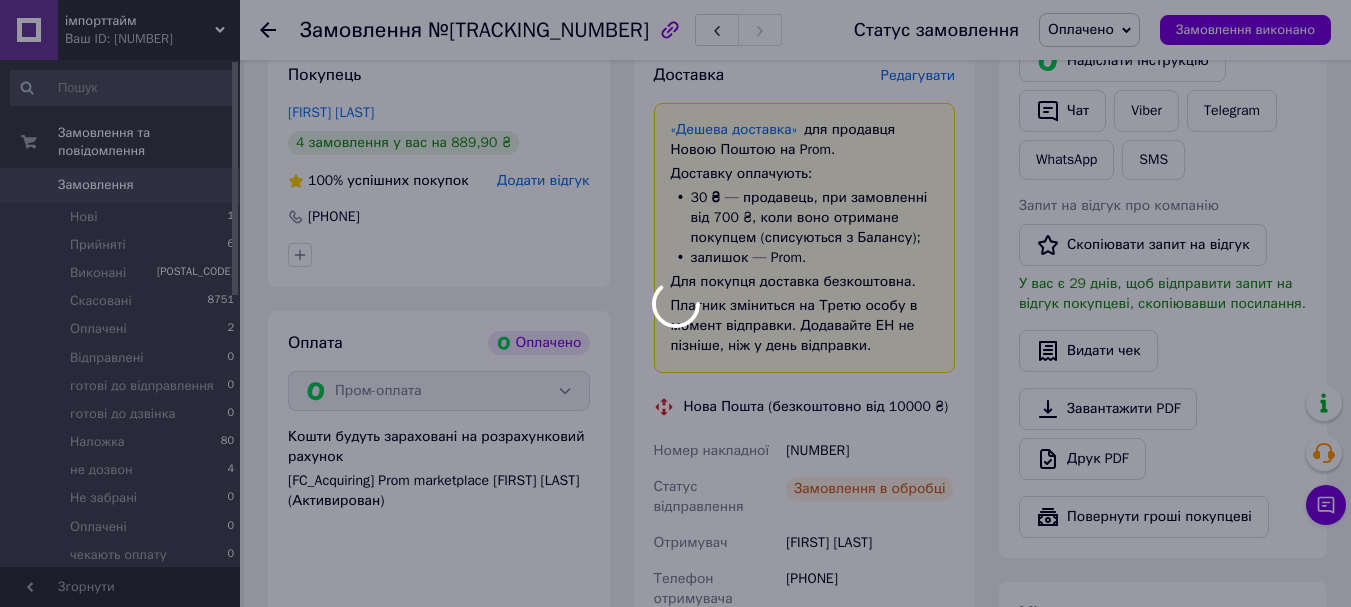 scroll, scrollTop: 400, scrollLeft: 0, axis: vertical 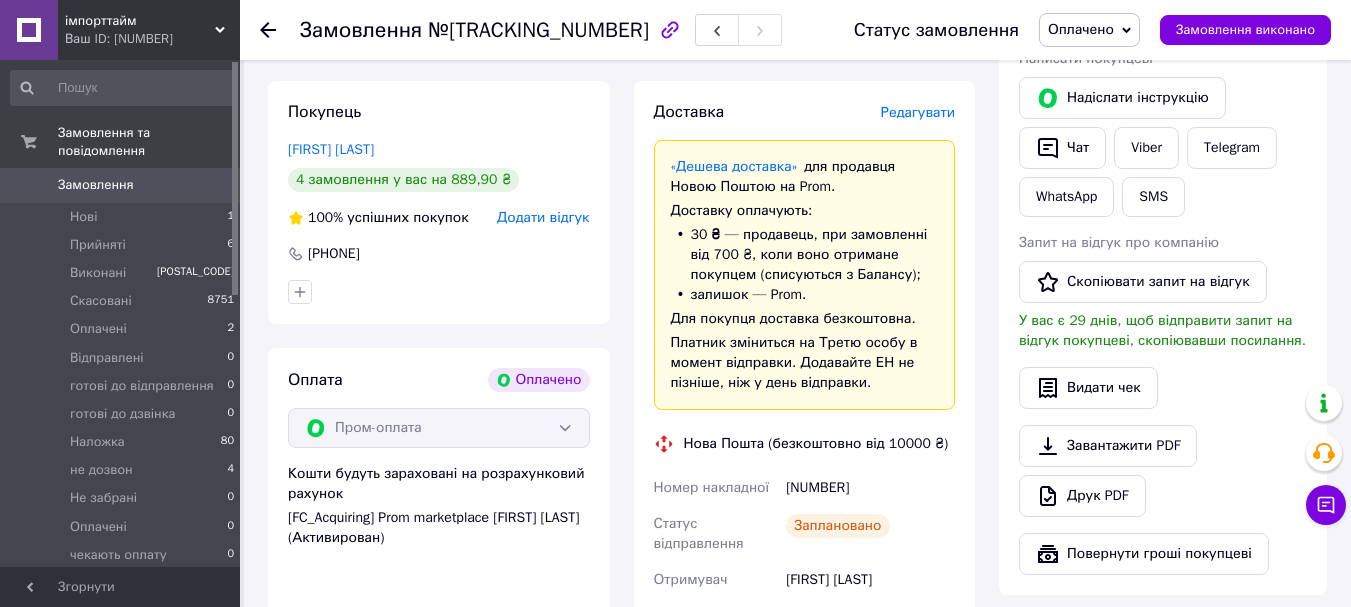 click on "Замовлення №[NUMBER]" at bounding box center [557, 30] 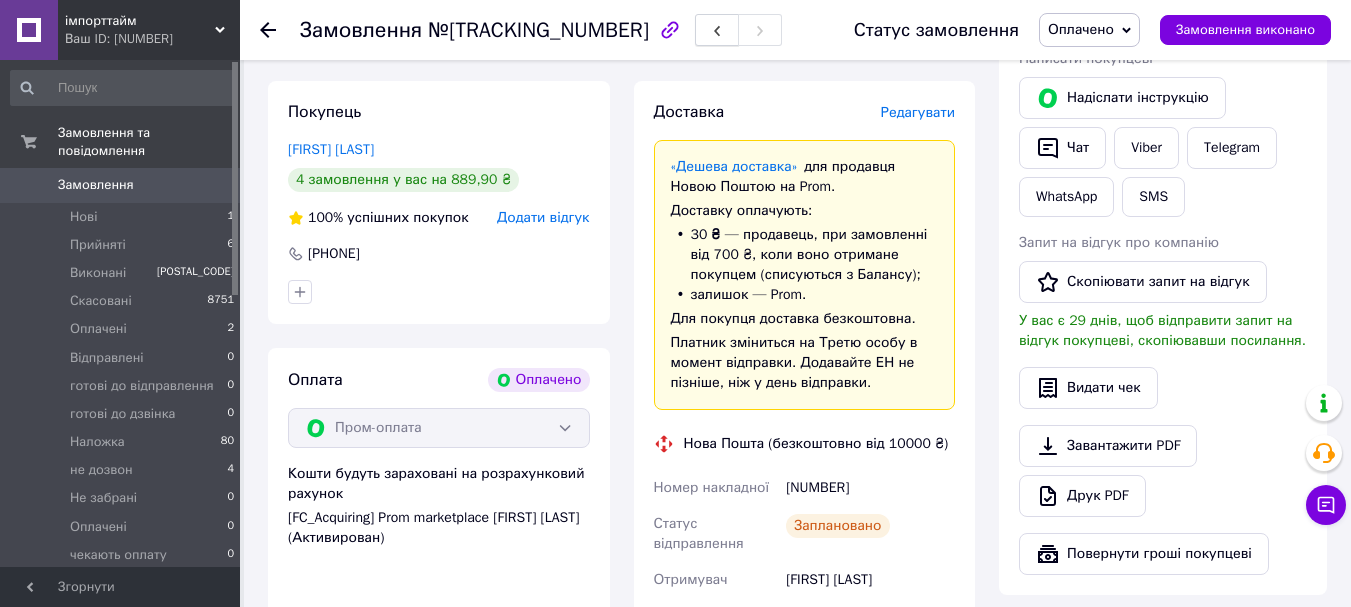 click at bounding box center (717, 30) 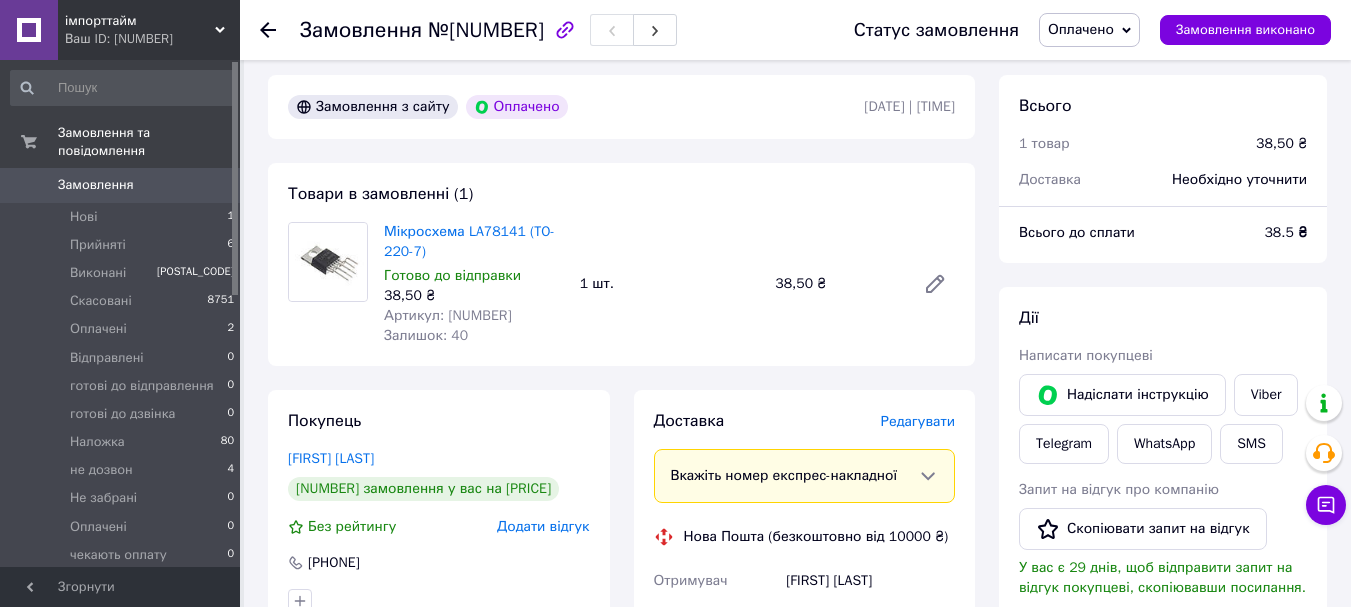 click on "Мікросхема LA78141 (TO-220-7) Готово до відправки [PRICE] Артикул: [ARTICLE] Залишок: [QUANTITY]" at bounding box center (474, 284) 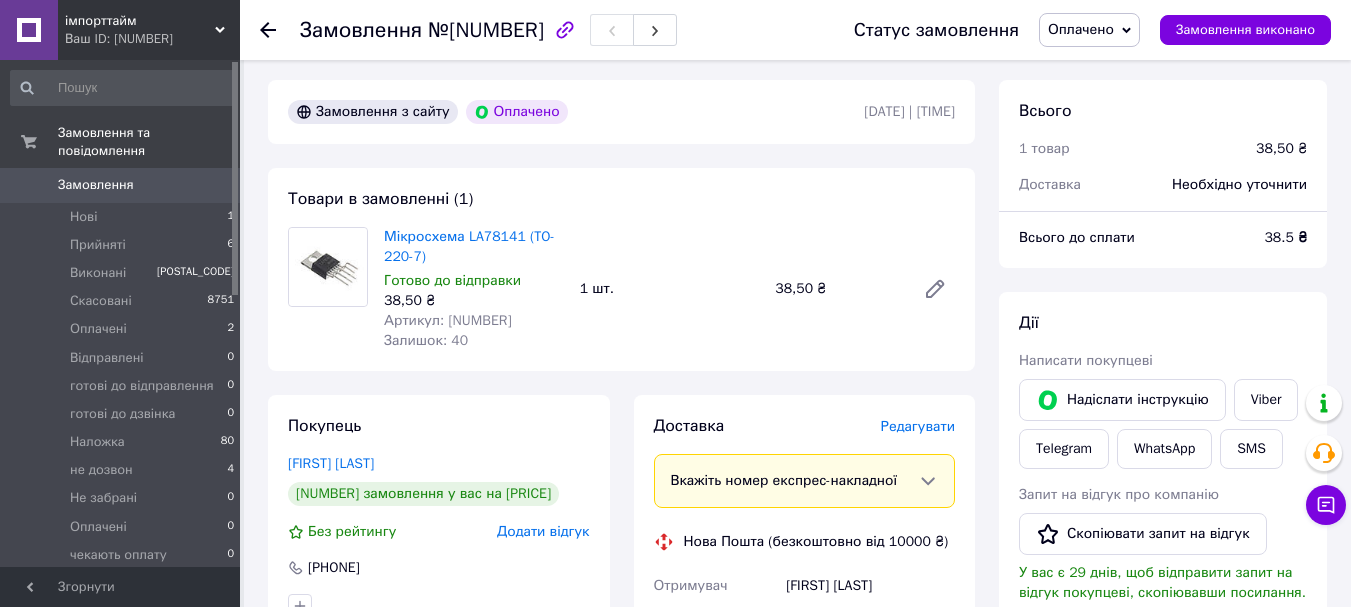 scroll, scrollTop: 60, scrollLeft: 0, axis: vertical 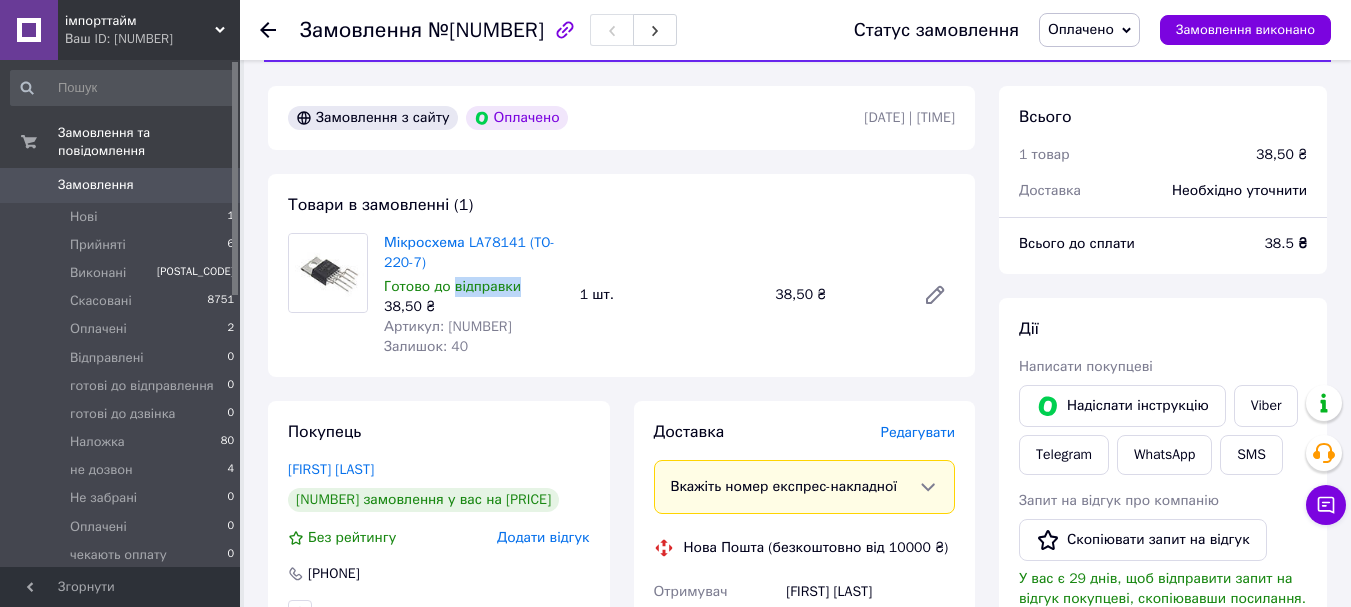 click on "Готово до відправки" at bounding box center [452, 286] 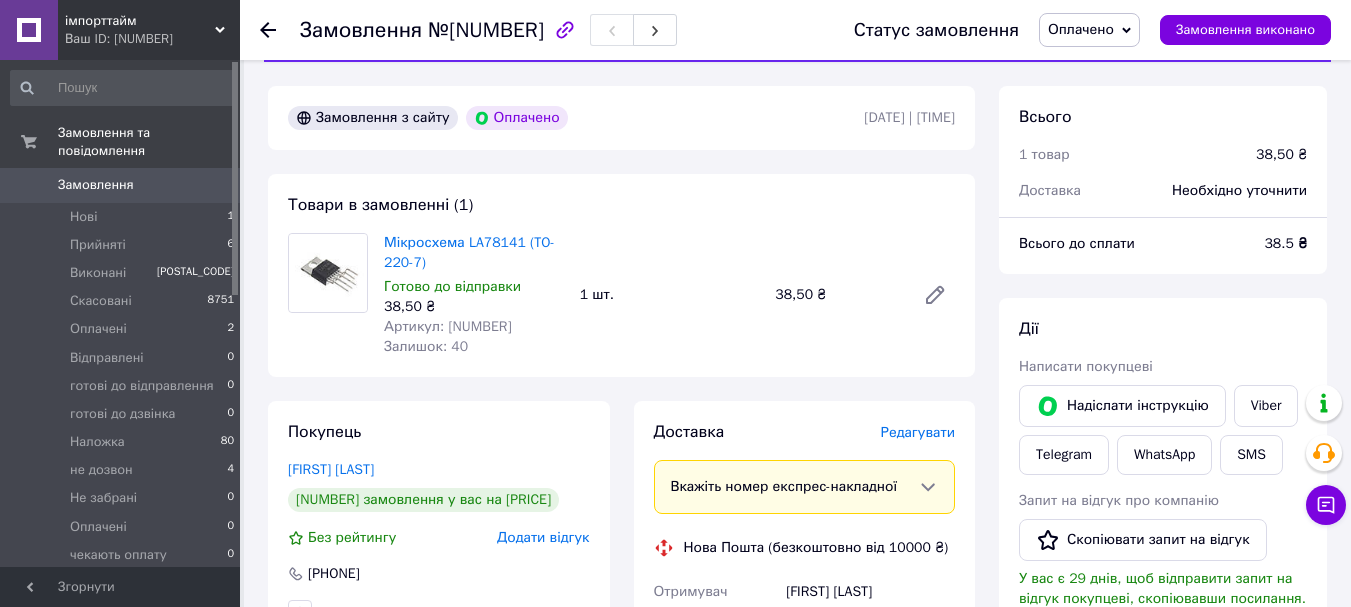 click on "Артикул: [NUMBER]" at bounding box center [448, 326] 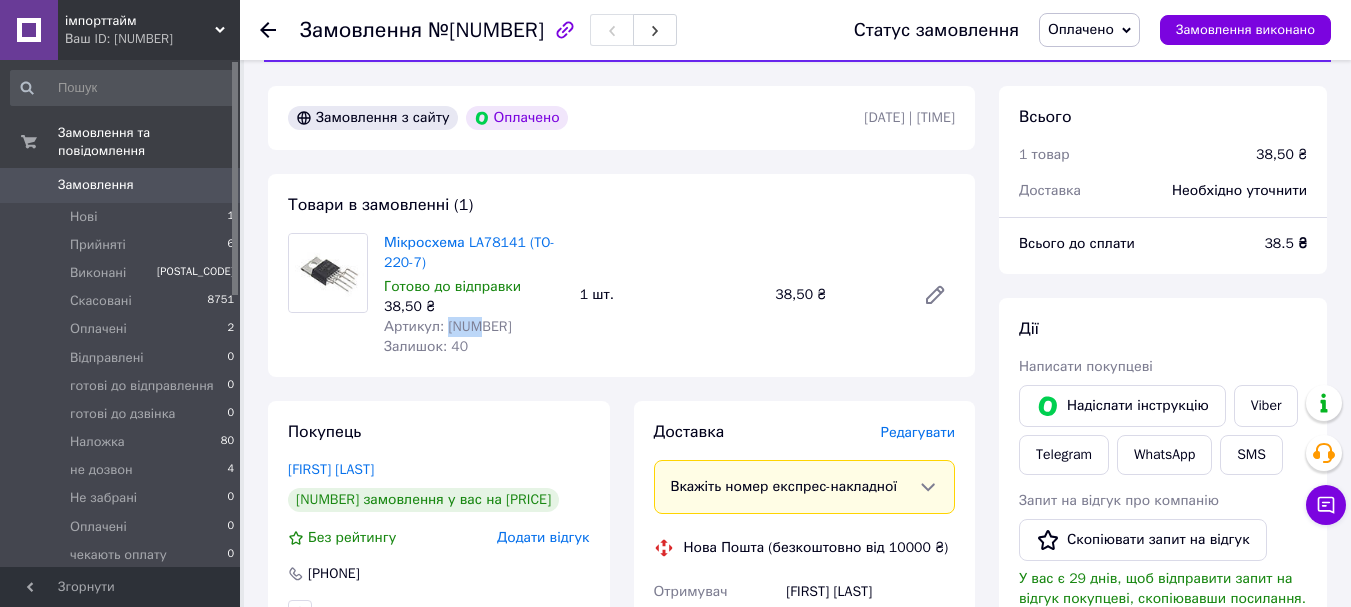click on "Артикул: [NUMBER]" at bounding box center (448, 326) 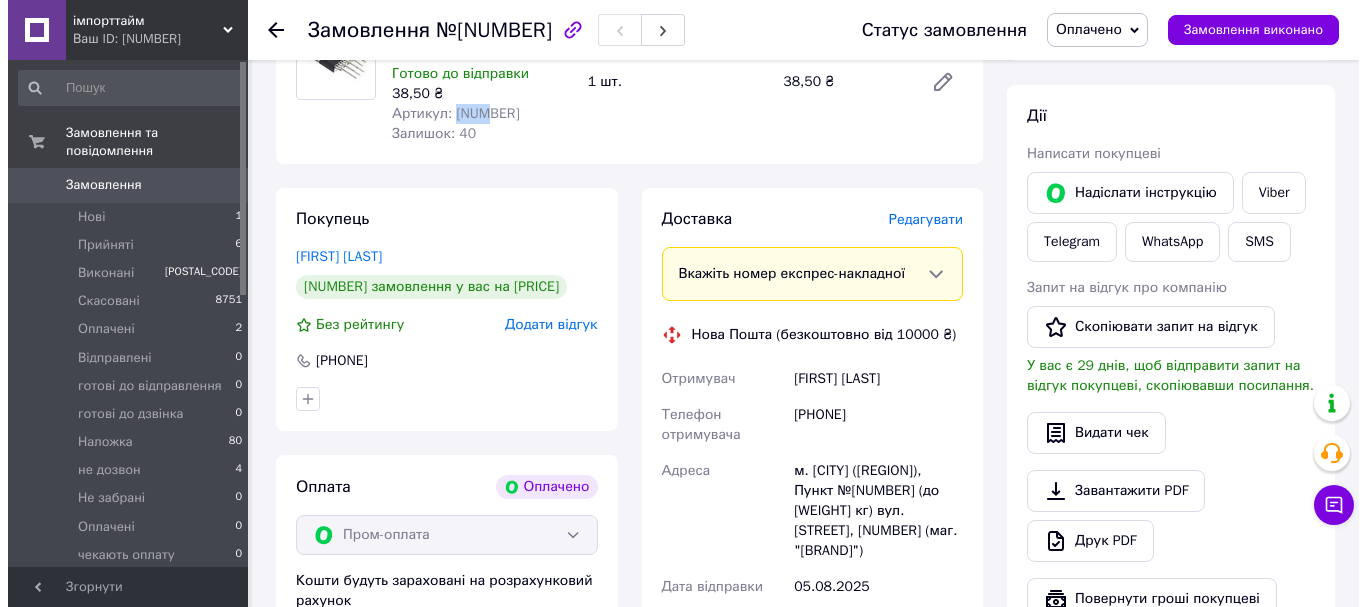 scroll, scrollTop: 326, scrollLeft: 0, axis: vertical 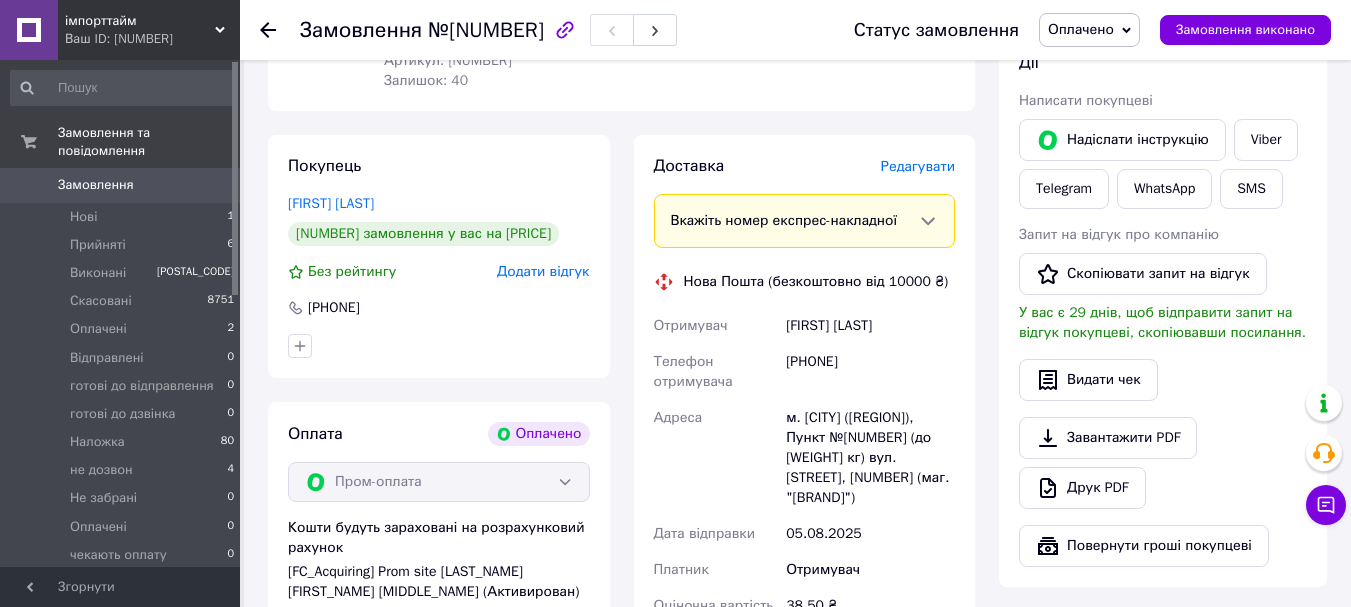 click on "Редагувати" at bounding box center [918, 166] 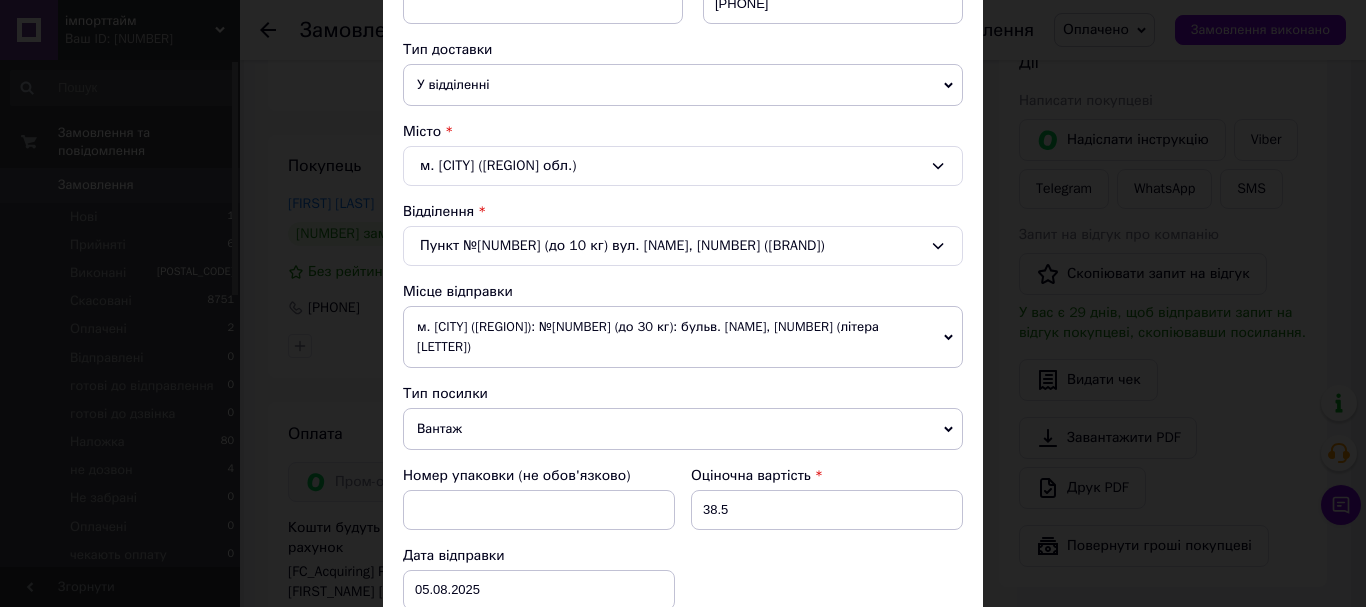 click on "Вантаж" at bounding box center [683, 429] 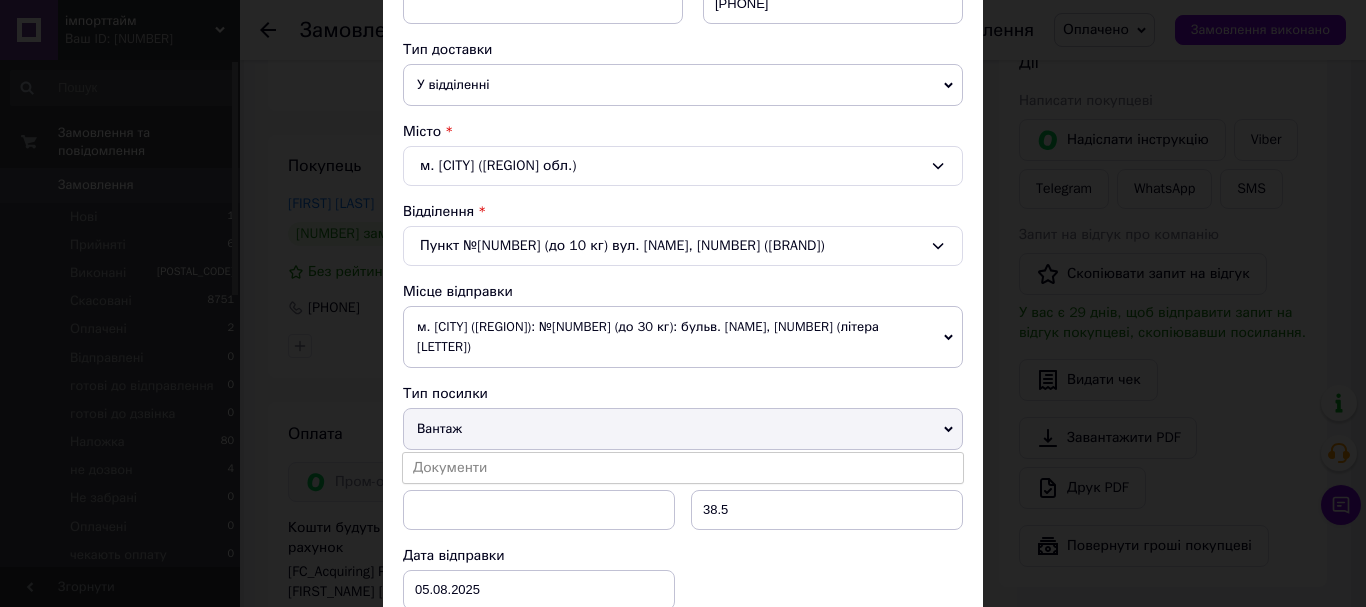 click on "Документи" at bounding box center (683, 468) 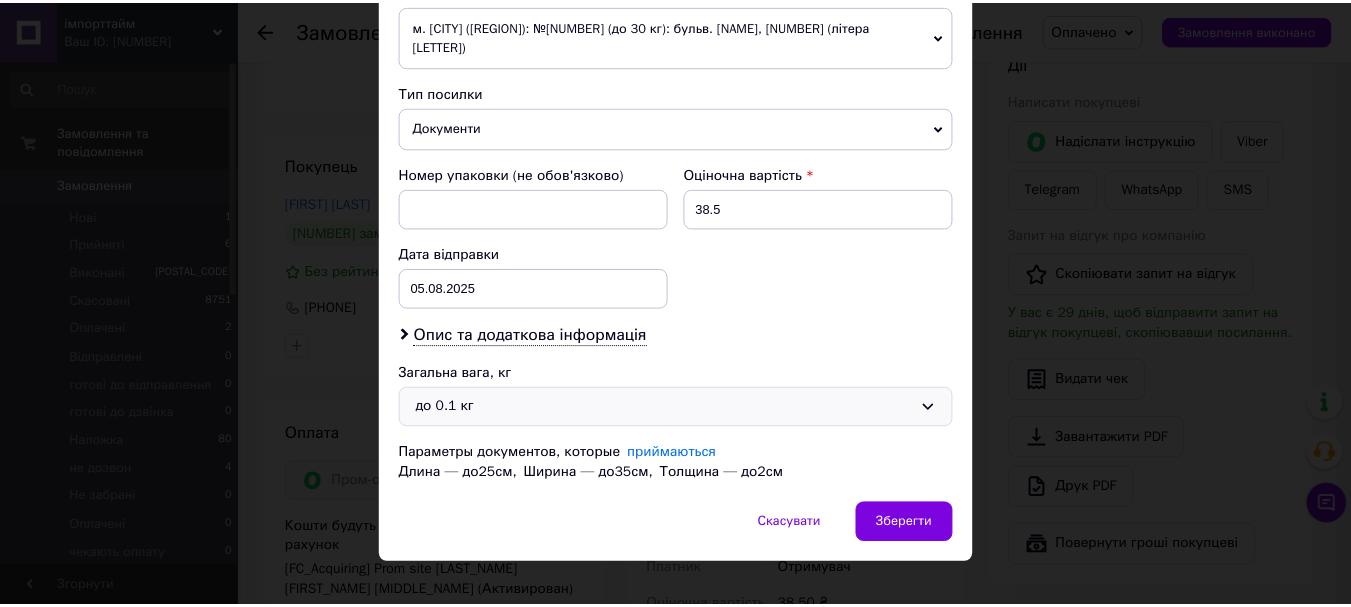 scroll, scrollTop: 741, scrollLeft: 0, axis: vertical 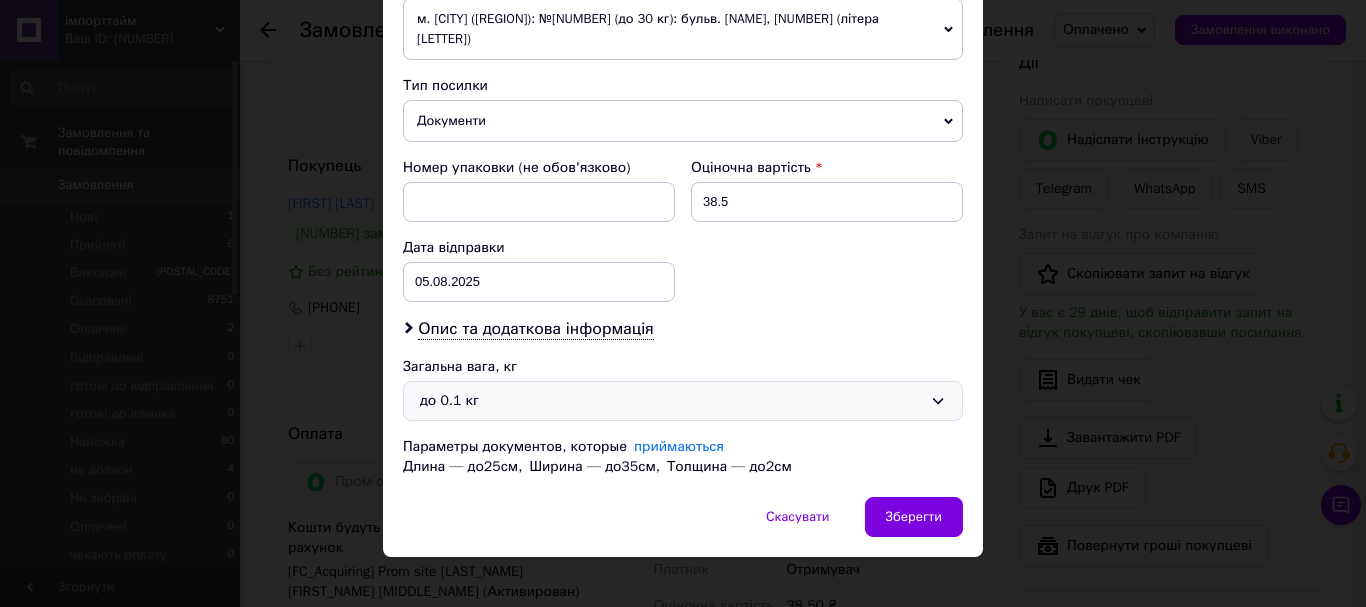 click on "до 0.1 кг" at bounding box center [671, 401] 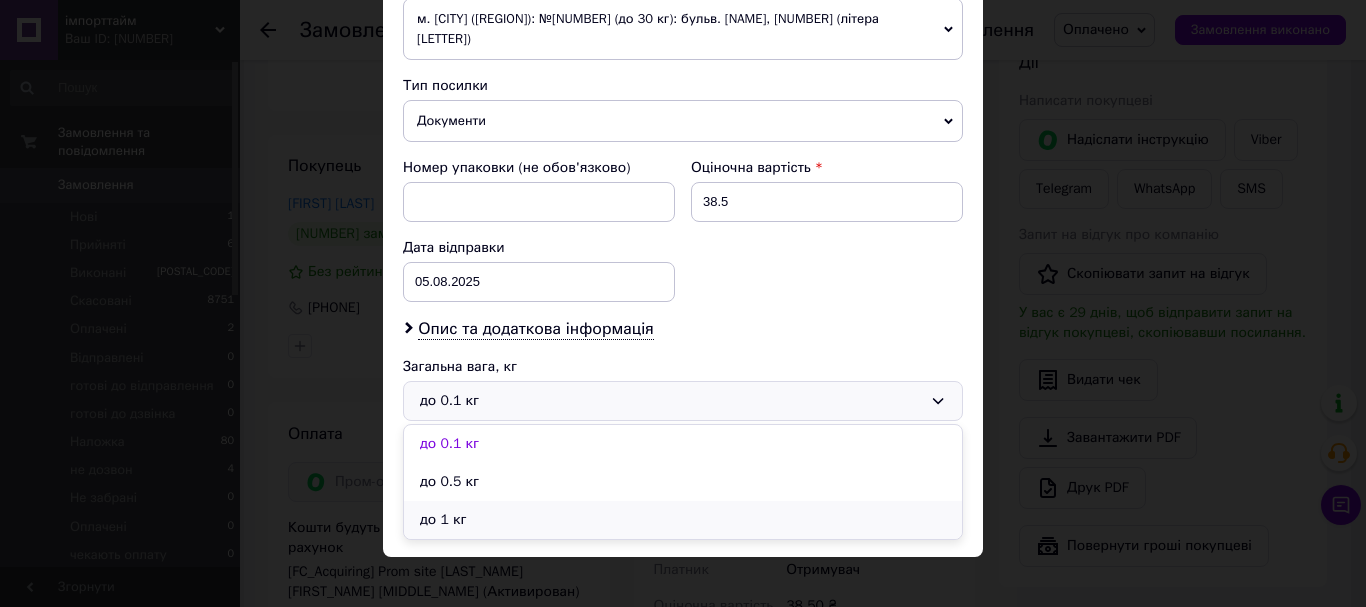 click on "до 1 кг" at bounding box center (683, 520) 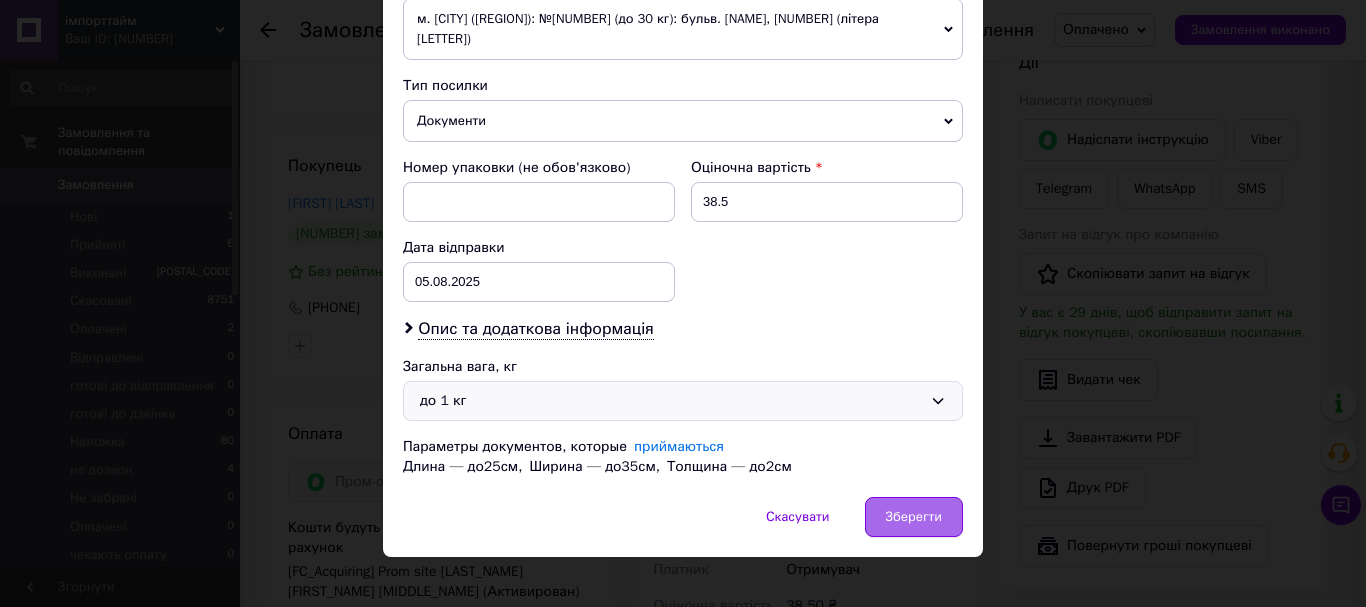 click on "Зберегти" at bounding box center [914, 517] 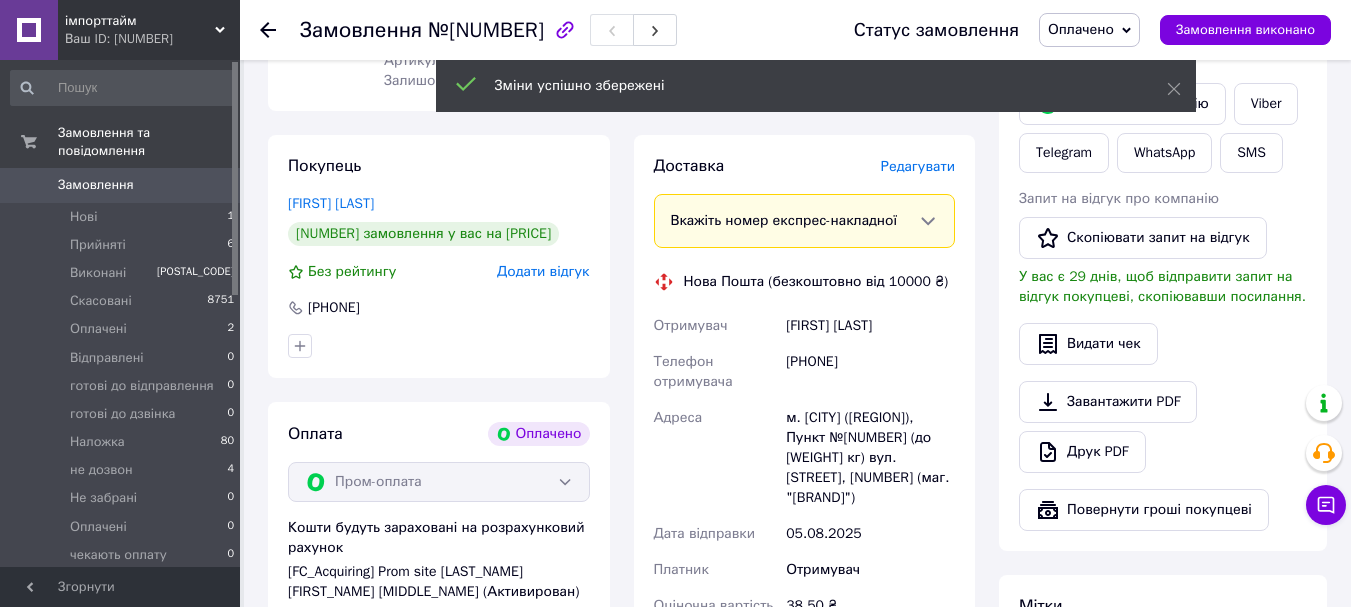scroll, scrollTop: 660, scrollLeft: 0, axis: vertical 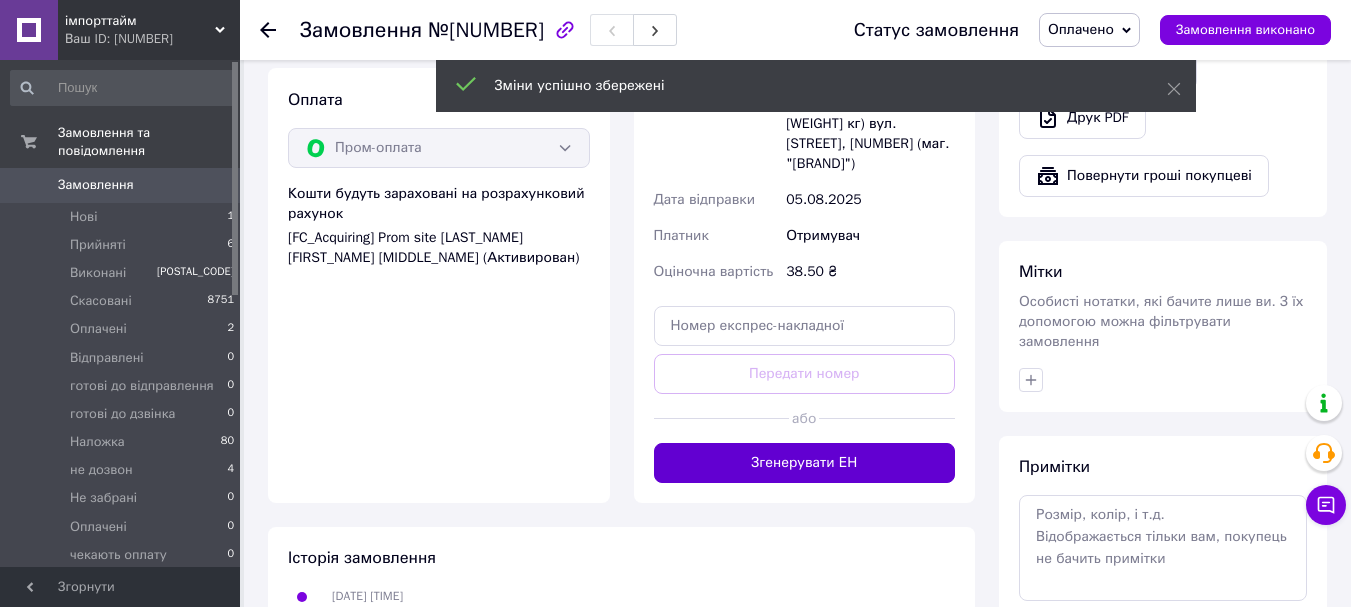 click on "Згенерувати ЕН" at bounding box center (805, 463) 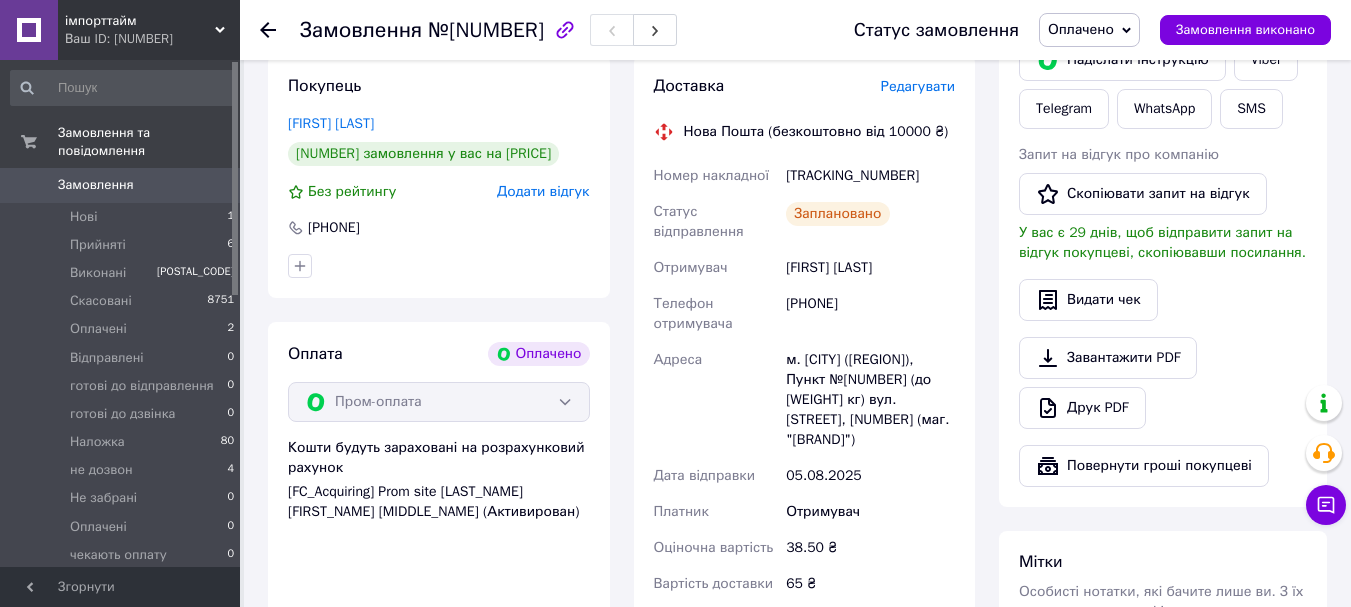 scroll, scrollTop: 293, scrollLeft: 0, axis: vertical 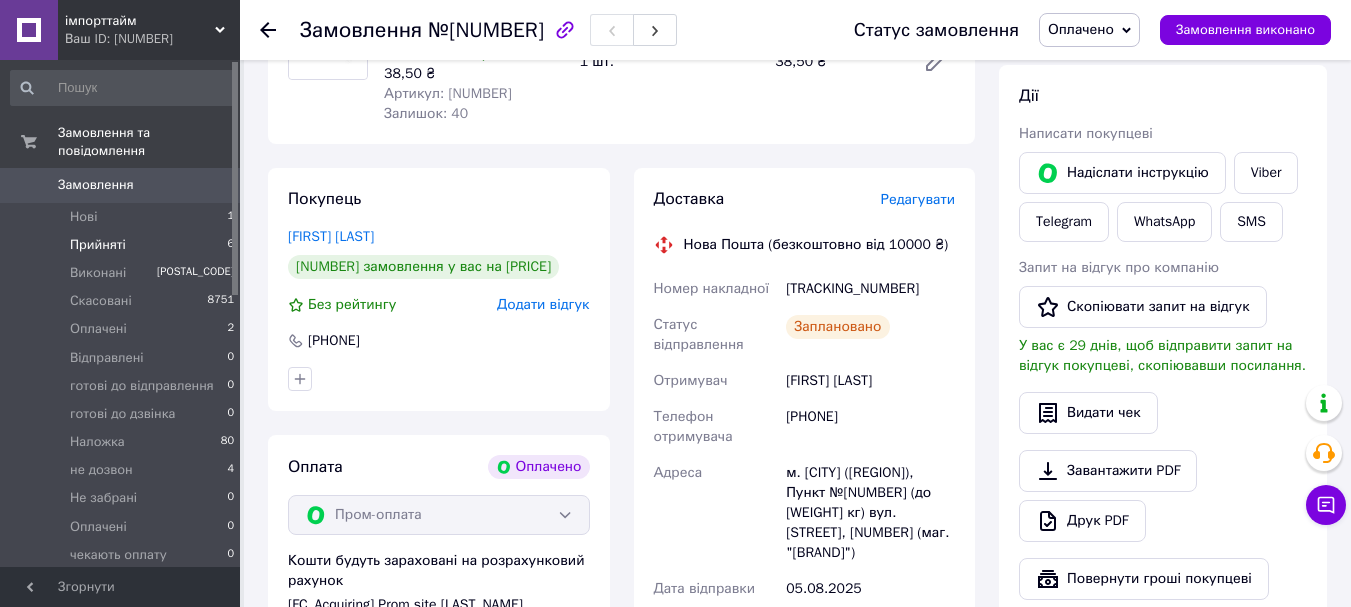 click on "Прийняті 6" at bounding box center [123, 245] 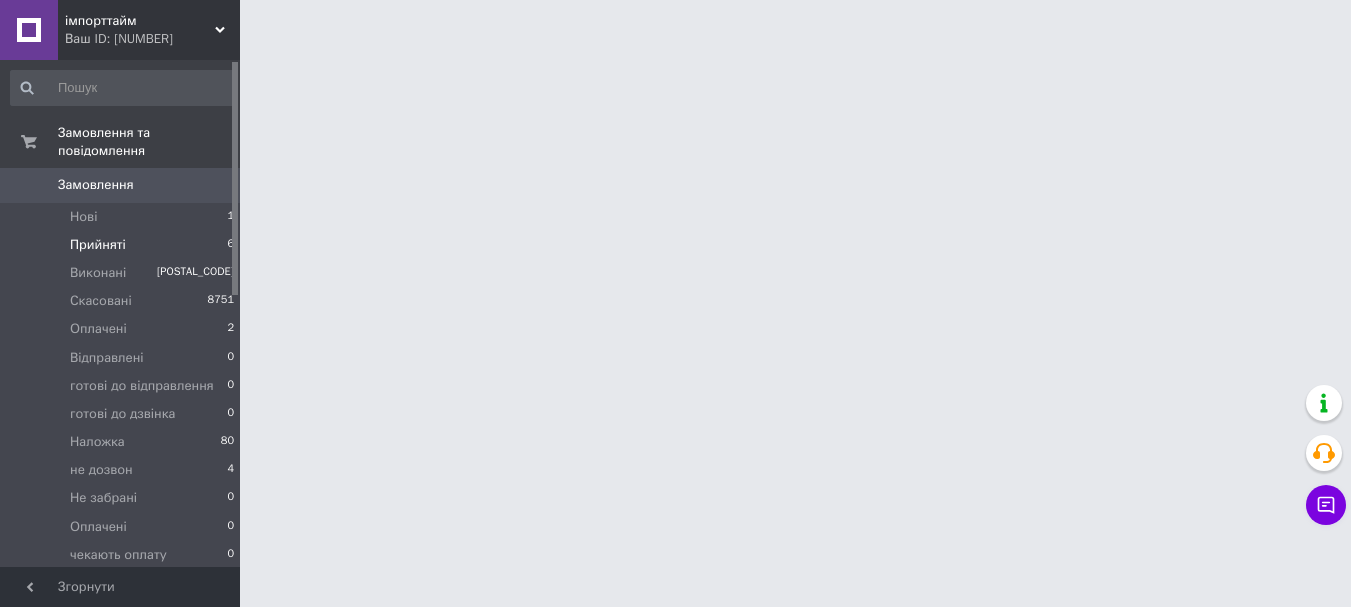 scroll, scrollTop: 0, scrollLeft: 0, axis: both 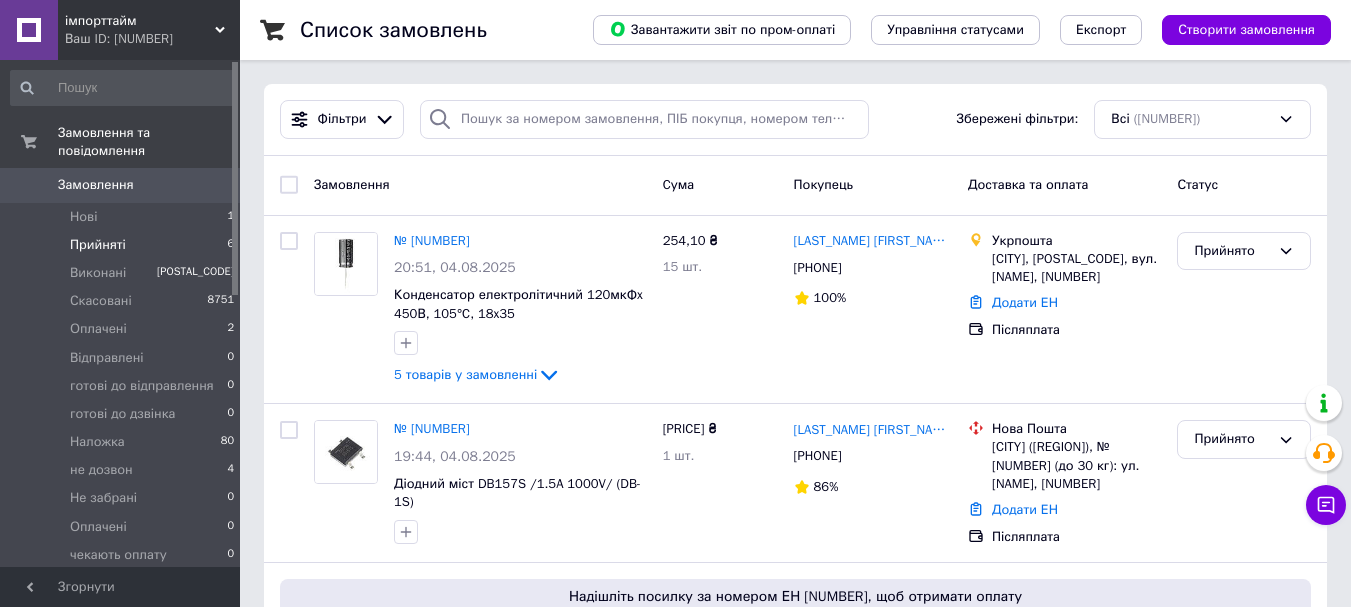click on "Прийняті 6" at bounding box center (123, 245) 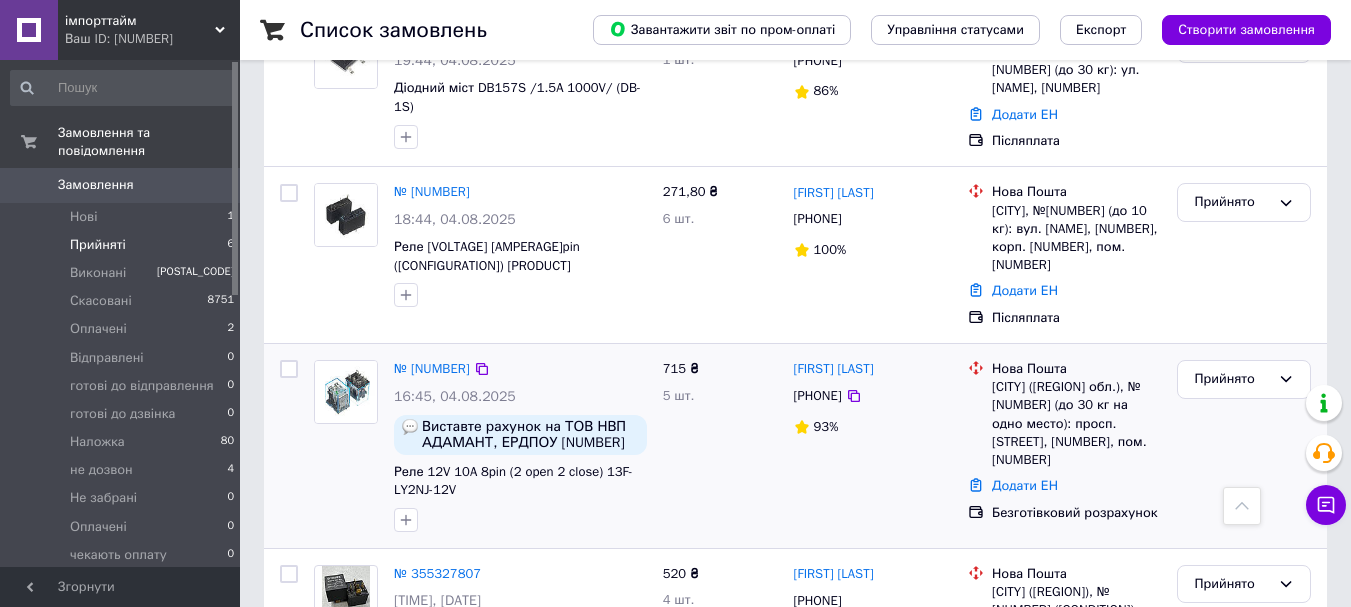 scroll, scrollTop: 433, scrollLeft: 0, axis: vertical 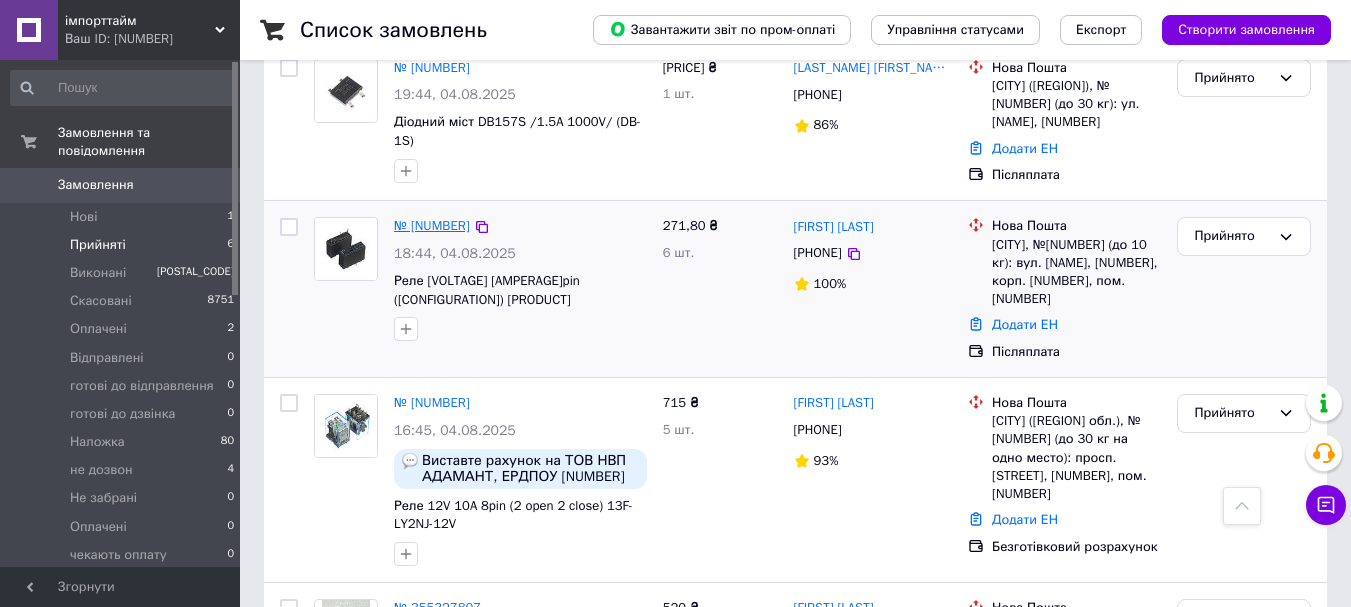 click on "№ [NUMBER]" at bounding box center [432, 225] 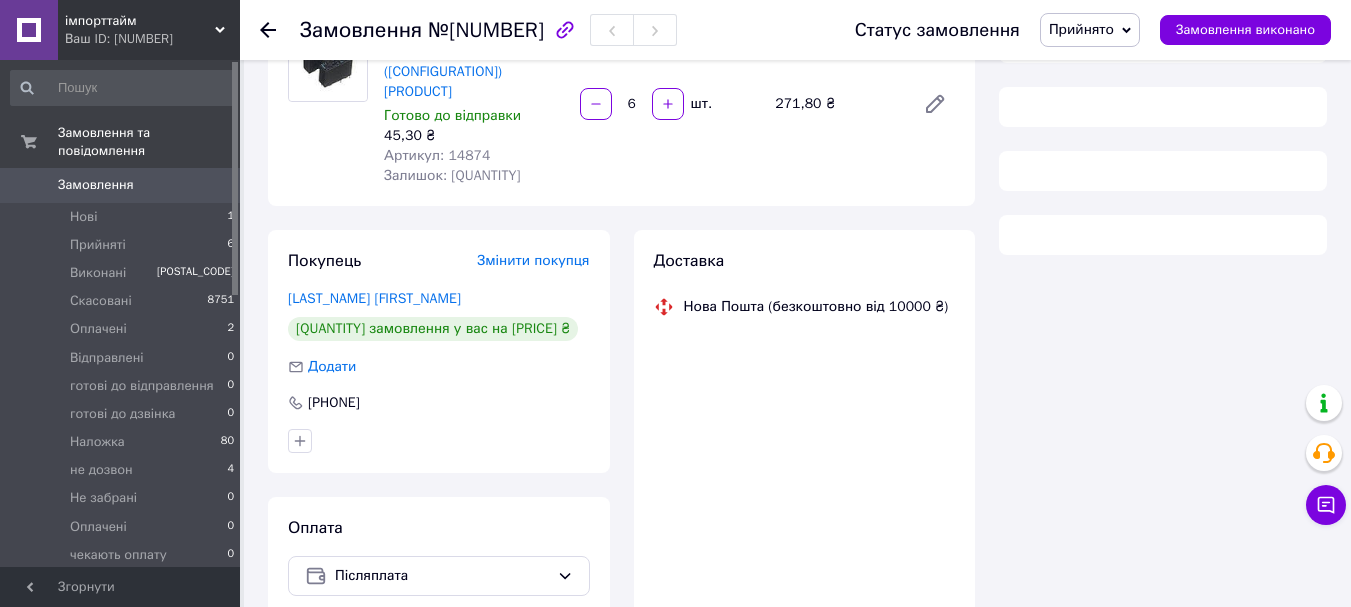 scroll, scrollTop: 99, scrollLeft: 0, axis: vertical 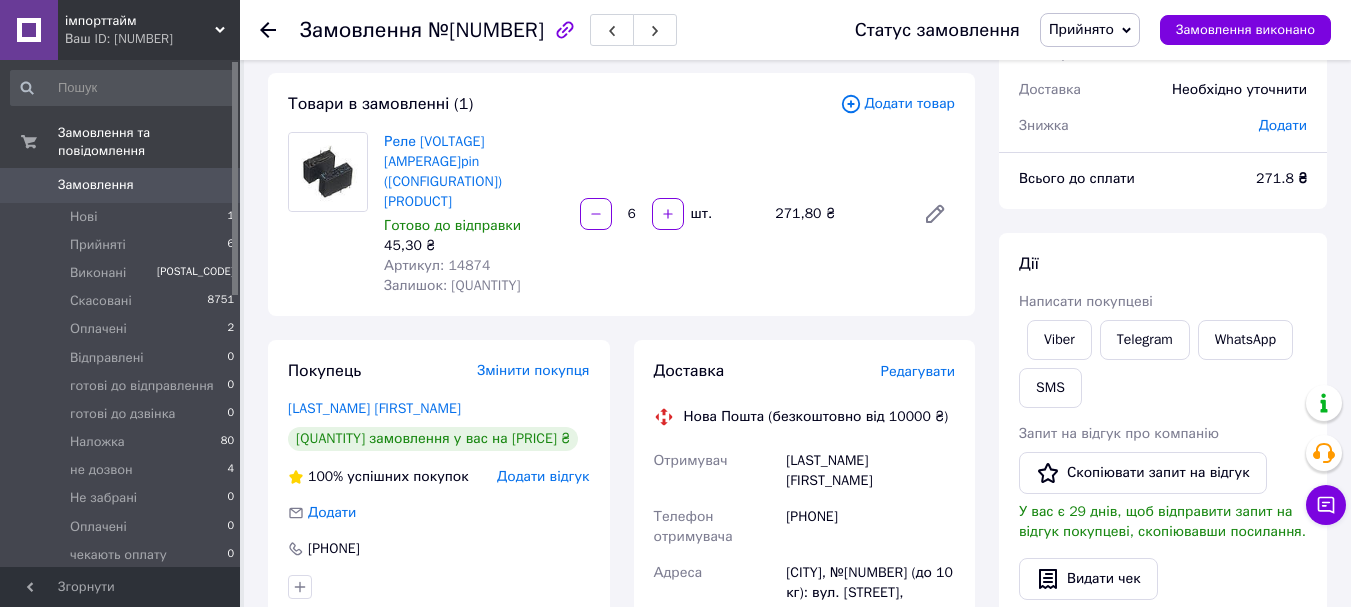 click on "Артикул: 14874" at bounding box center (437, 265) 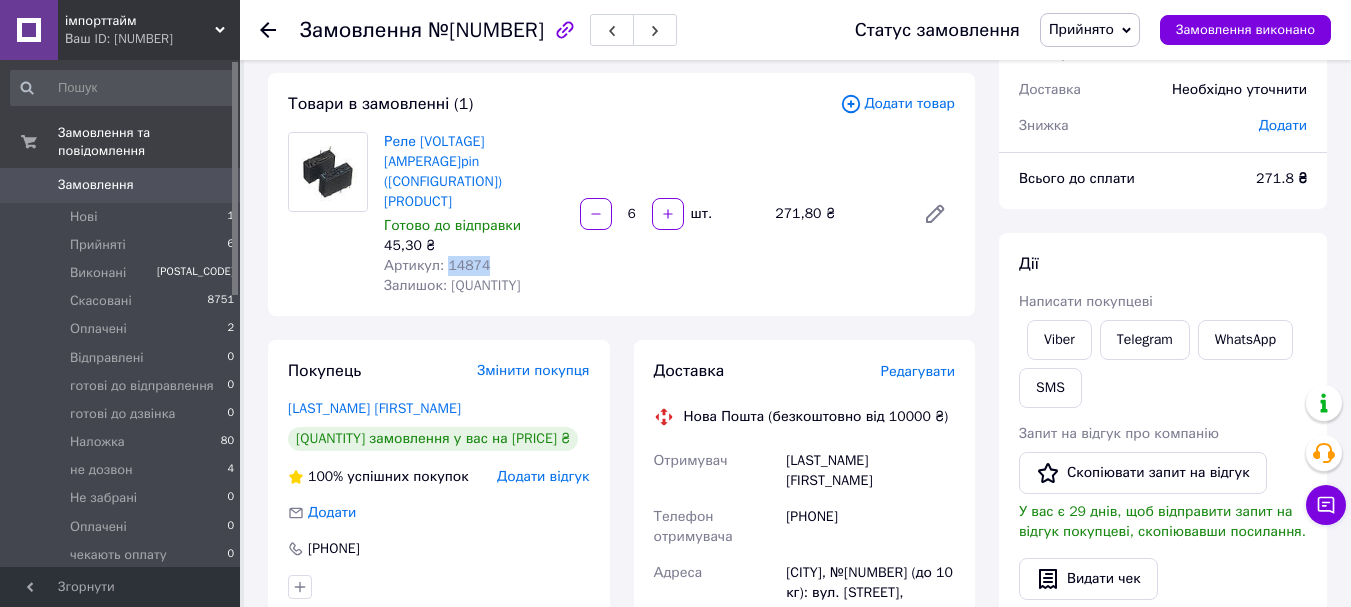click on "Артикул: 14874" at bounding box center (437, 265) 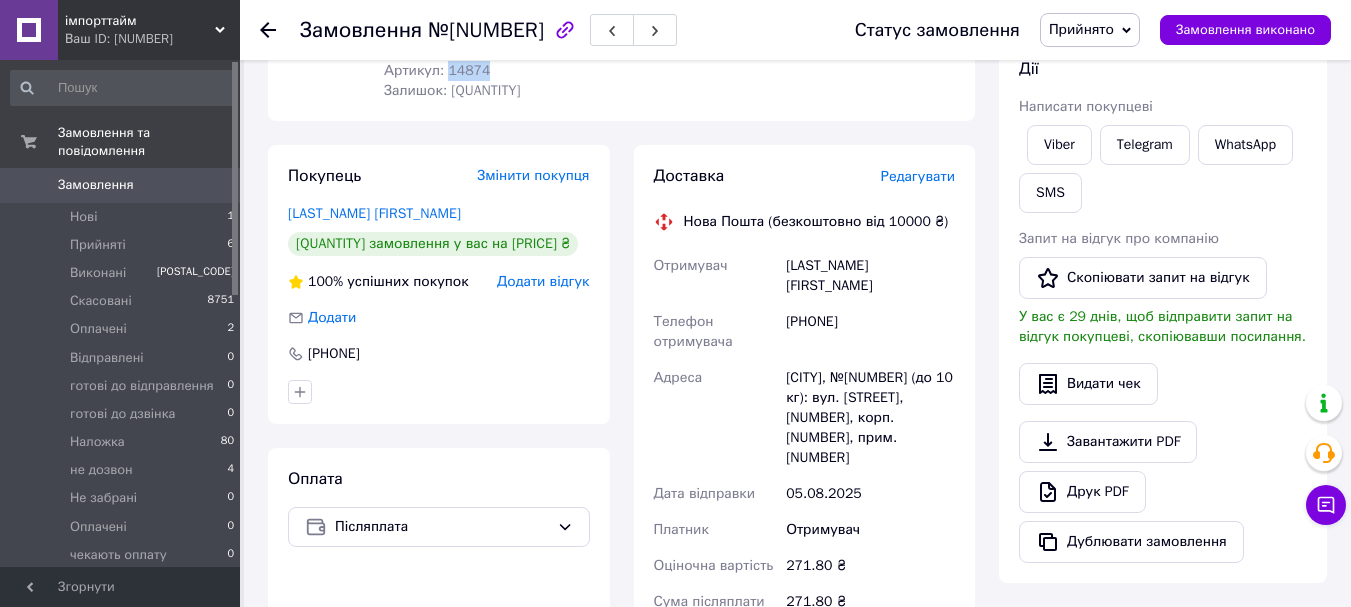 scroll, scrollTop: 299, scrollLeft: 0, axis: vertical 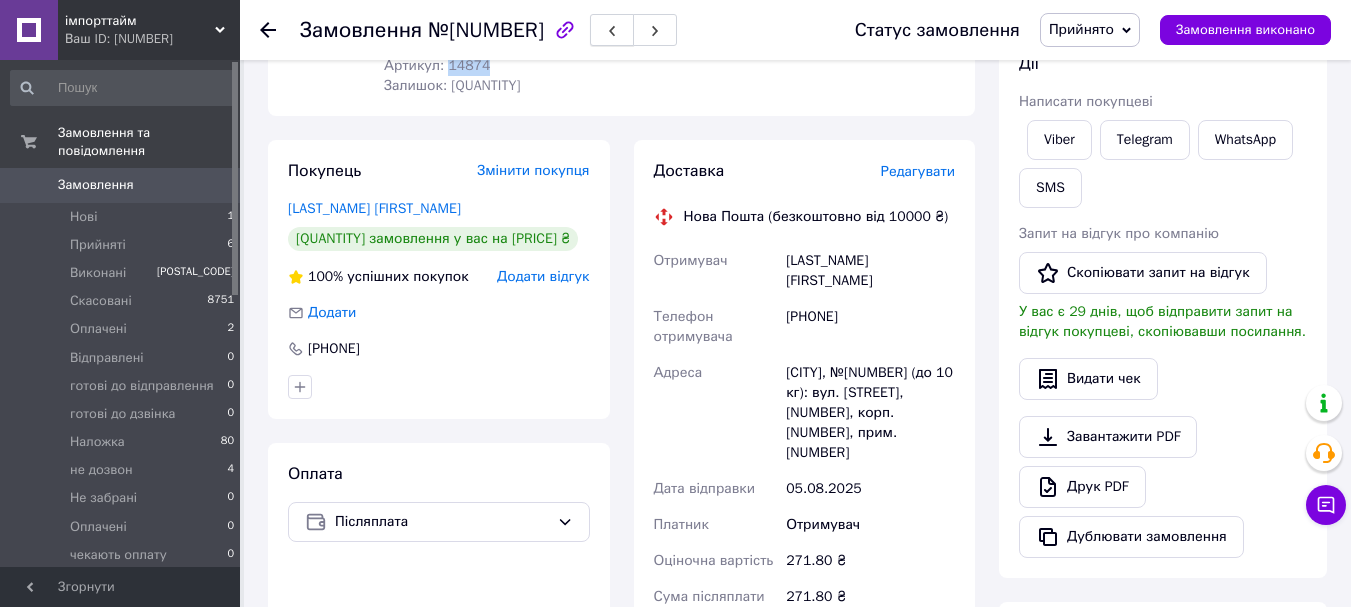 click 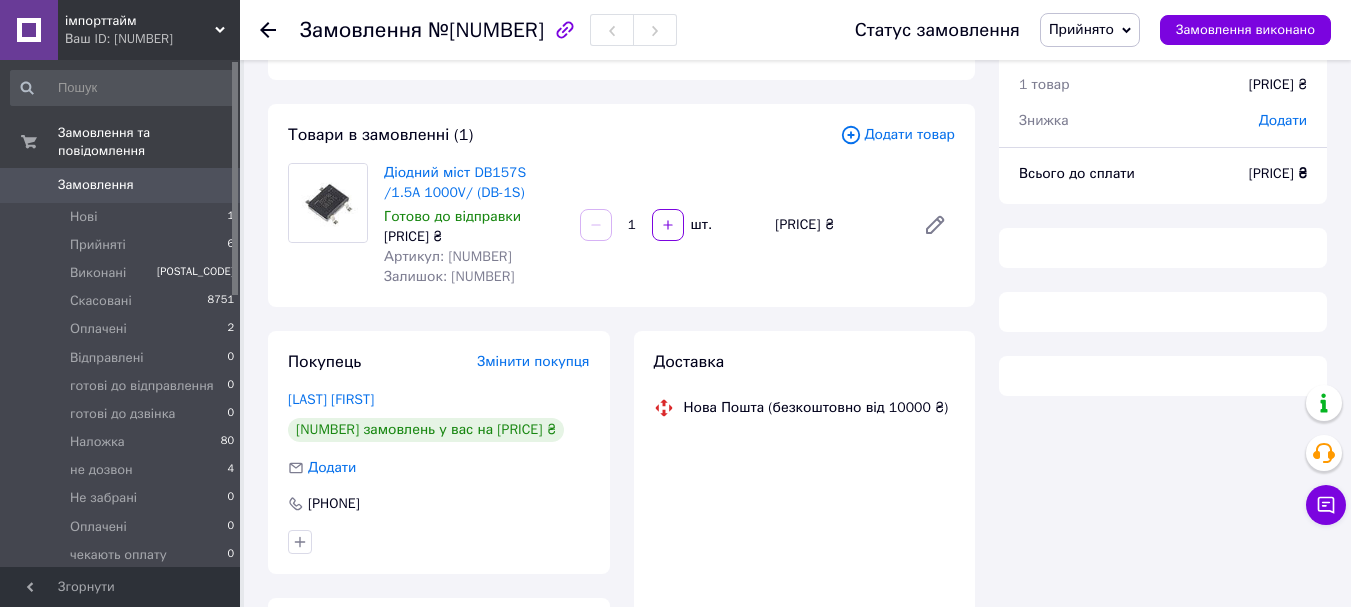 scroll, scrollTop: 66, scrollLeft: 0, axis: vertical 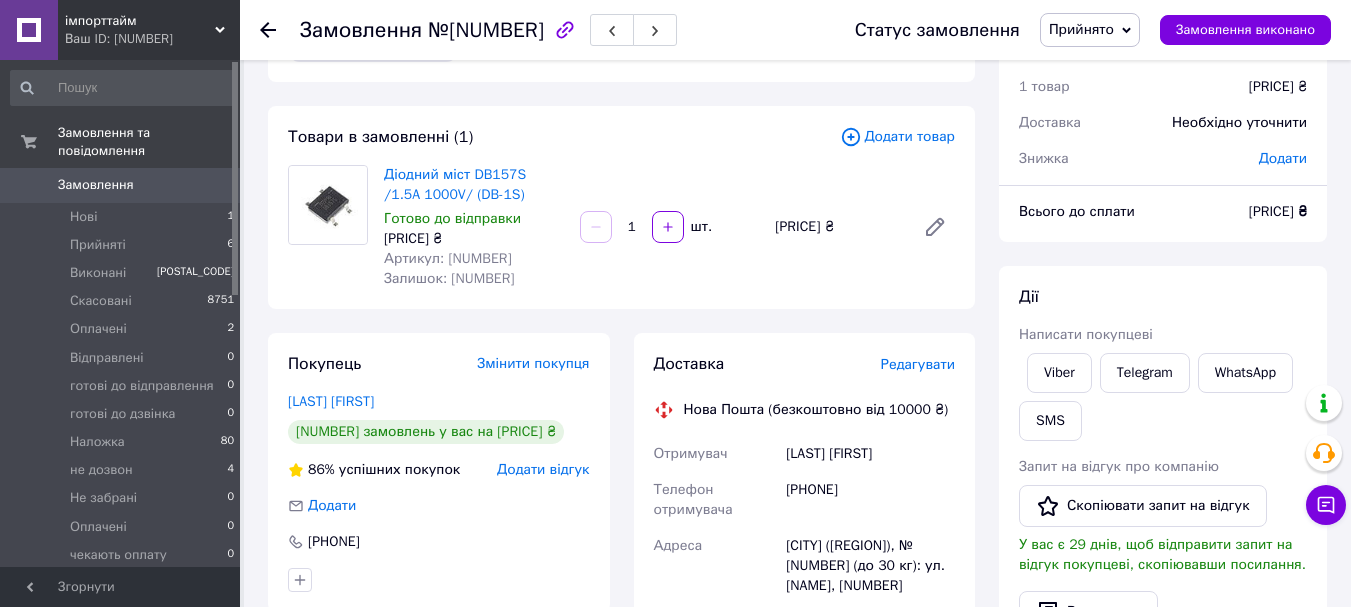 click on "Артикул: [NUMBER]" at bounding box center [448, 258] 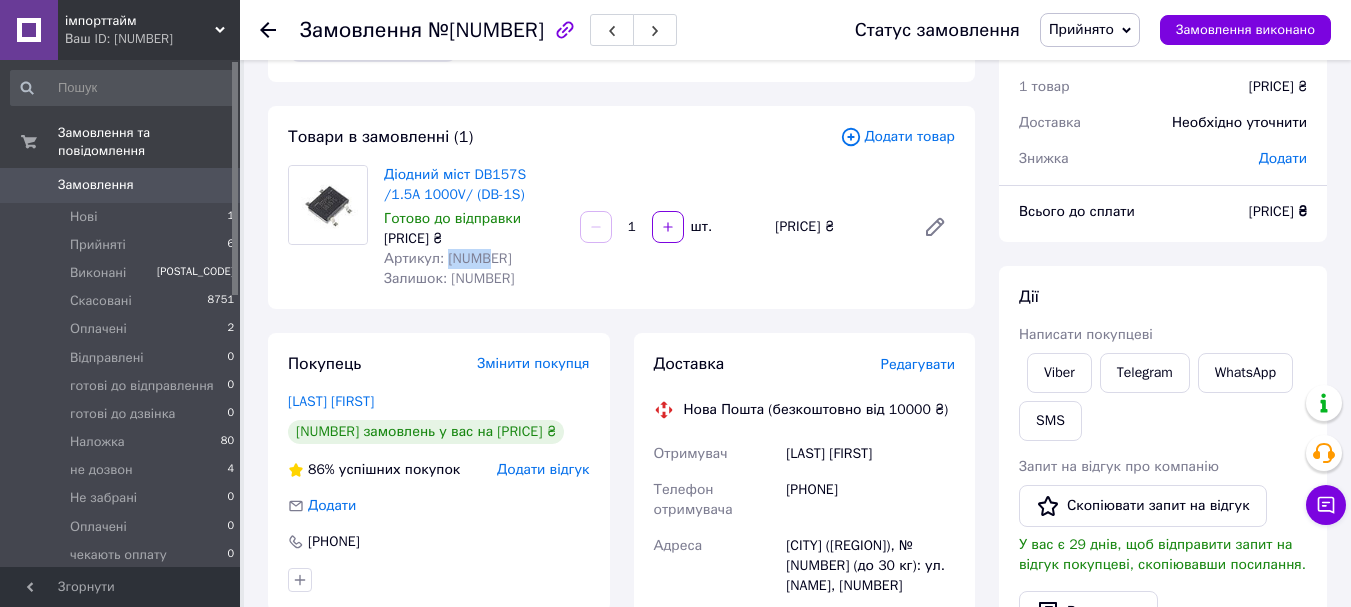 click on "Артикул: [NUMBER]" at bounding box center [448, 258] 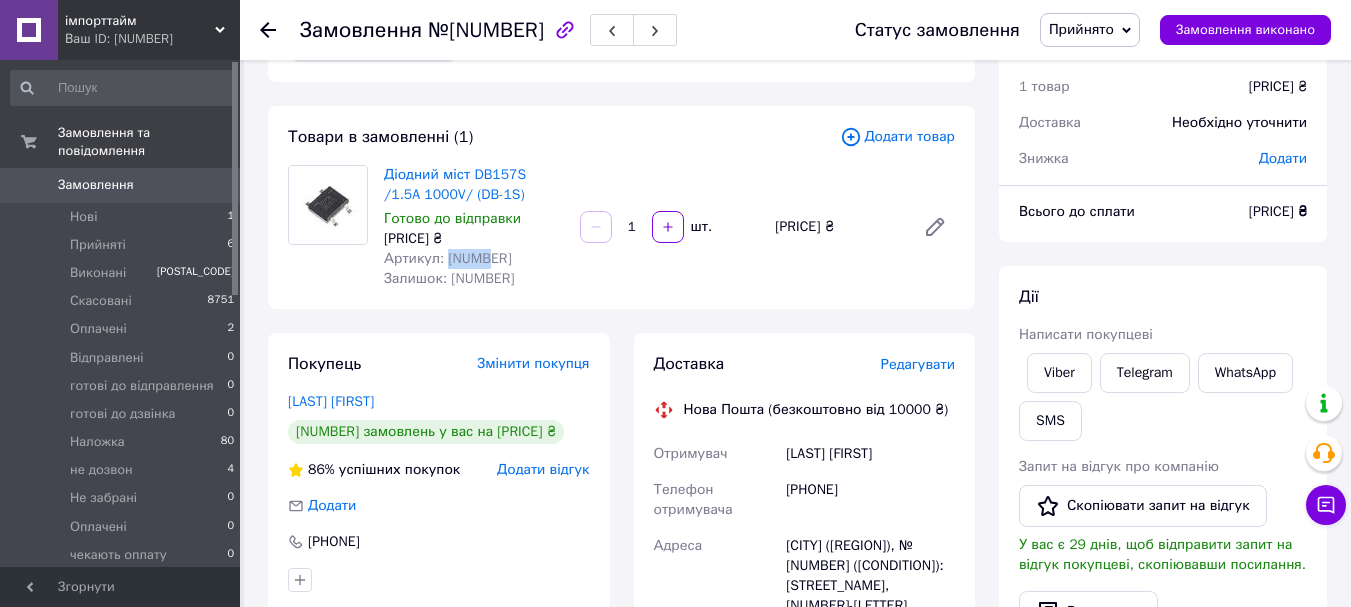 copy on "13968" 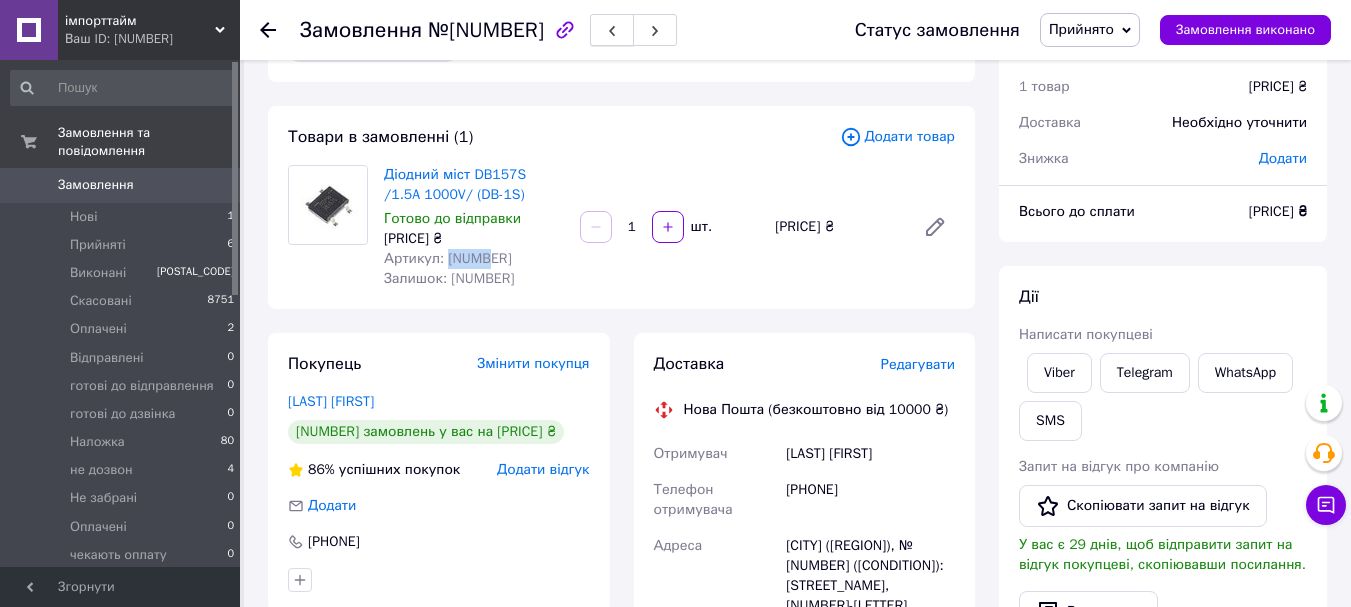 click at bounding box center [612, 30] 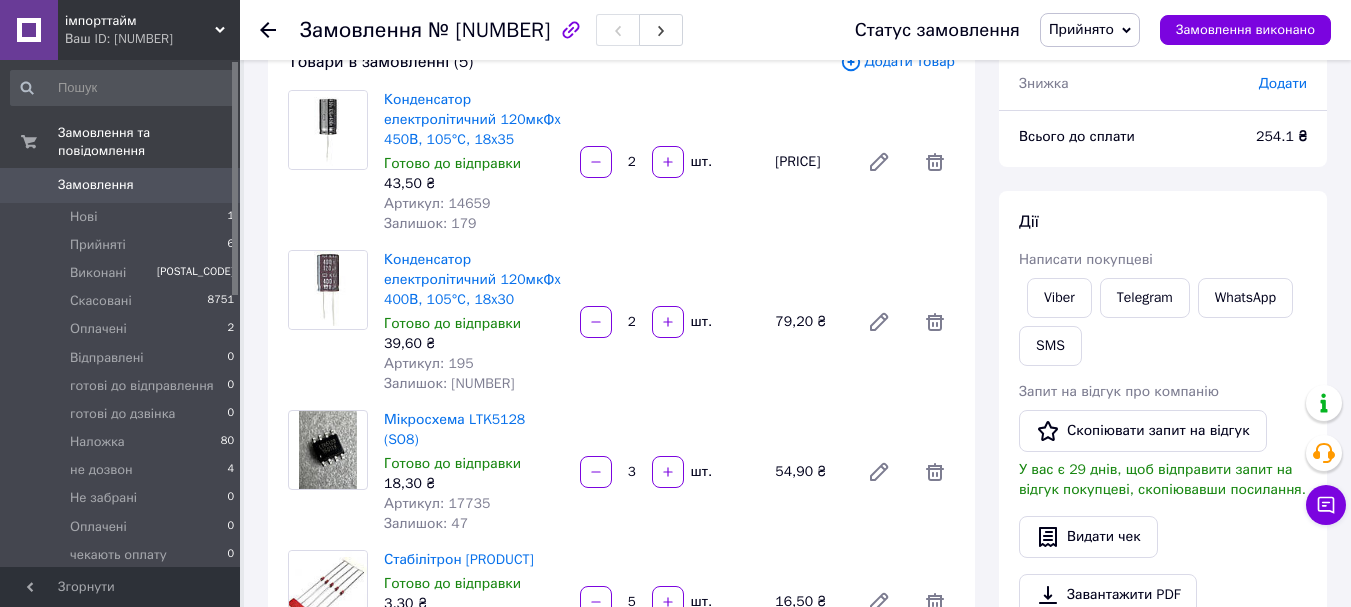 scroll, scrollTop: 167, scrollLeft: 0, axis: vertical 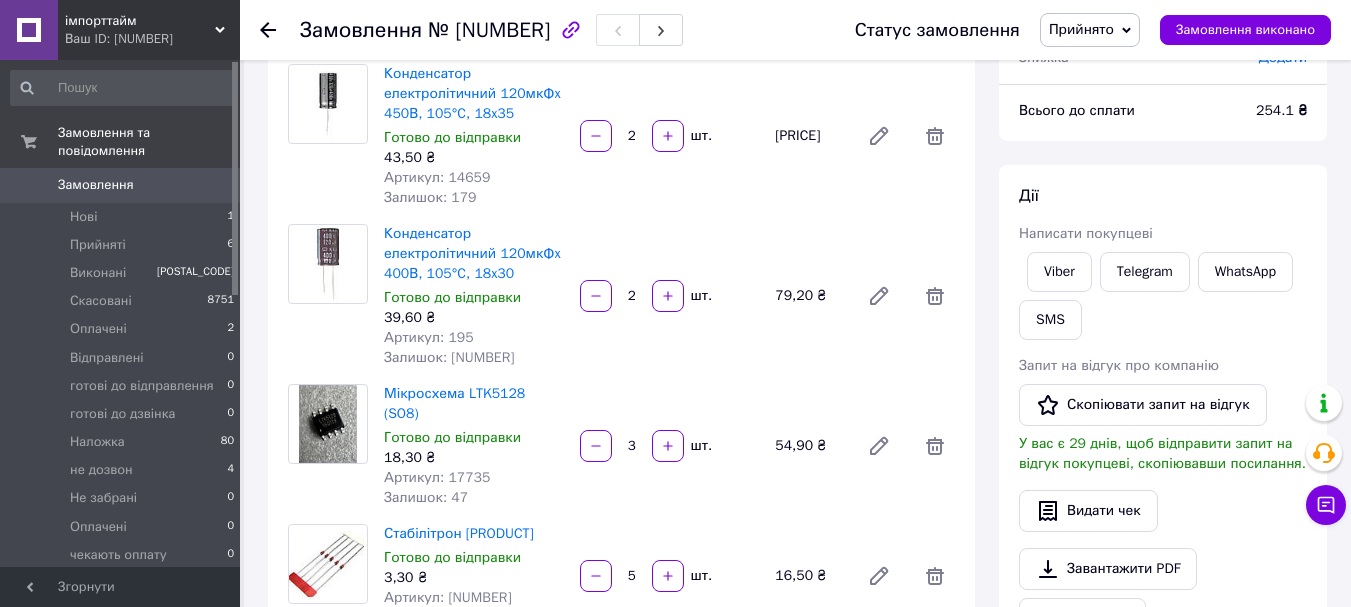 click on "Артикул: 14659" at bounding box center [437, 177] 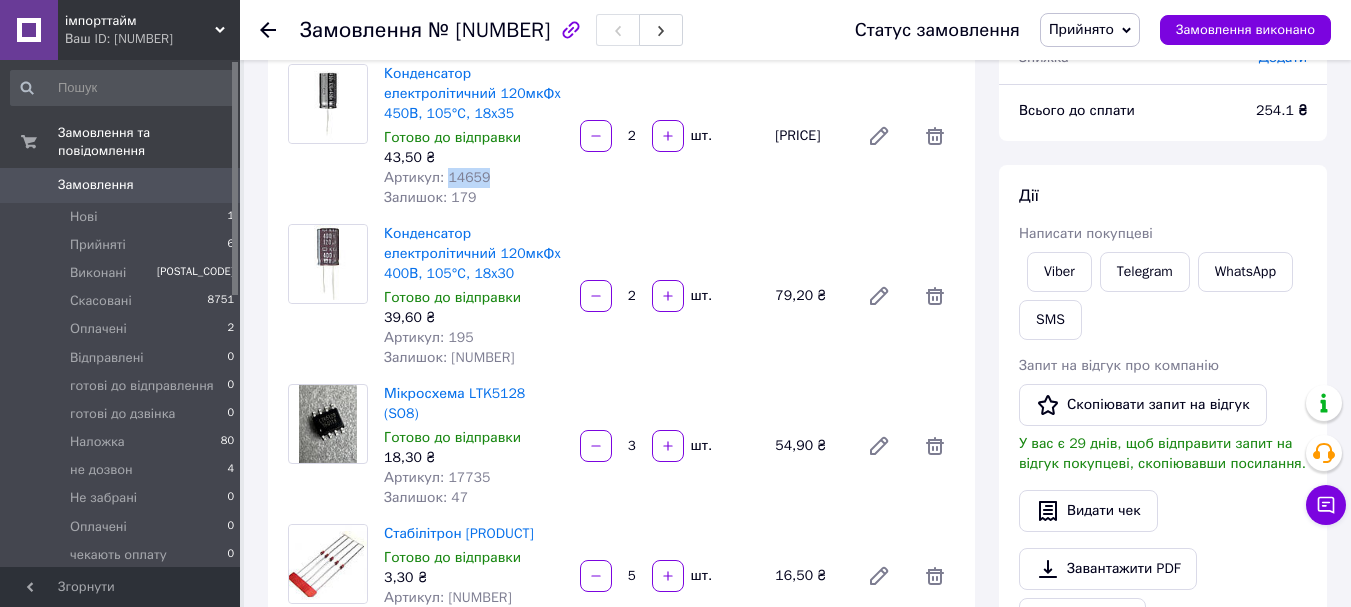 click on "Артикул: 14659" at bounding box center [437, 177] 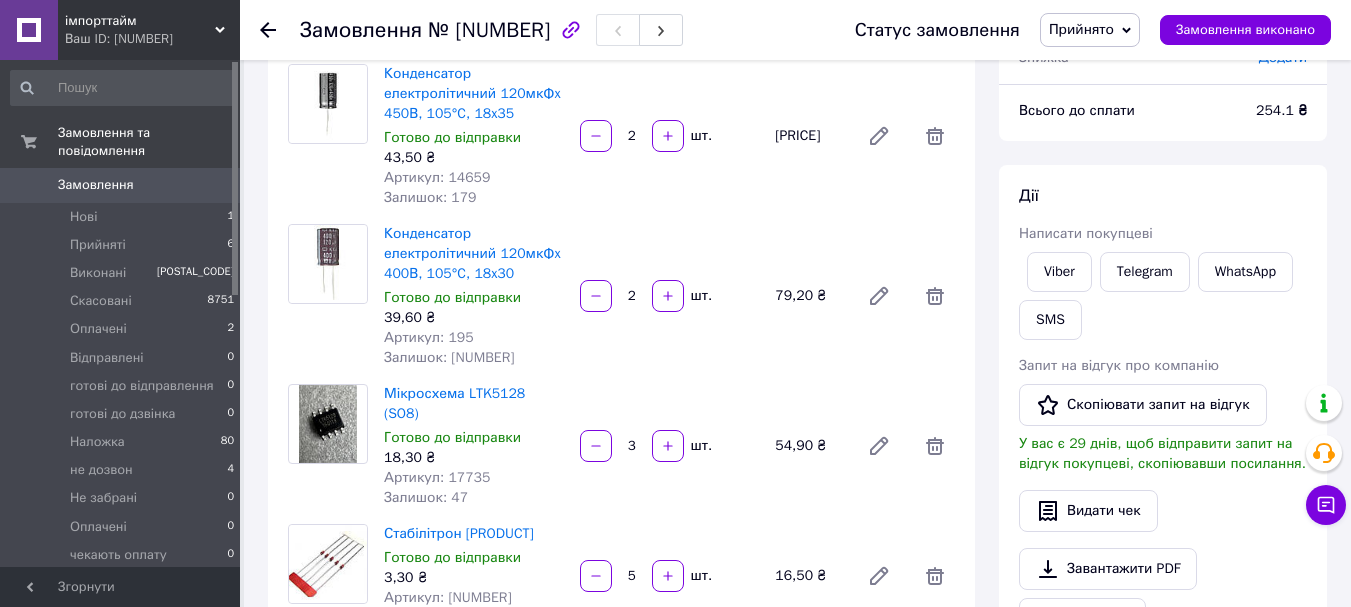 click on "Залишок: [NUMBER]" at bounding box center [449, 357] 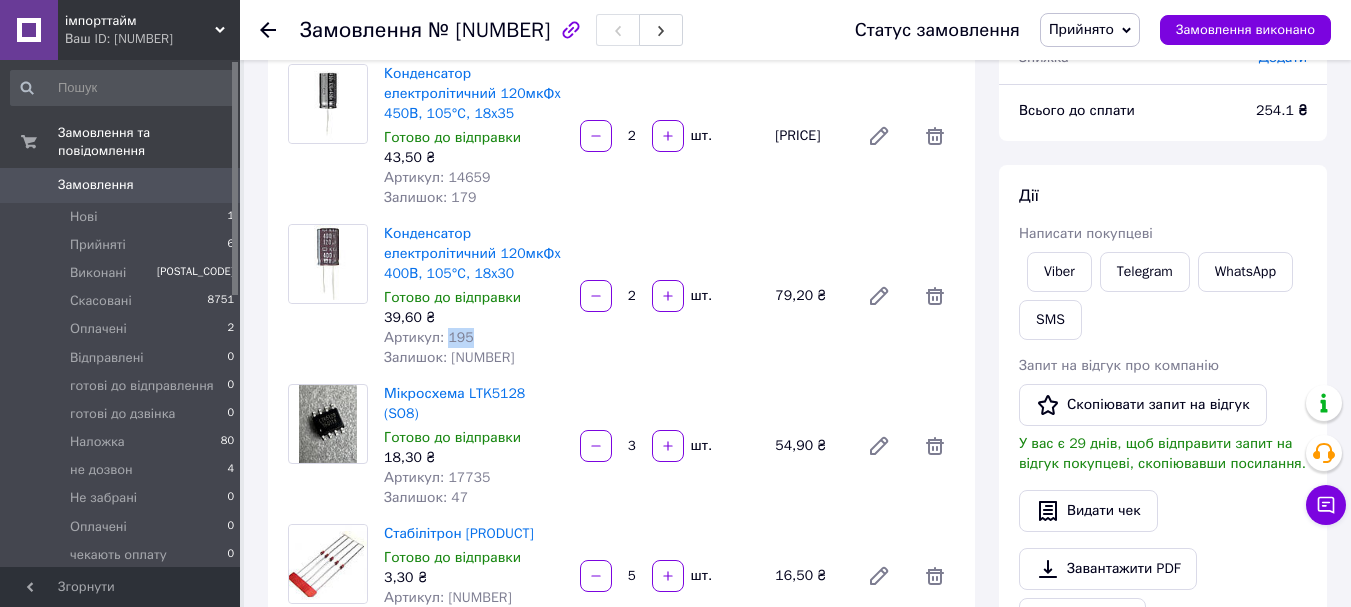 click on "Артикул: 195" at bounding box center [429, 337] 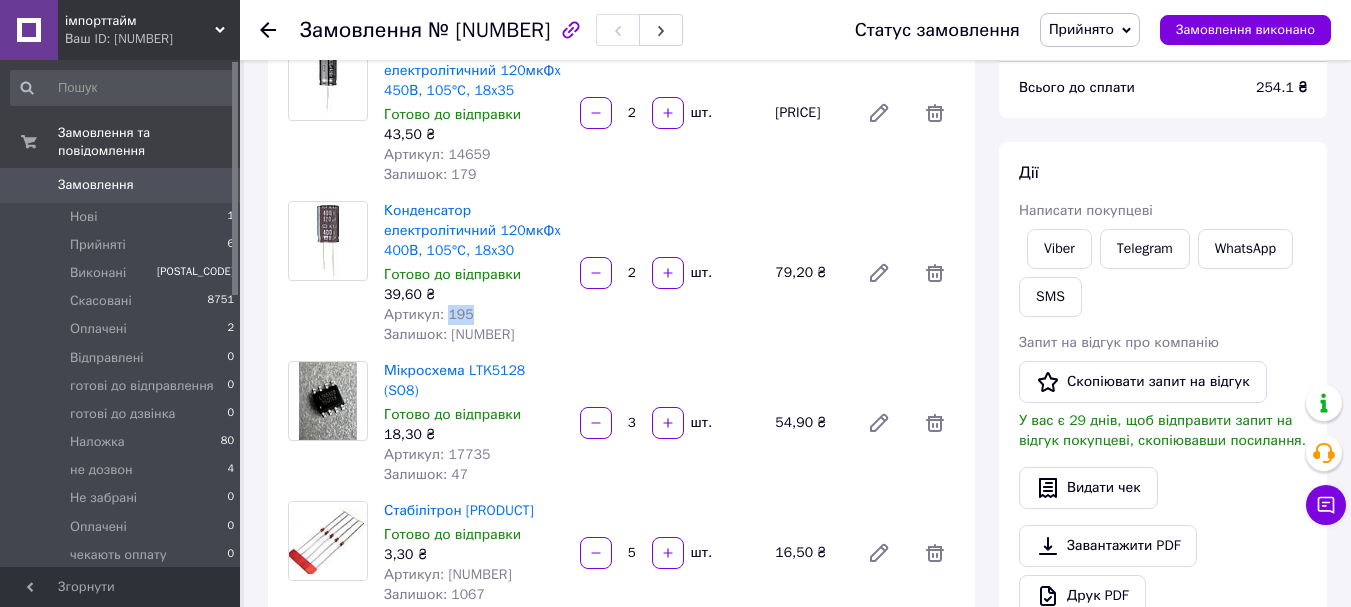 scroll, scrollTop: 233, scrollLeft: 0, axis: vertical 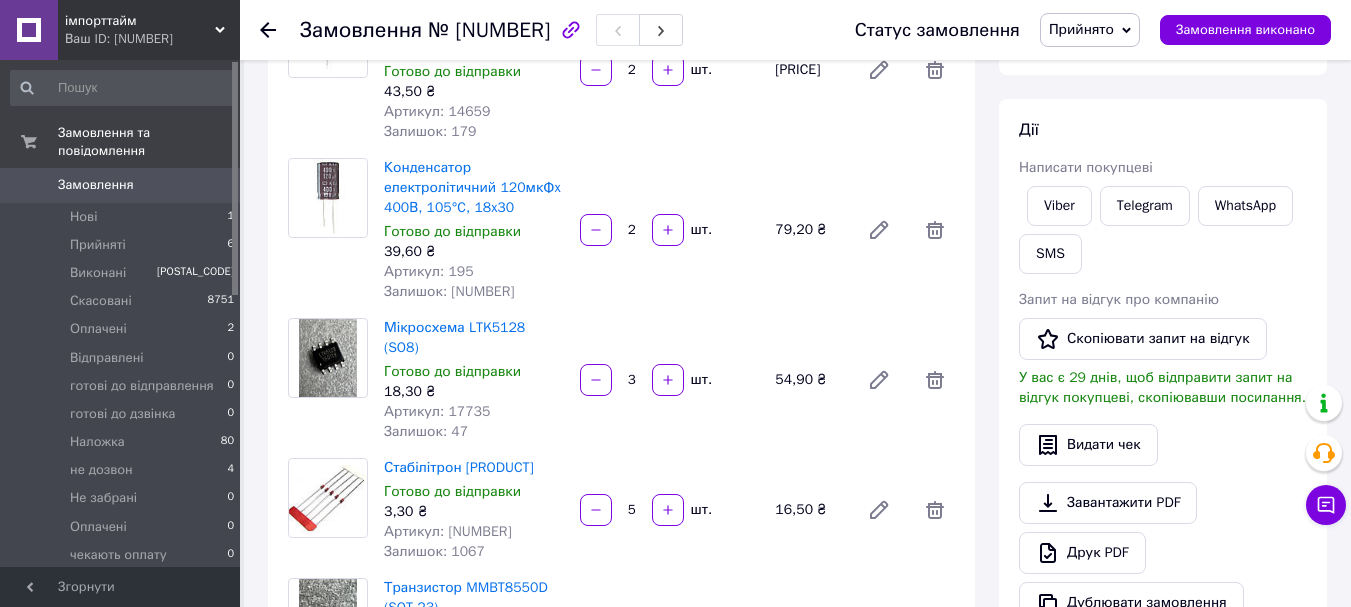 click on "Артикул: 17735" at bounding box center [437, 411] 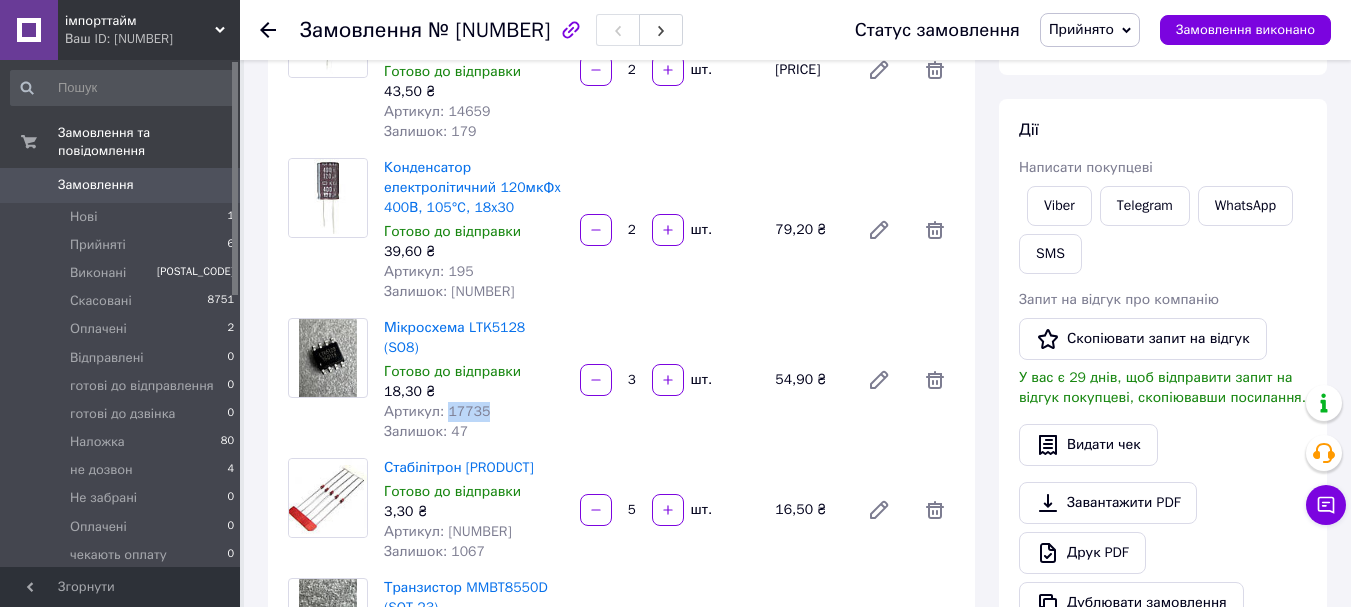 click on "Артикул: 17735" at bounding box center [437, 411] 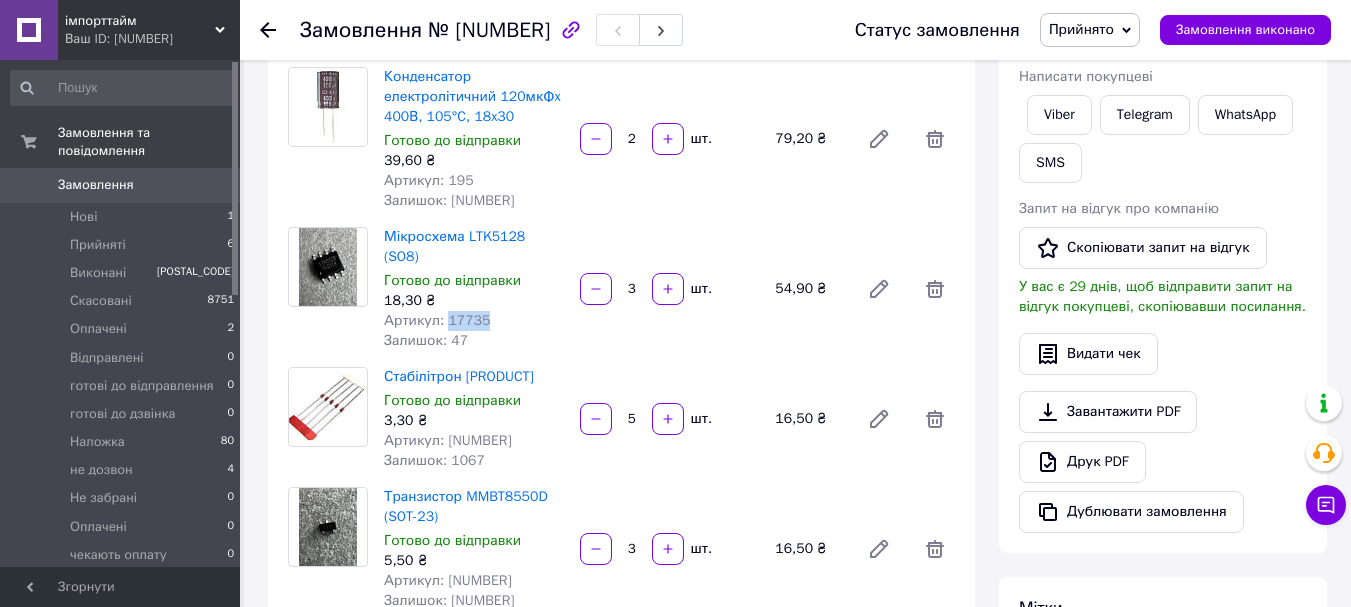 scroll, scrollTop: 333, scrollLeft: 0, axis: vertical 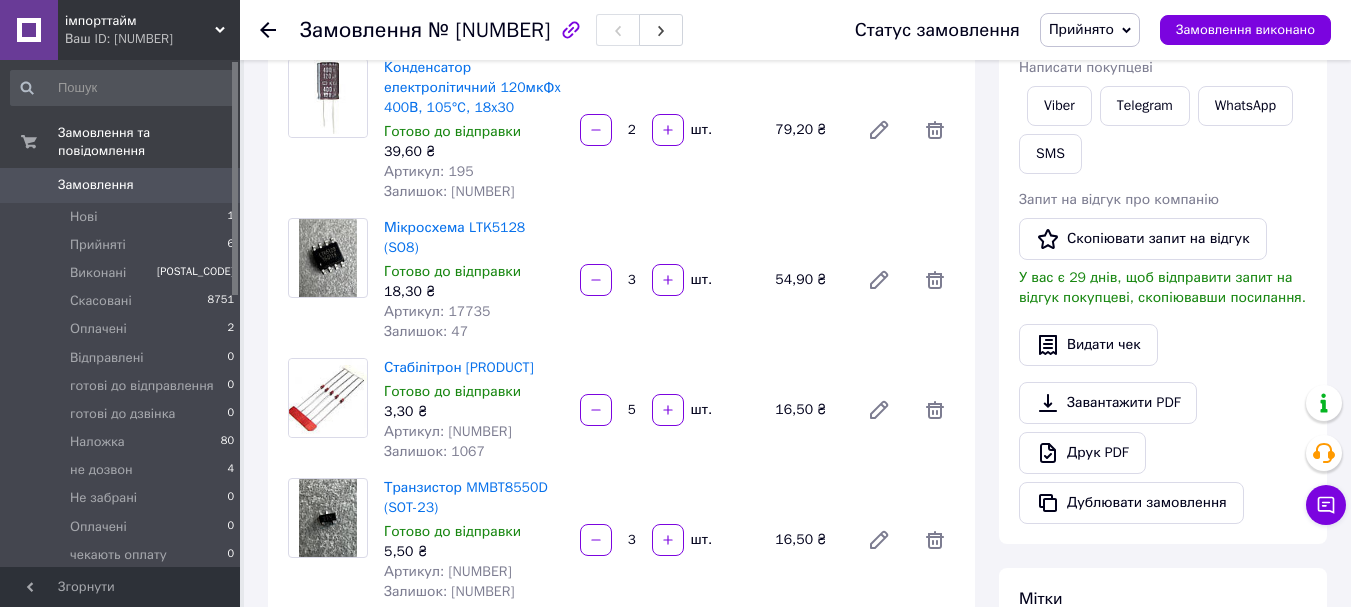 click on "Залишок: 1067" at bounding box center [434, 451] 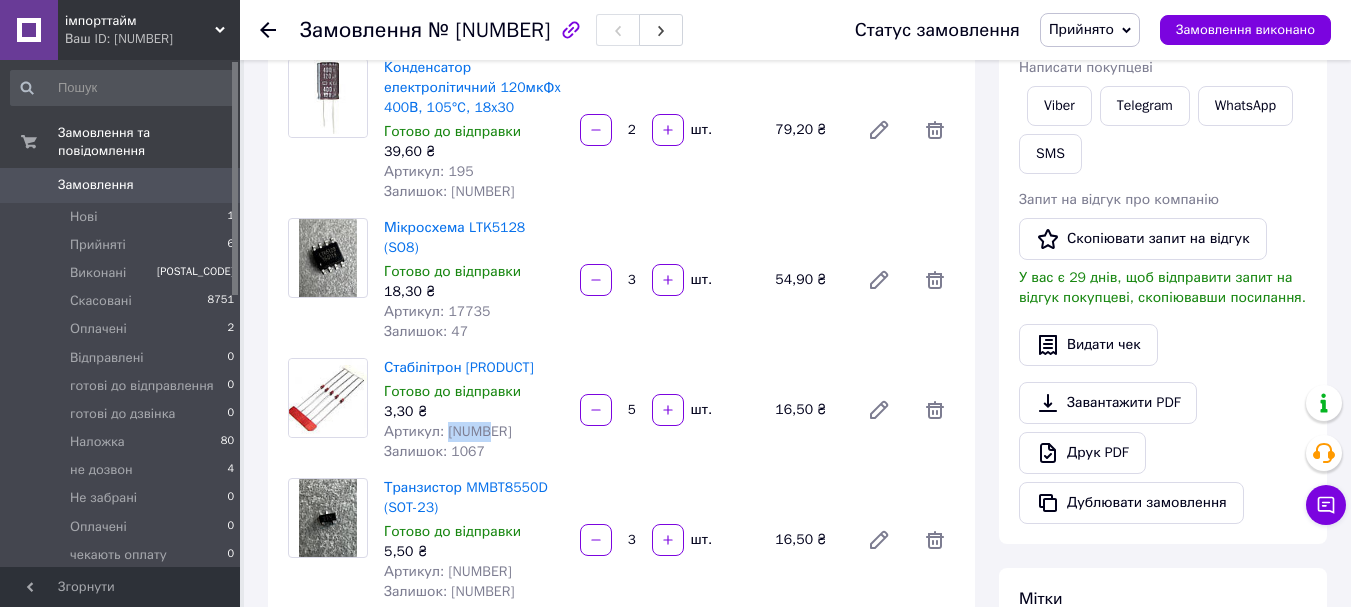 click on "Артикул: [NUMBER]" at bounding box center (448, 431) 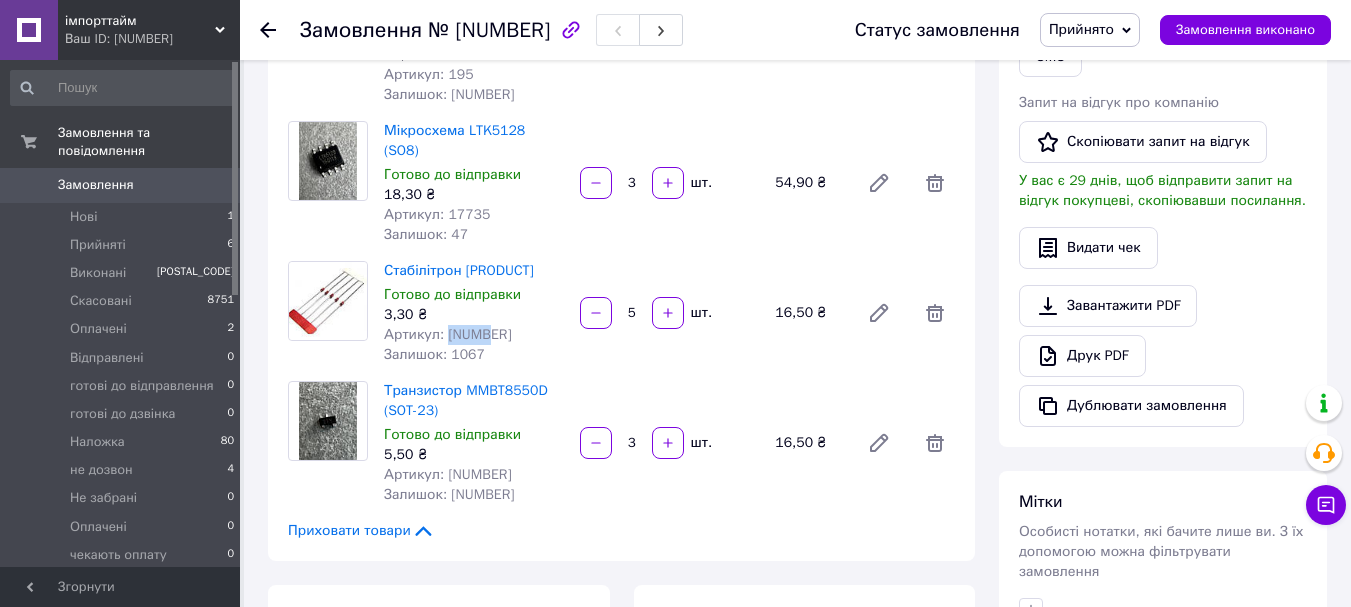scroll, scrollTop: 433, scrollLeft: 0, axis: vertical 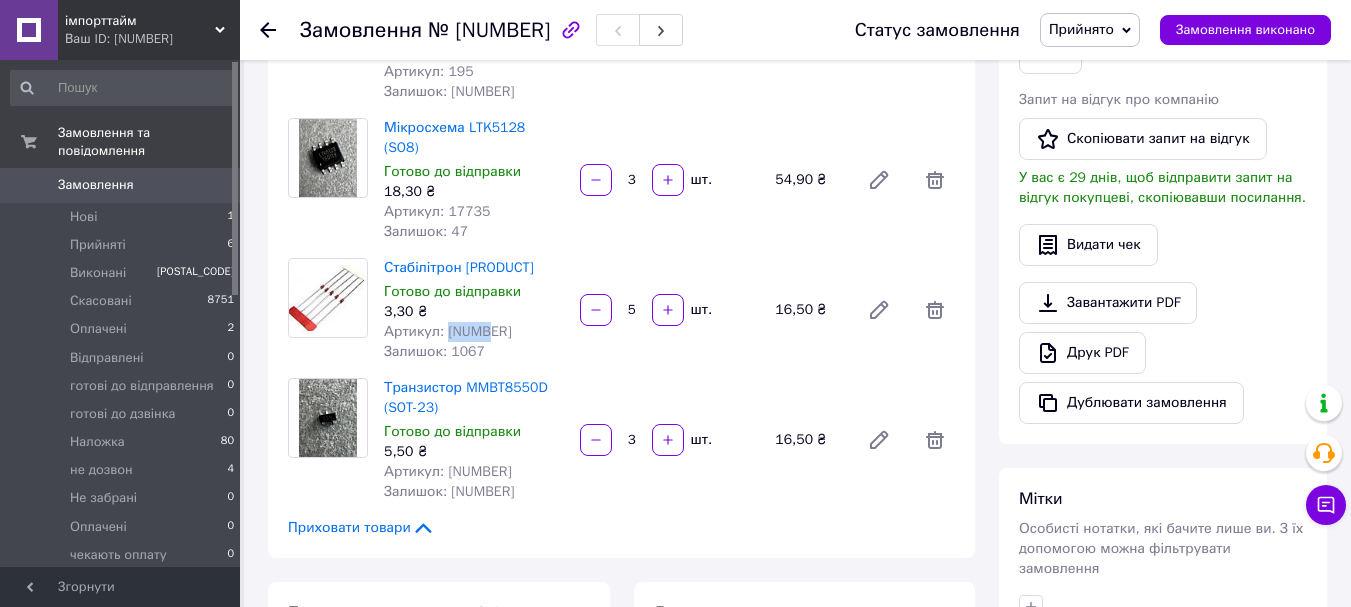 click on "Артикул: [NUMBER]" at bounding box center (448, 471) 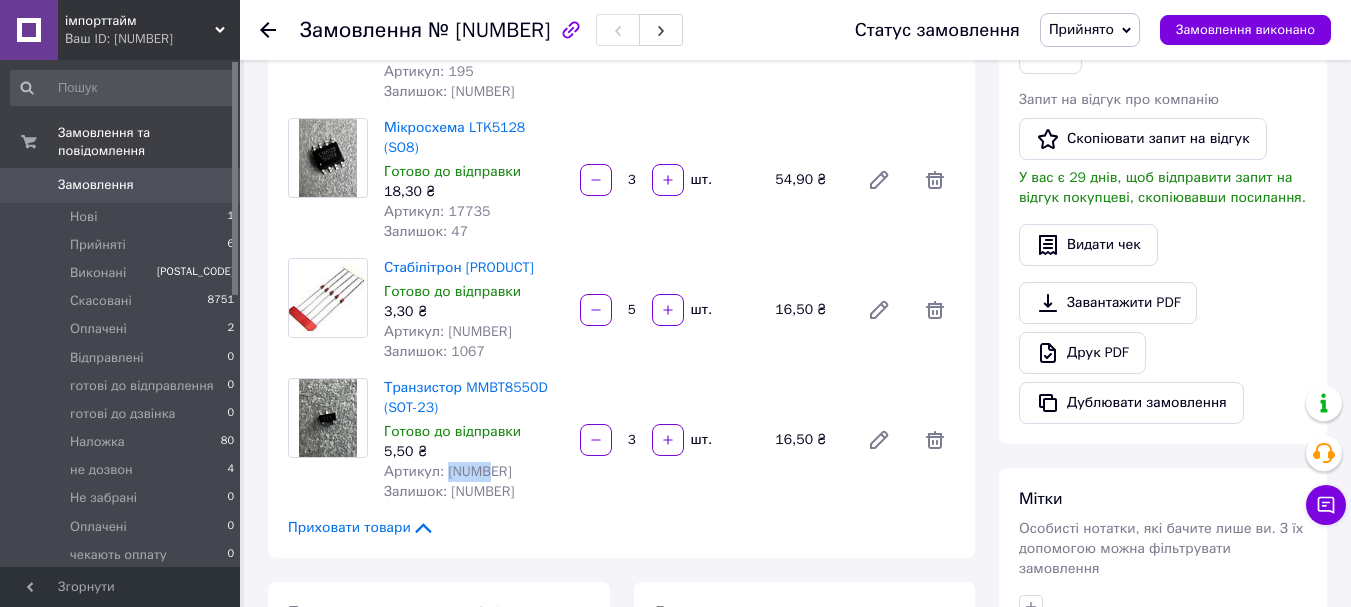 click on "Артикул: [NUMBER]" at bounding box center [448, 471] 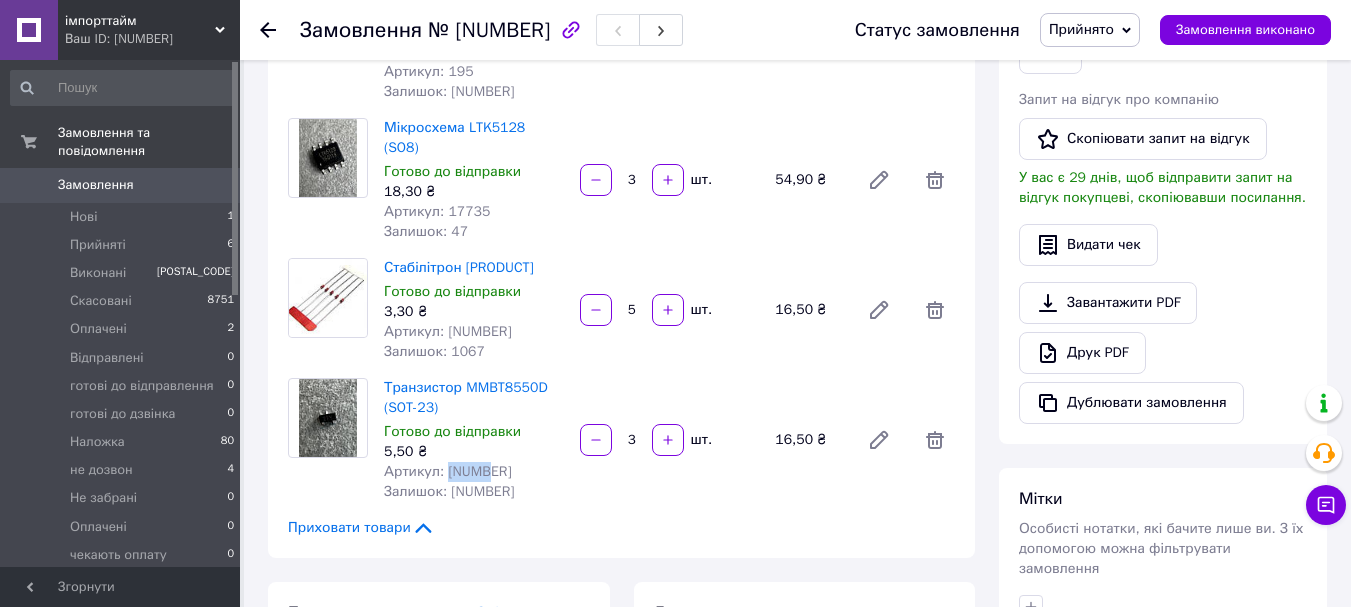 copy on "14275" 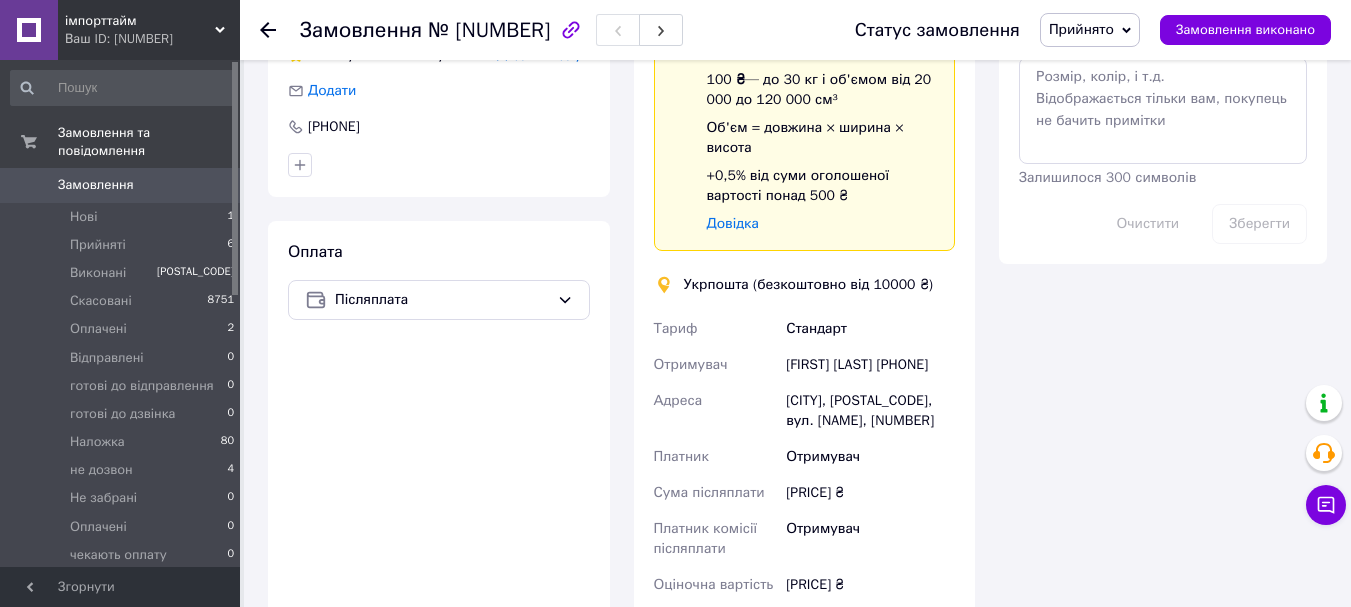 scroll, scrollTop: 1100, scrollLeft: 0, axis: vertical 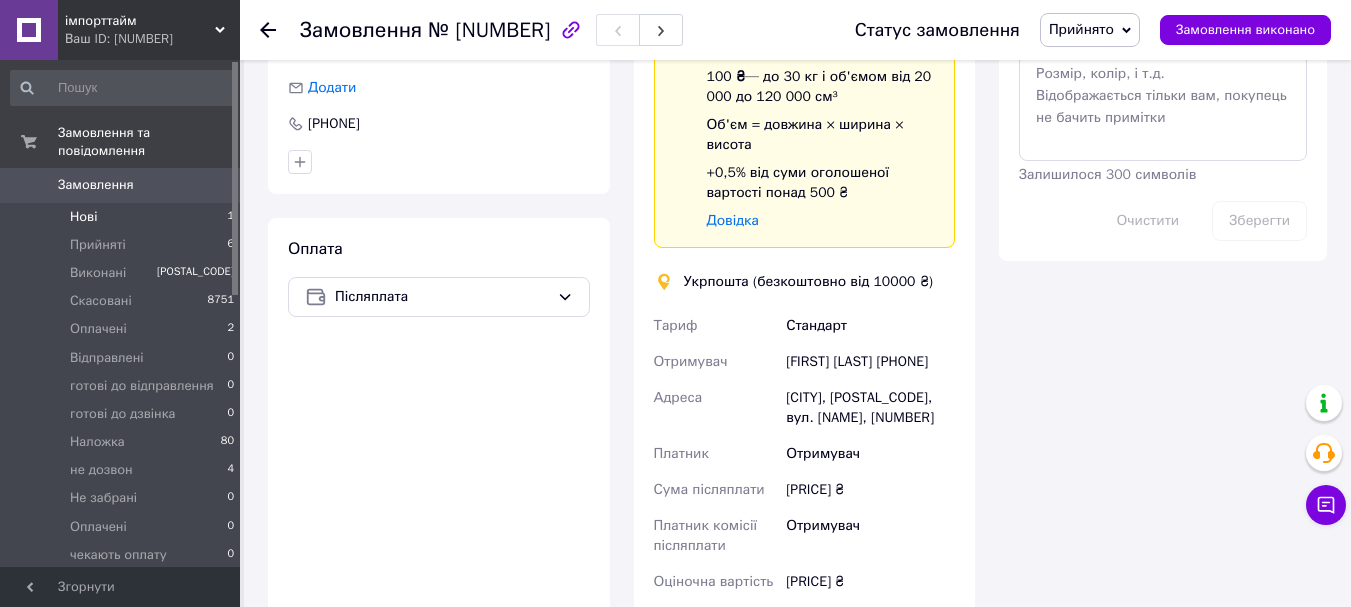 click on "Нові 1" at bounding box center (123, 217) 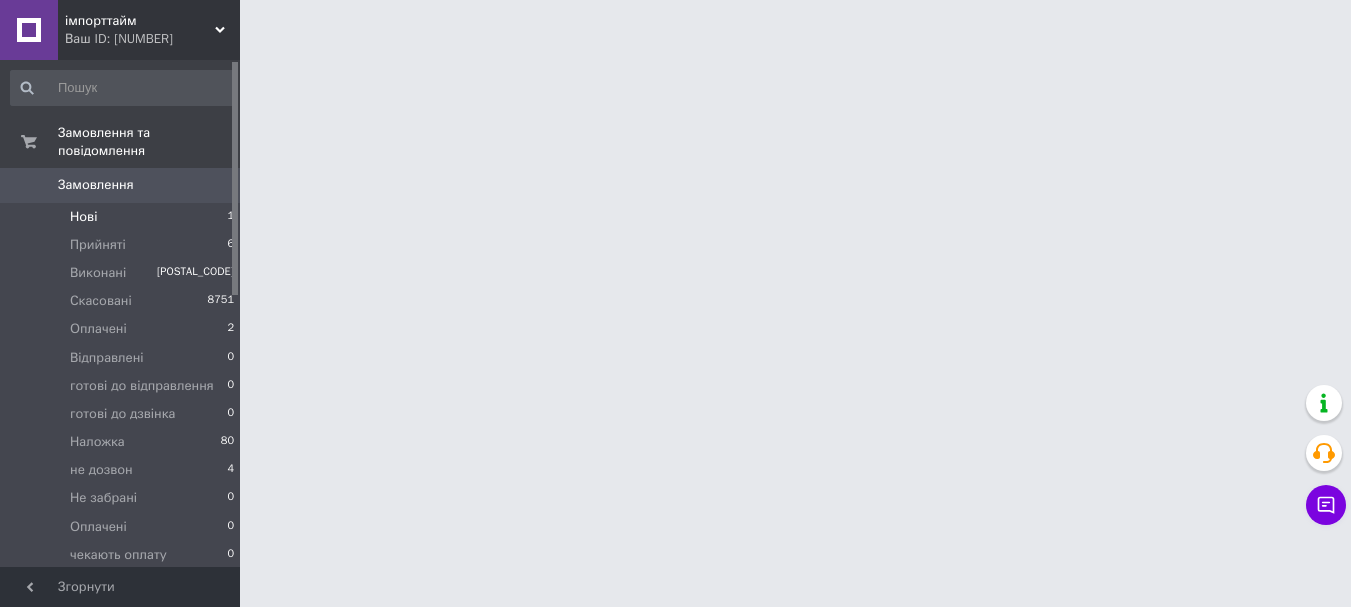 scroll, scrollTop: 0, scrollLeft: 0, axis: both 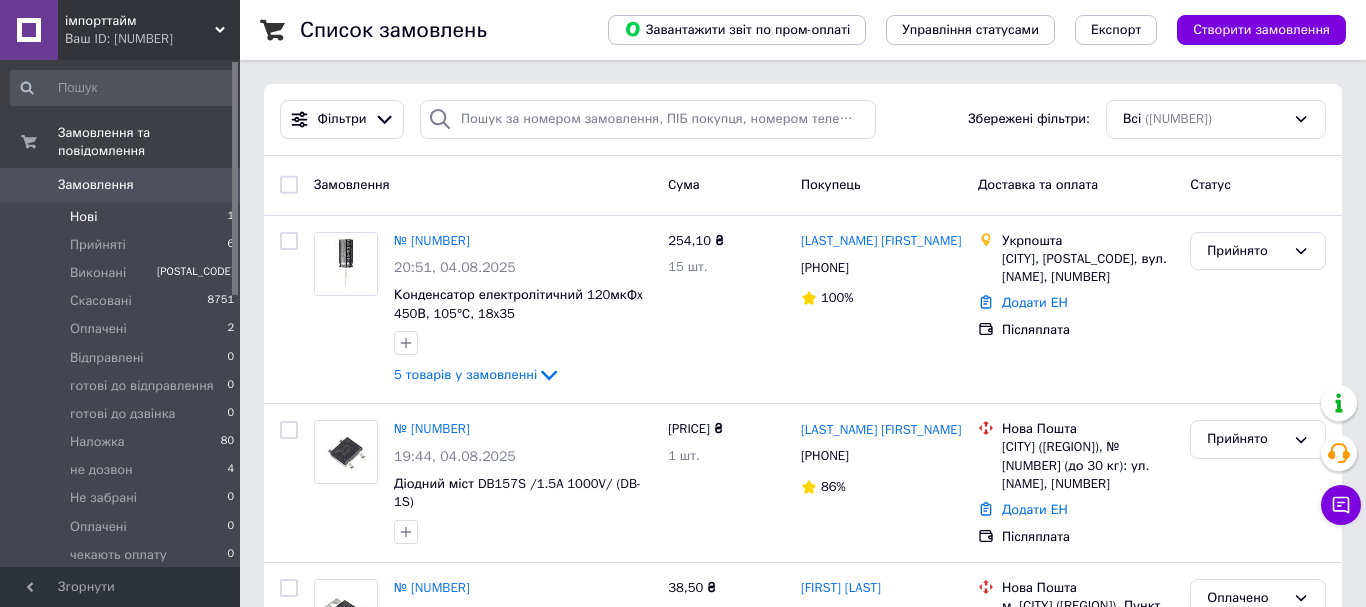 click on "Нові 1" at bounding box center (123, 217) 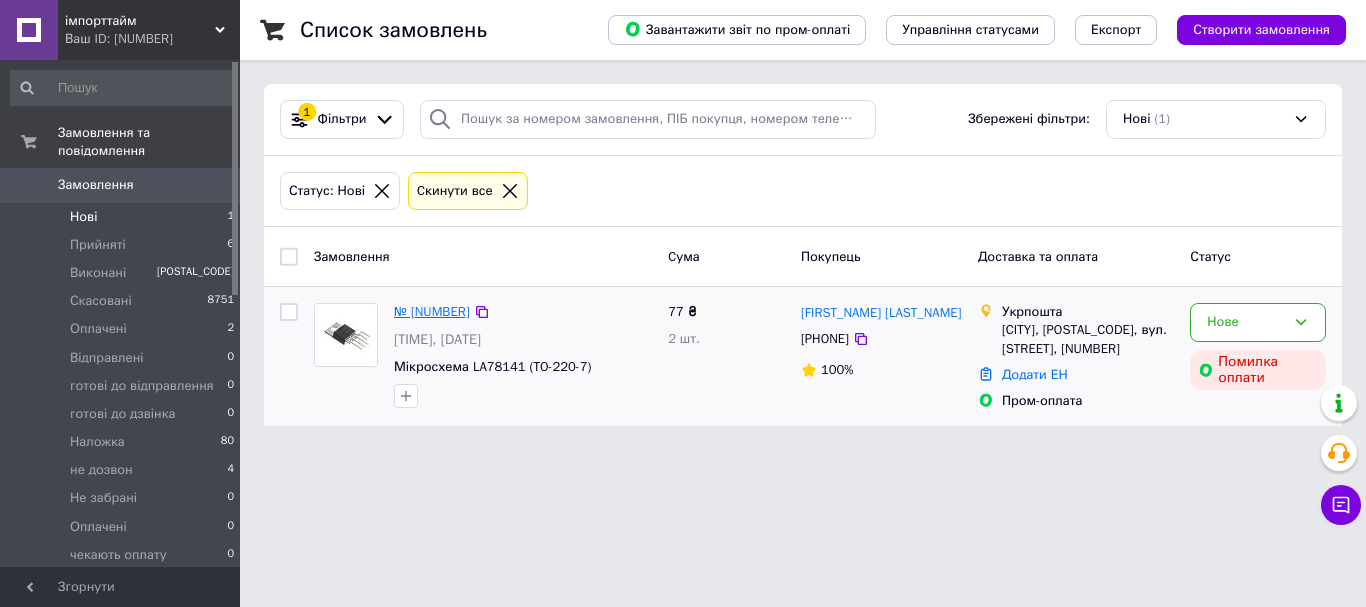 click on "№ [NUMBER]" at bounding box center [432, 311] 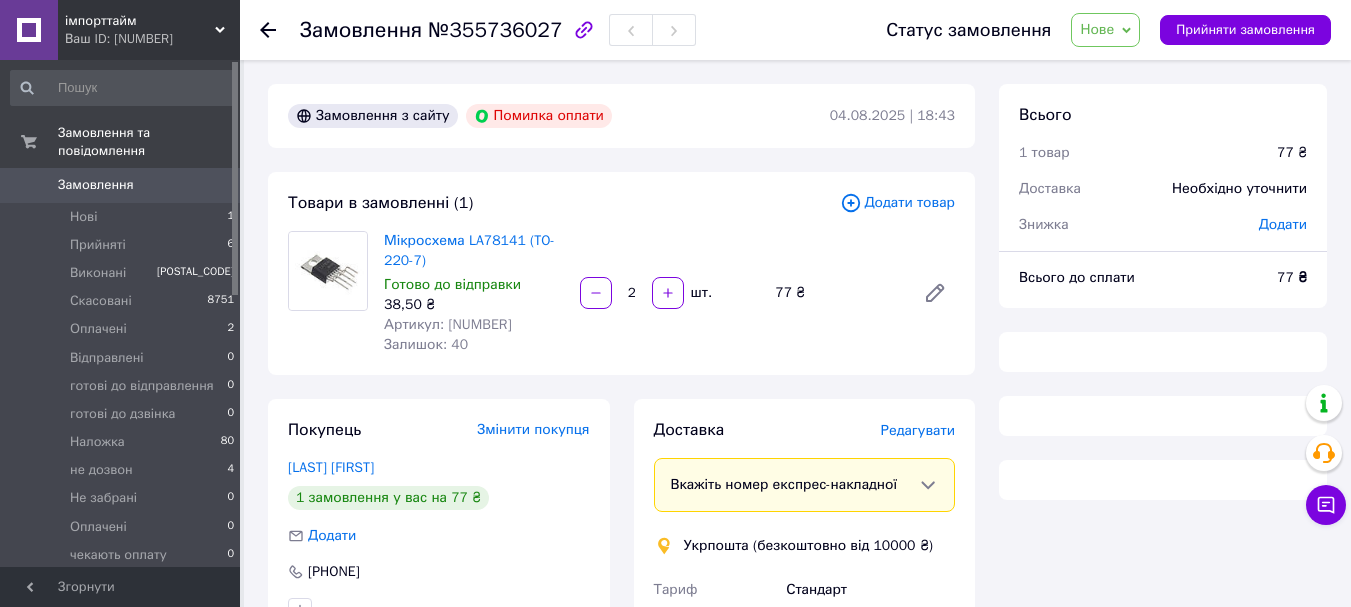 click on "Артикул: [NUMBER]" at bounding box center [448, 324] 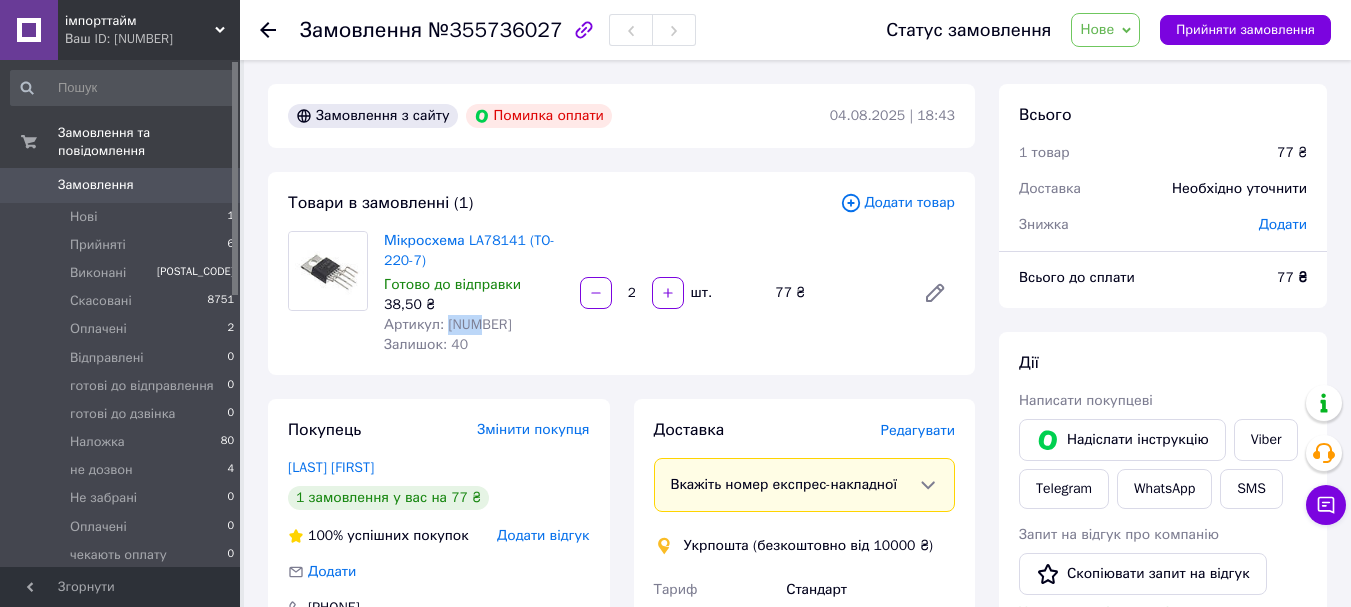 click on "Артикул: [NUMBER]" at bounding box center (448, 324) 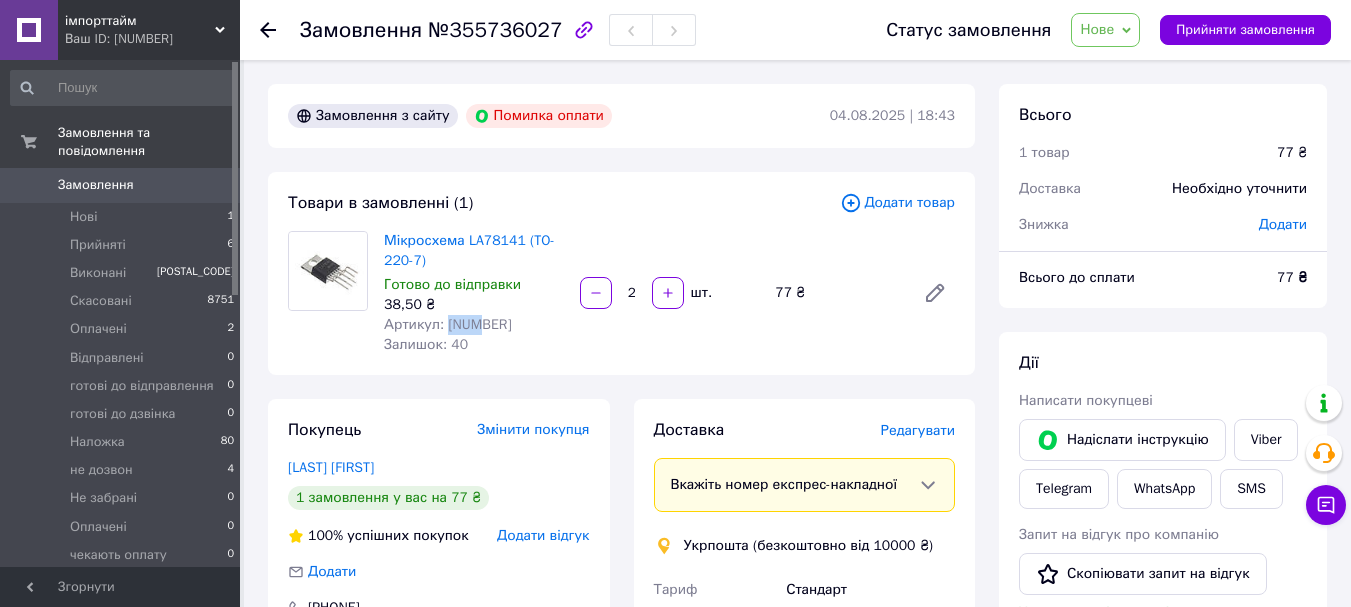 copy on "7164" 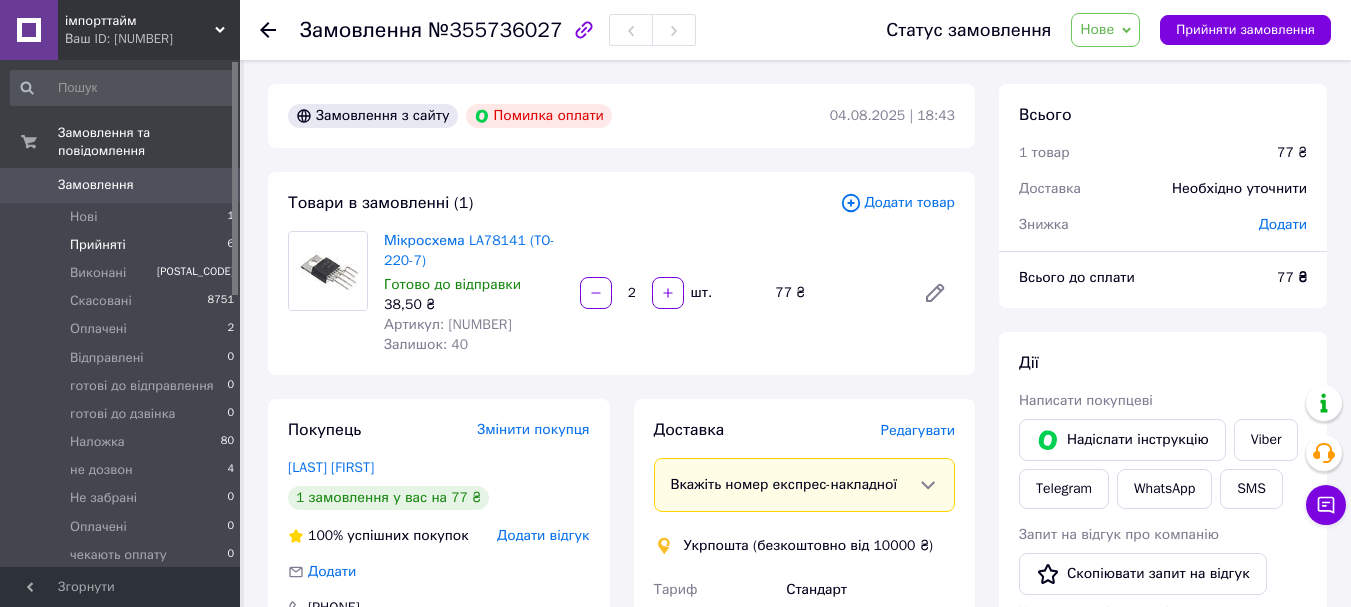 click on "Прийняті 6" at bounding box center [123, 245] 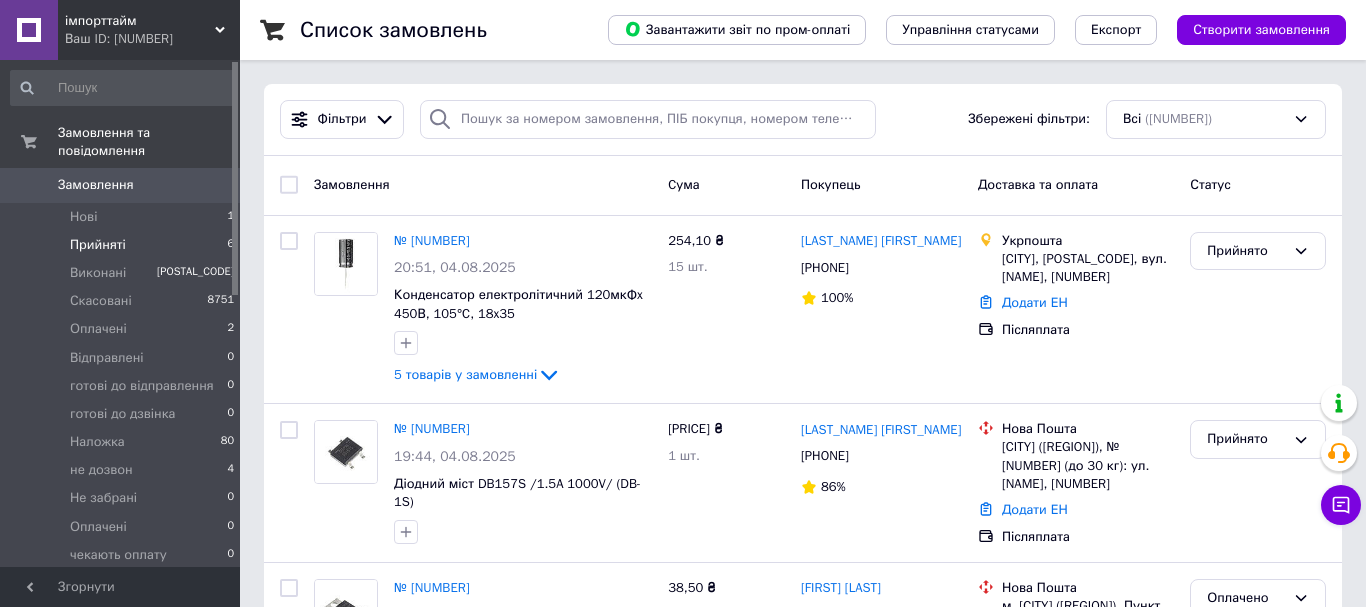 click on "Прийняті 6" at bounding box center (123, 245) 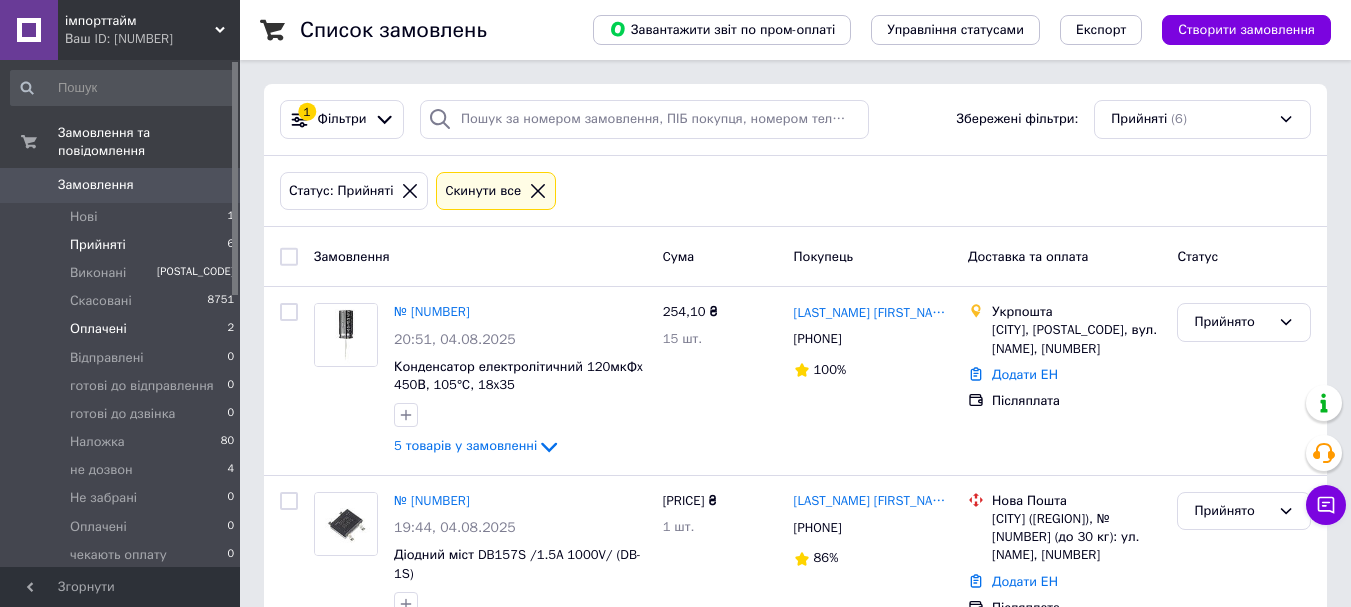 click on "Оплачені 2" at bounding box center [123, 329] 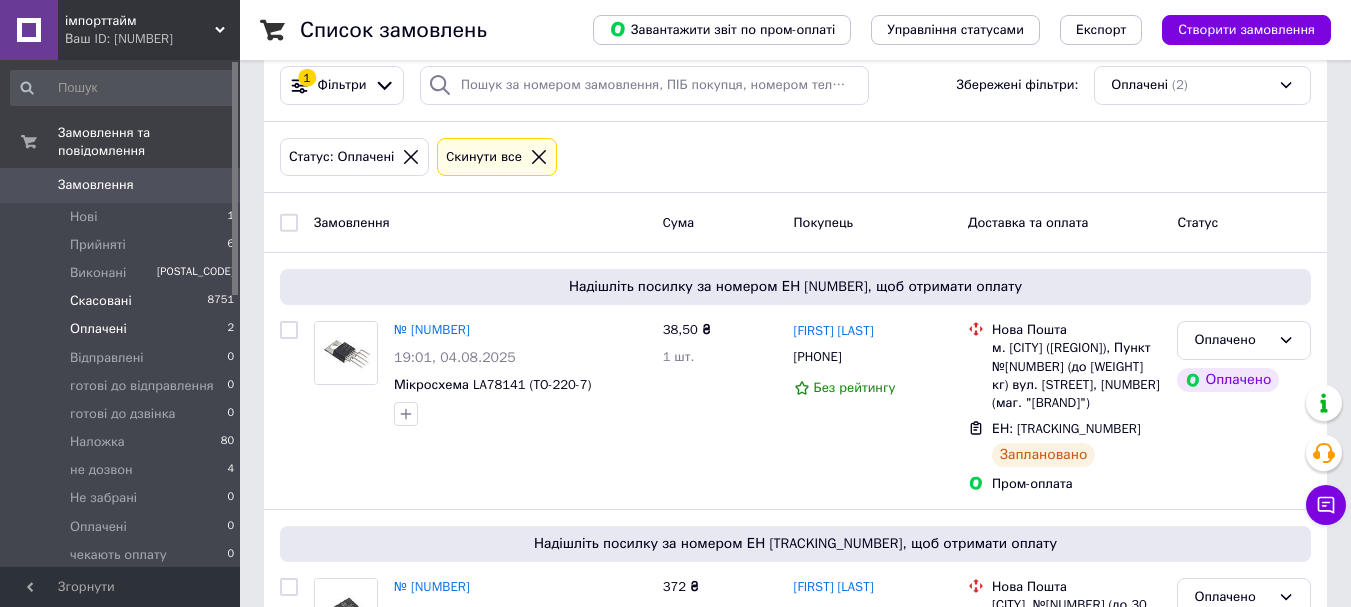 scroll, scrollTop: 100, scrollLeft: 0, axis: vertical 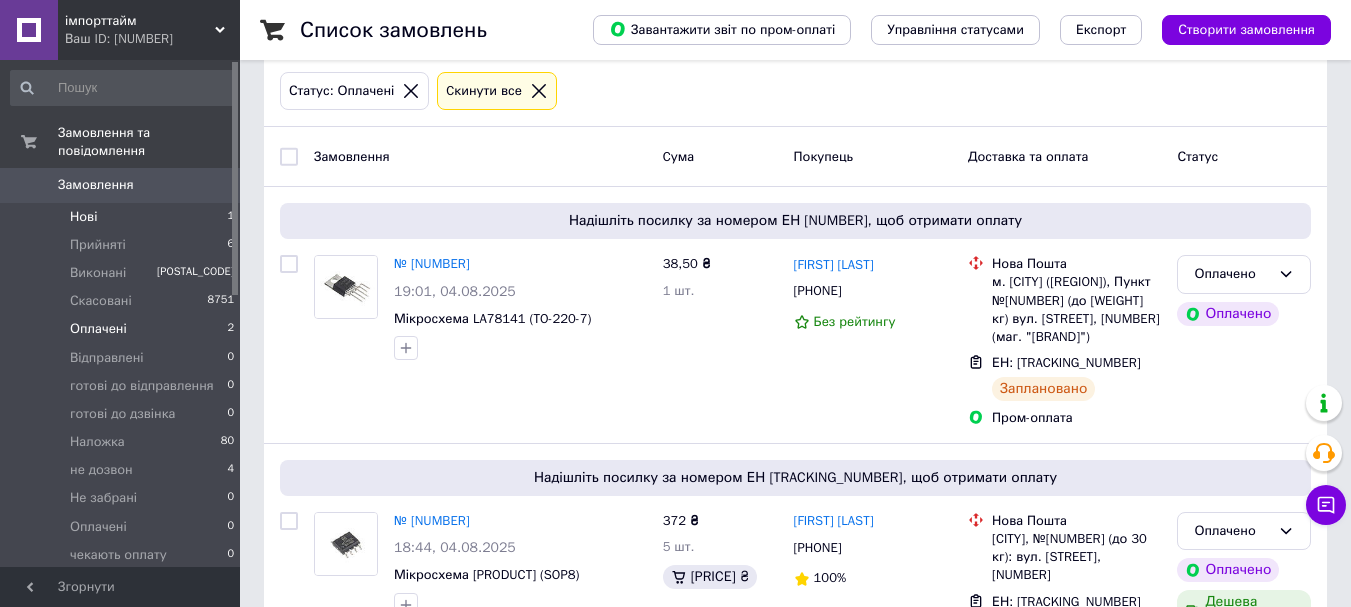 click on "Нові 1" at bounding box center [123, 217] 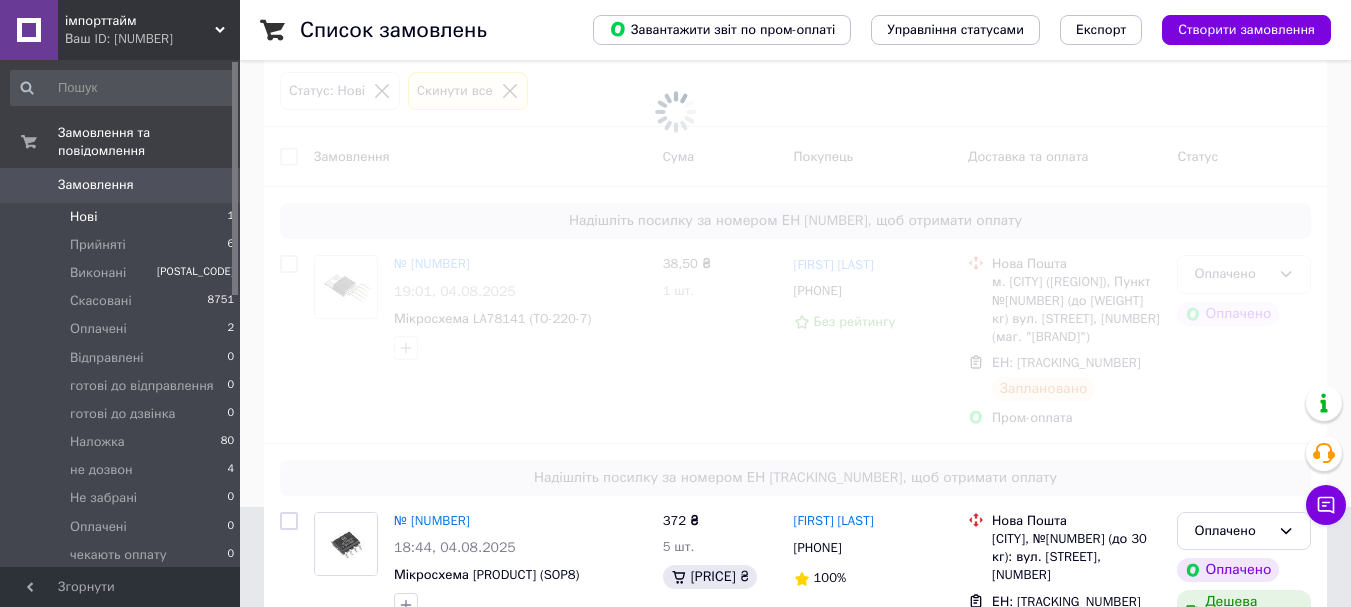scroll, scrollTop: 0, scrollLeft: 0, axis: both 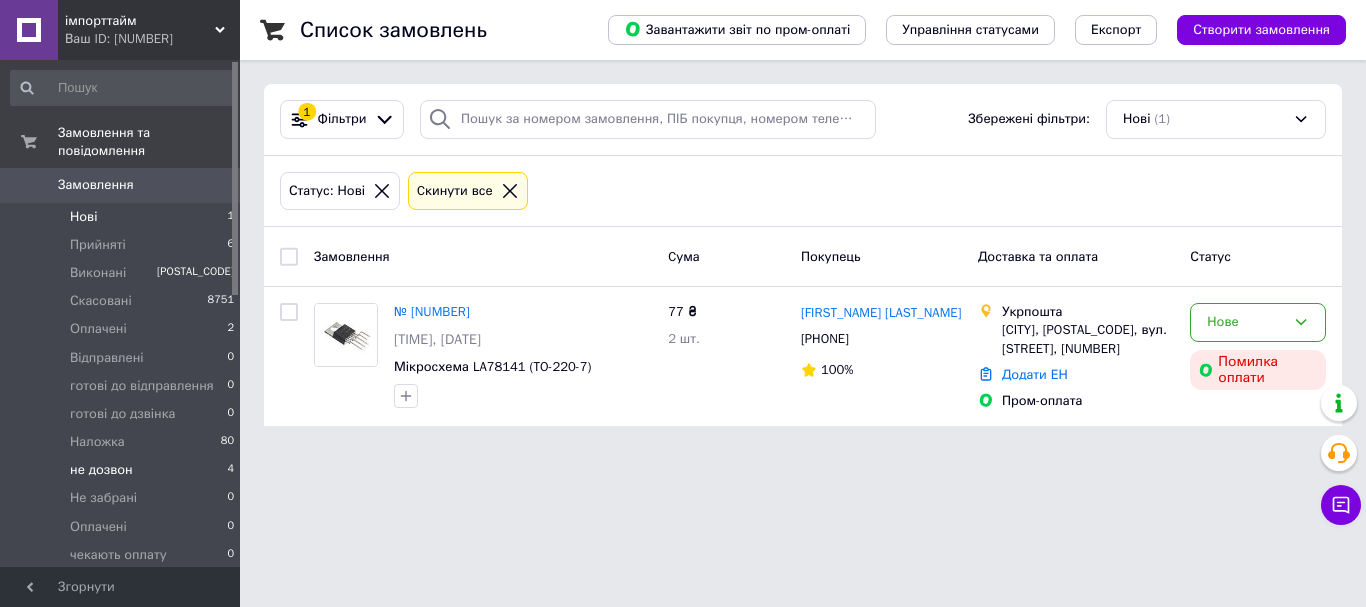 click on "не дозвон 4" at bounding box center [123, 470] 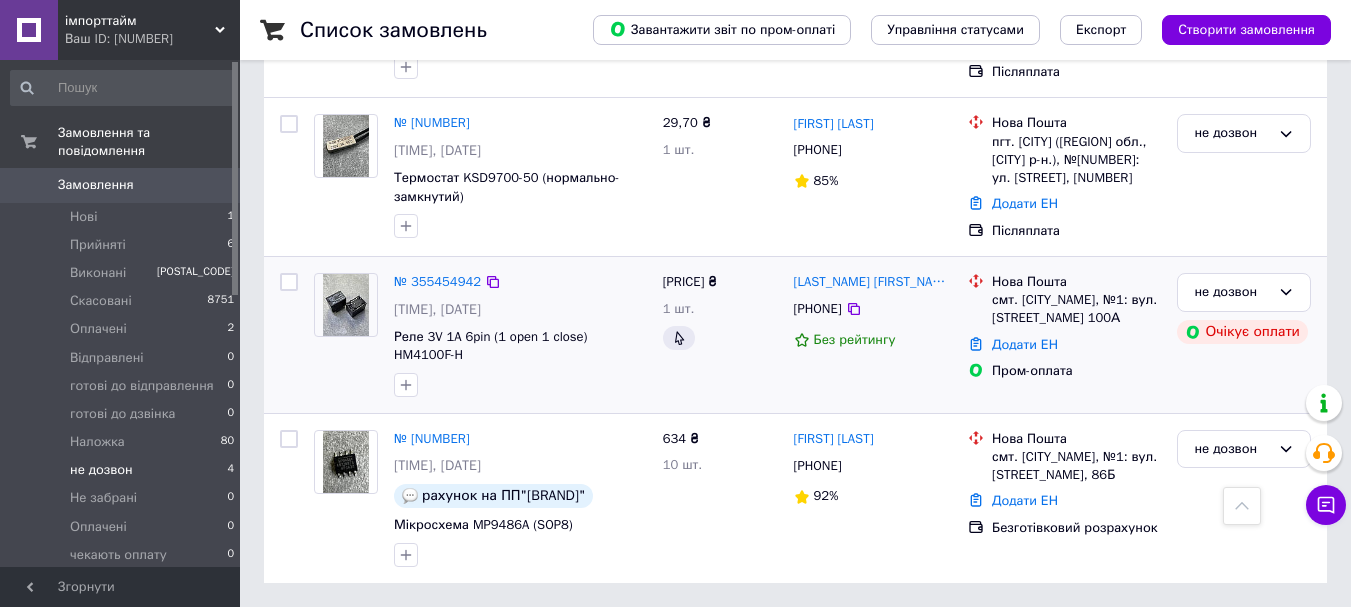 scroll, scrollTop: 347, scrollLeft: 0, axis: vertical 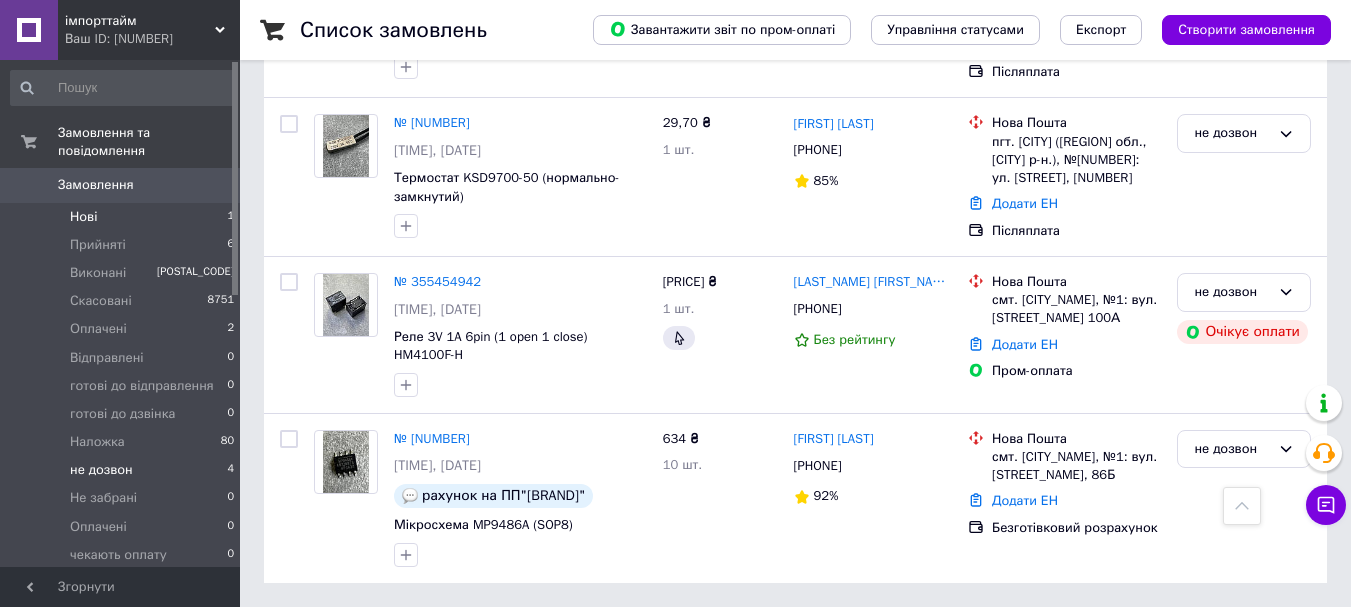 click on "Нові 1" at bounding box center (123, 217) 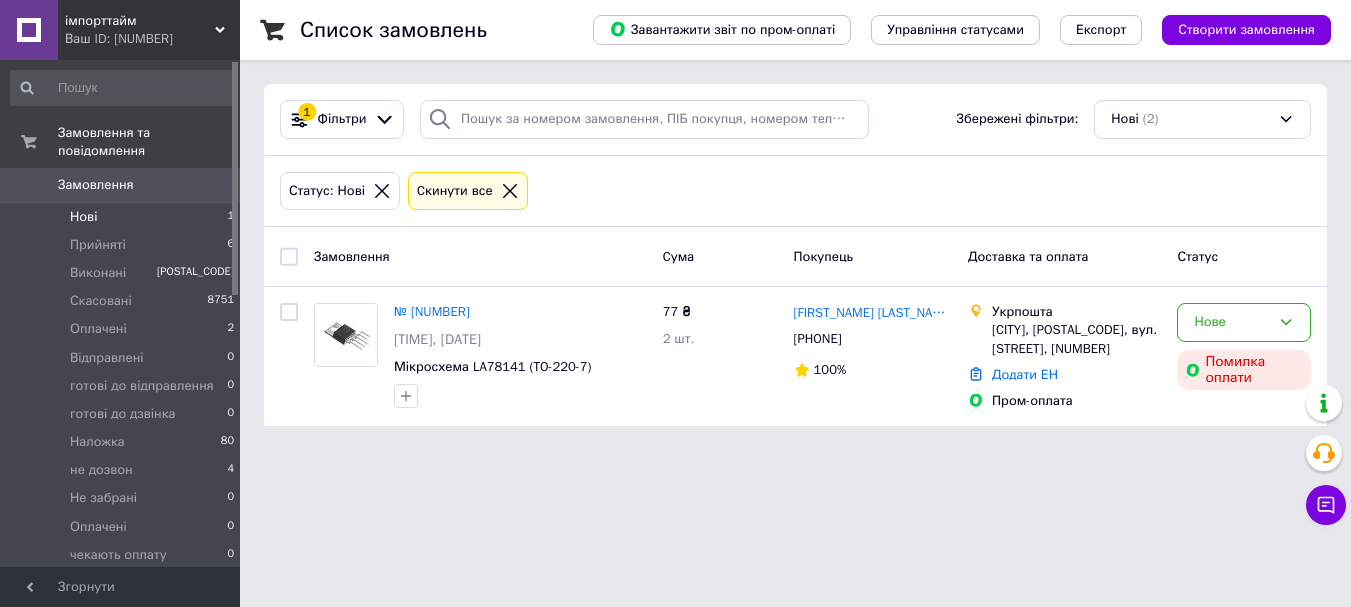 scroll, scrollTop: 0, scrollLeft: 0, axis: both 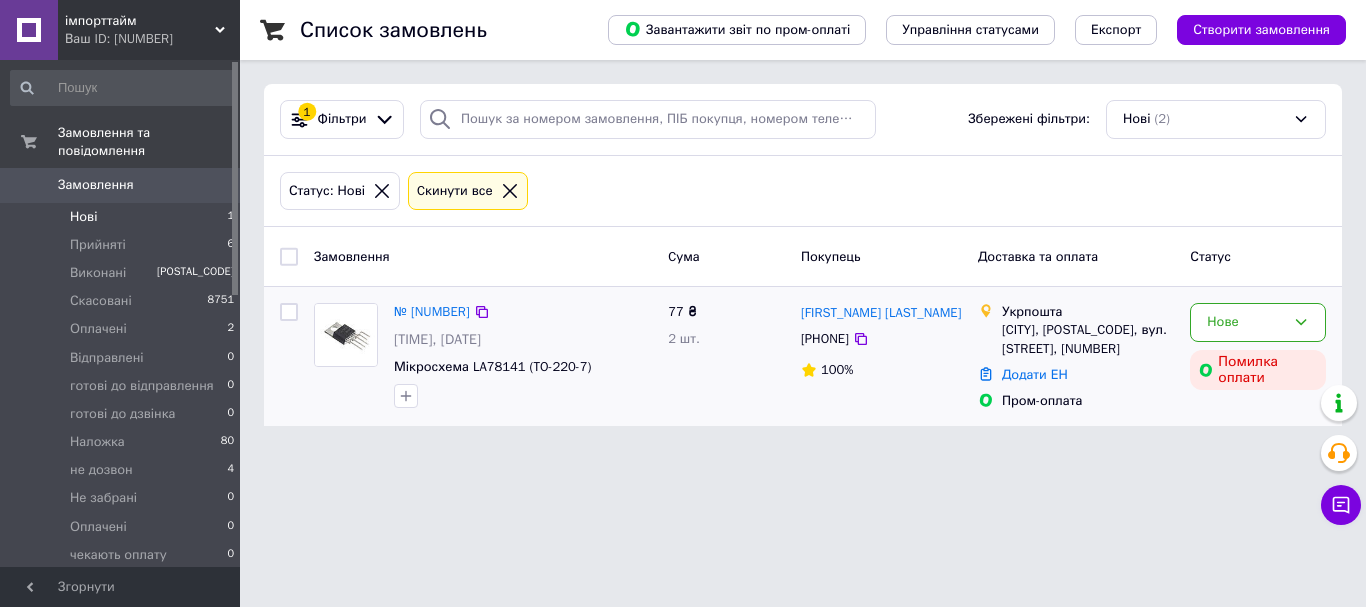 drag, startPoint x: 128, startPoint y: 300, endPoint x: 555, endPoint y: 425, distance: 444.92023 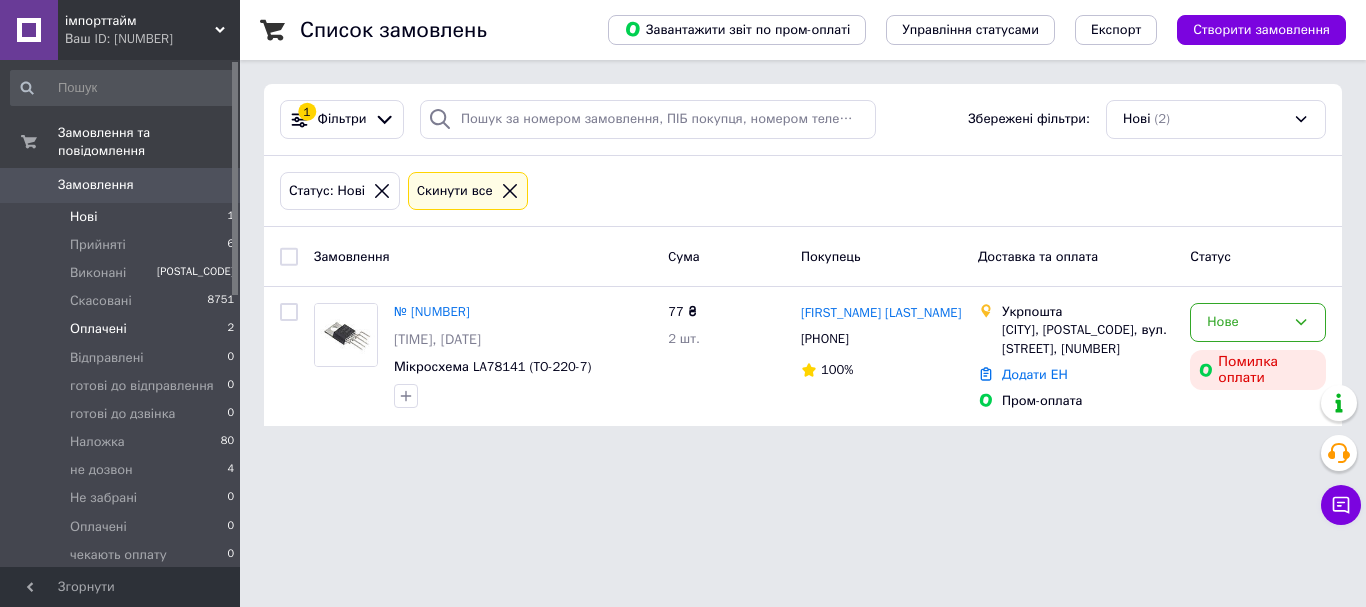 click on "Оплачені 2" at bounding box center [123, 329] 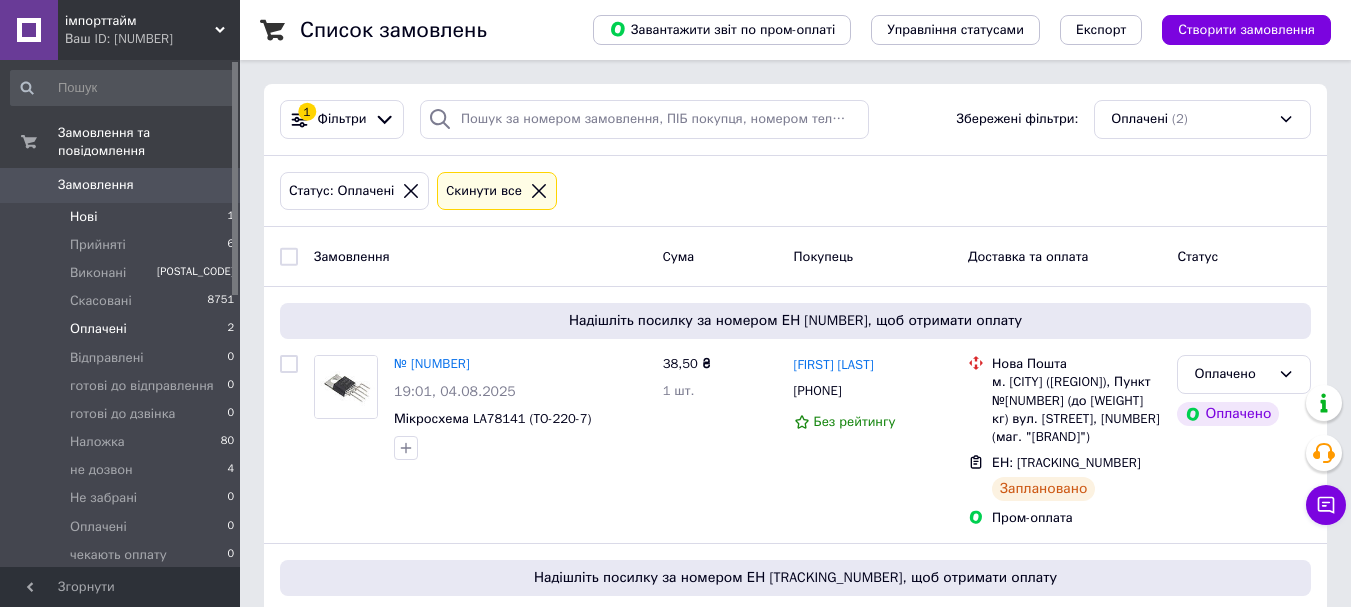 click on "Нові 1" at bounding box center (123, 217) 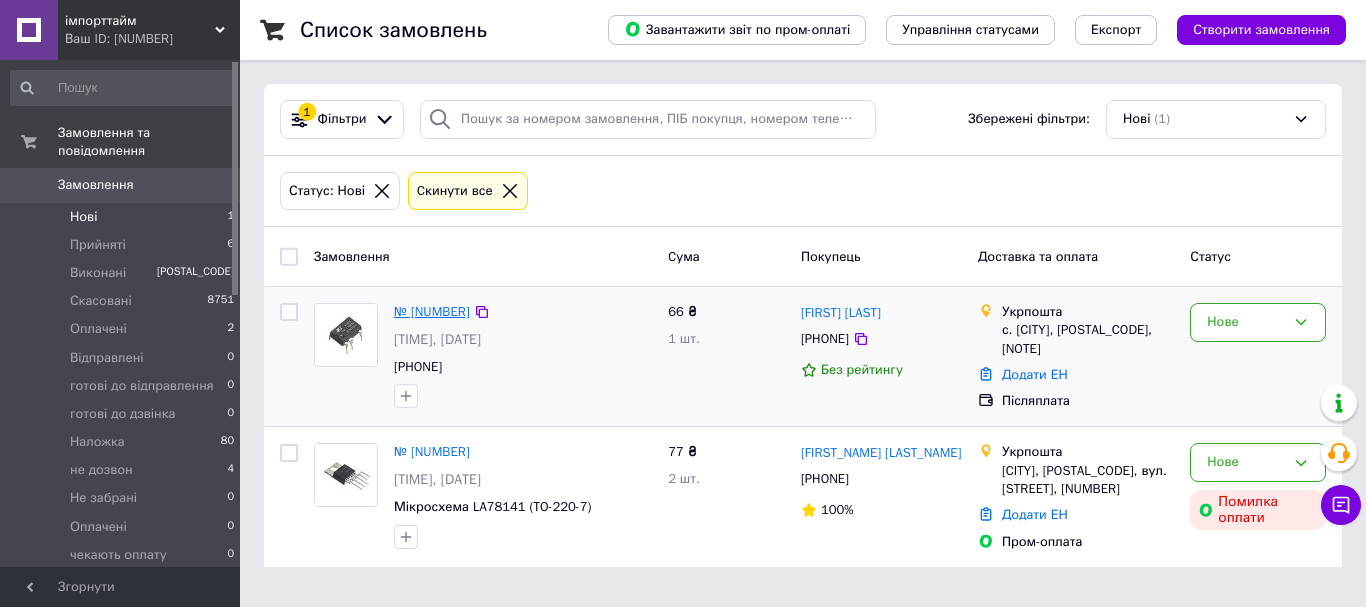 click on "№ [NUMBER]" at bounding box center [432, 311] 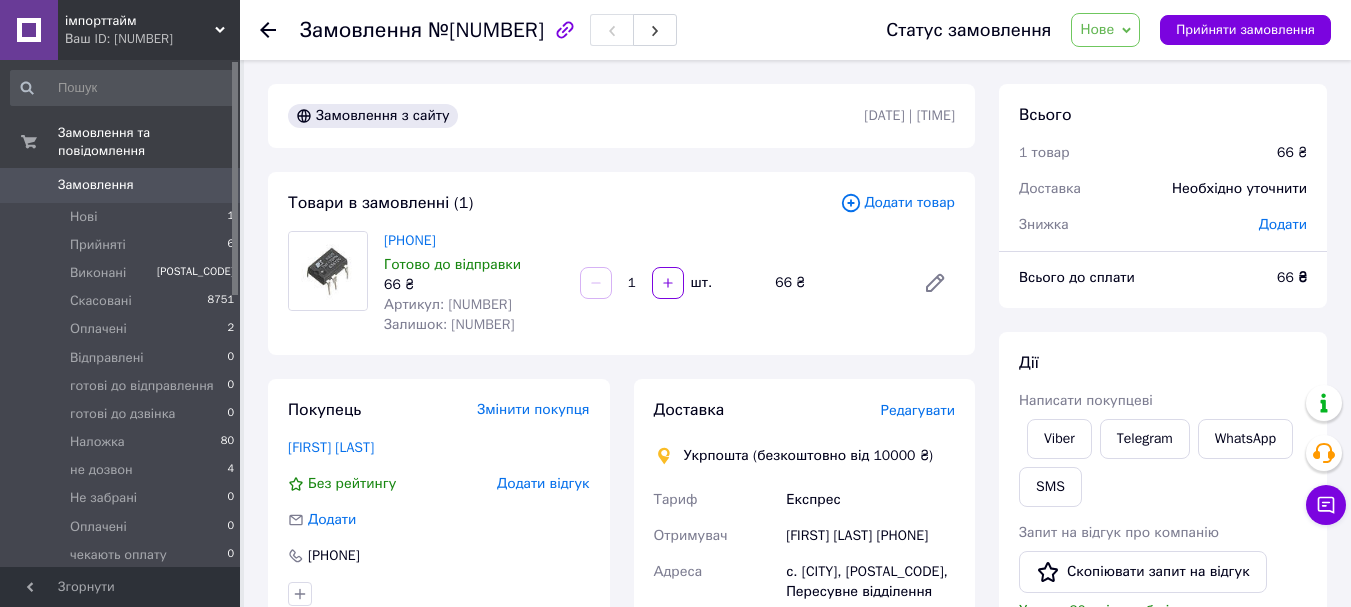 click on "Артикул: [NUMBER]" at bounding box center (448, 304) 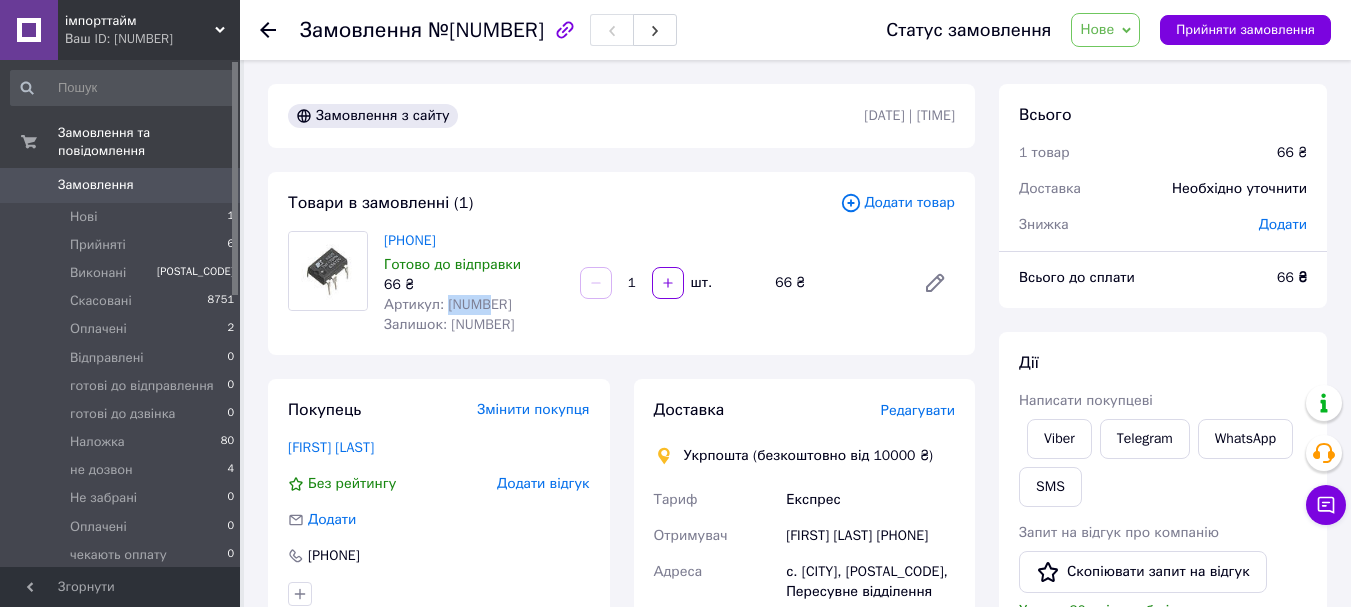 click on "Артикул: [NUMBER]" at bounding box center (448, 304) 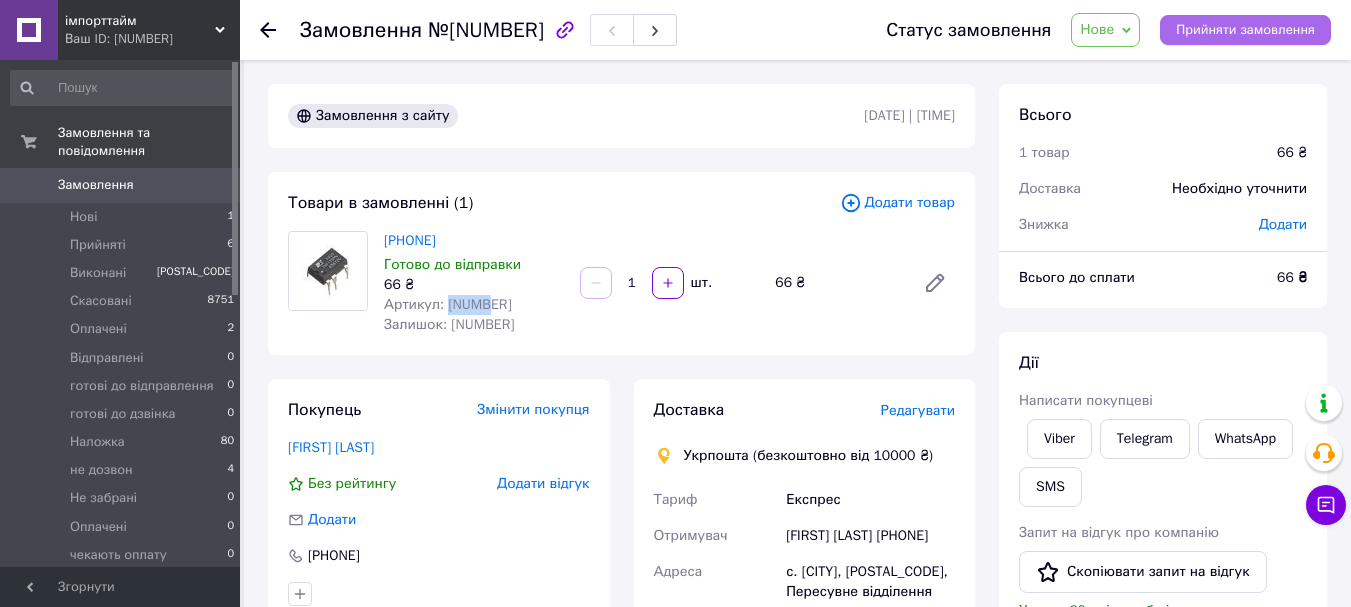click on "Прийняти замовлення" at bounding box center (1245, 30) 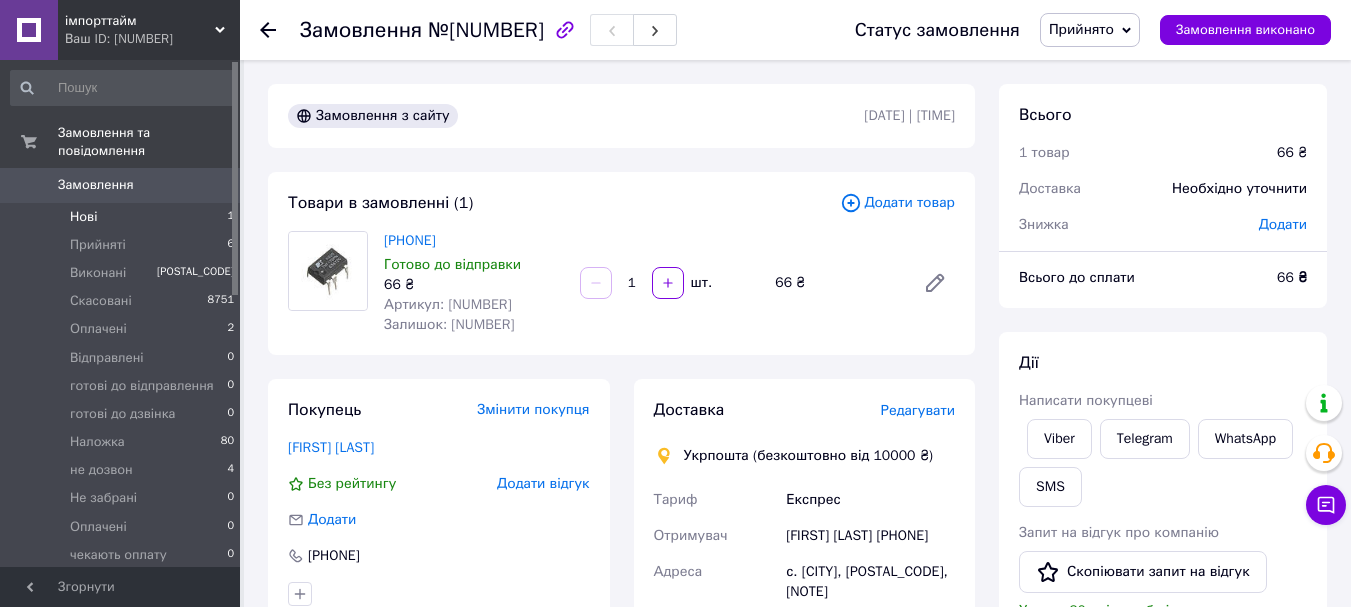 click on "Нові 1" at bounding box center (123, 217) 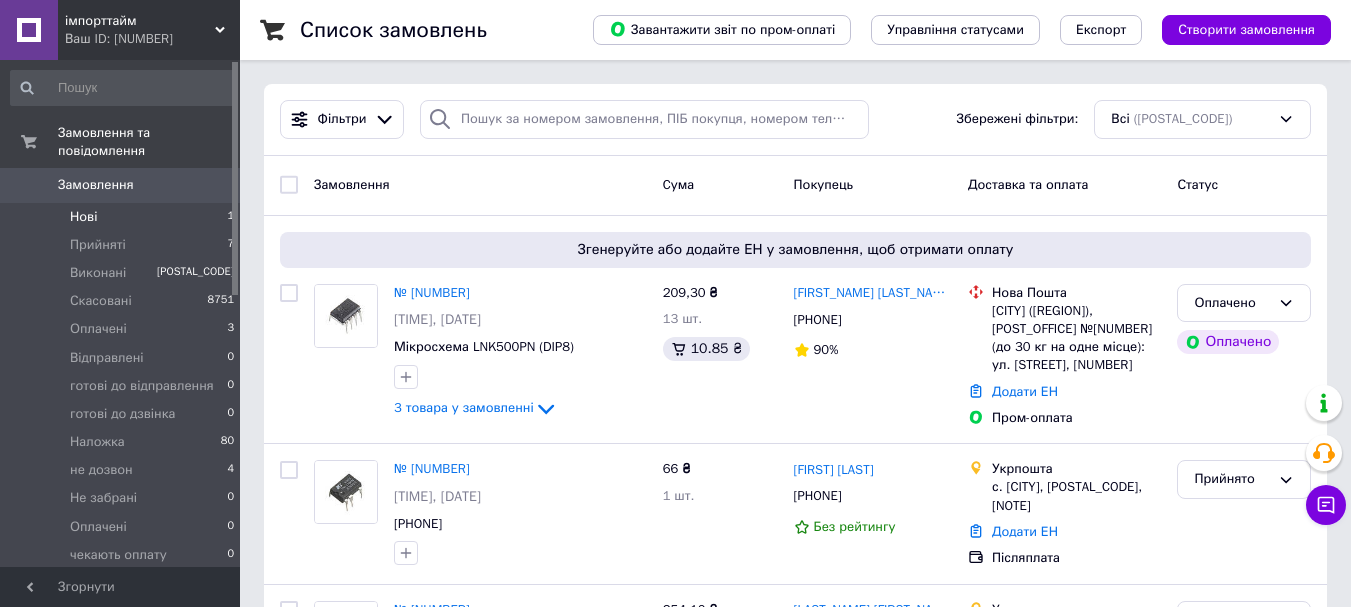 click on "Нові 1" at bounding box center [123, 217] 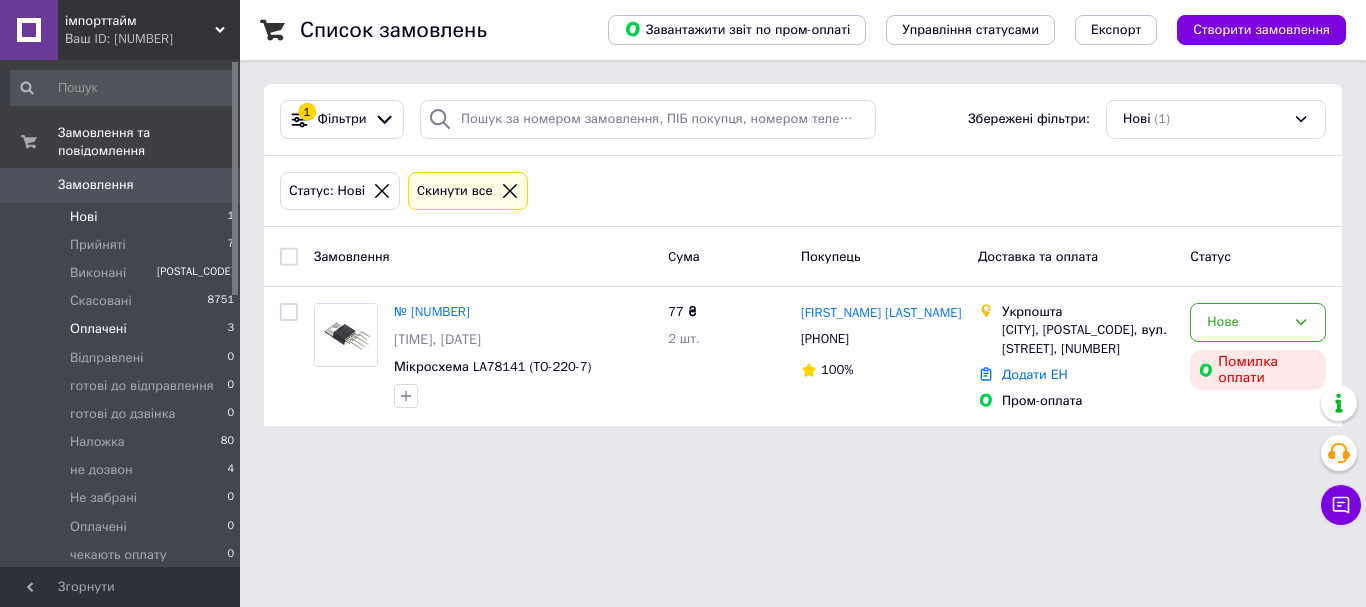 click on "Оплачені 3" at bounding box center (123, 329) 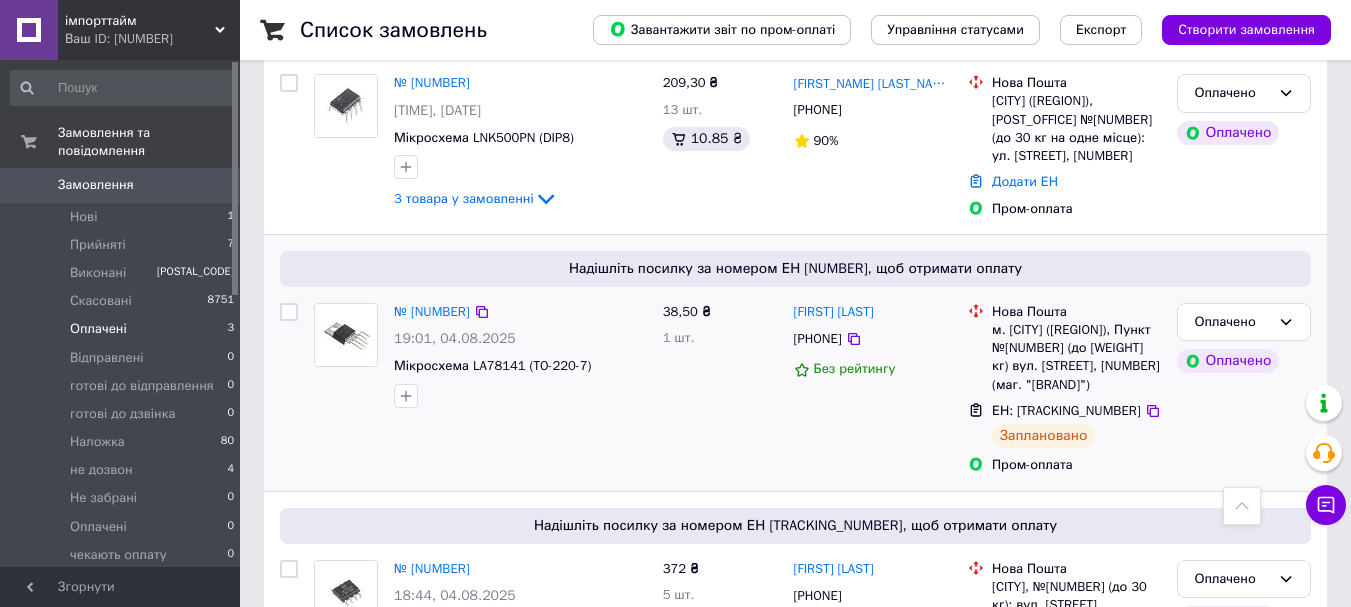 scroll, scrollTop: 276, scrollLeft: 0, axis: vertical 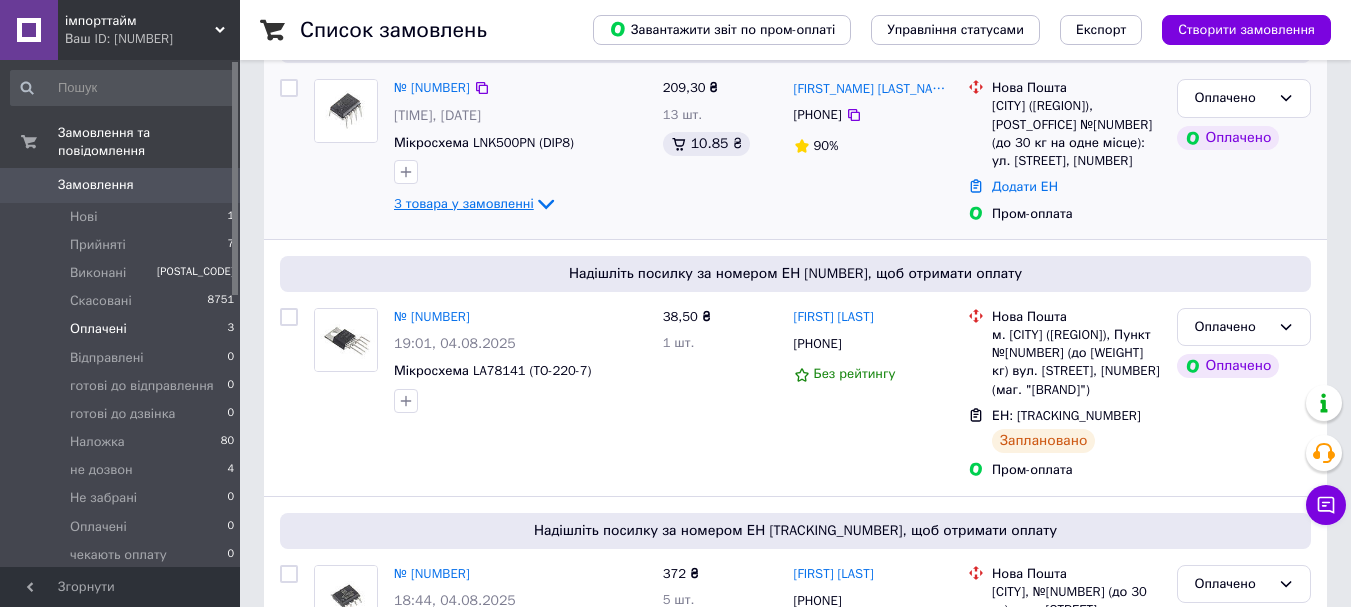 click 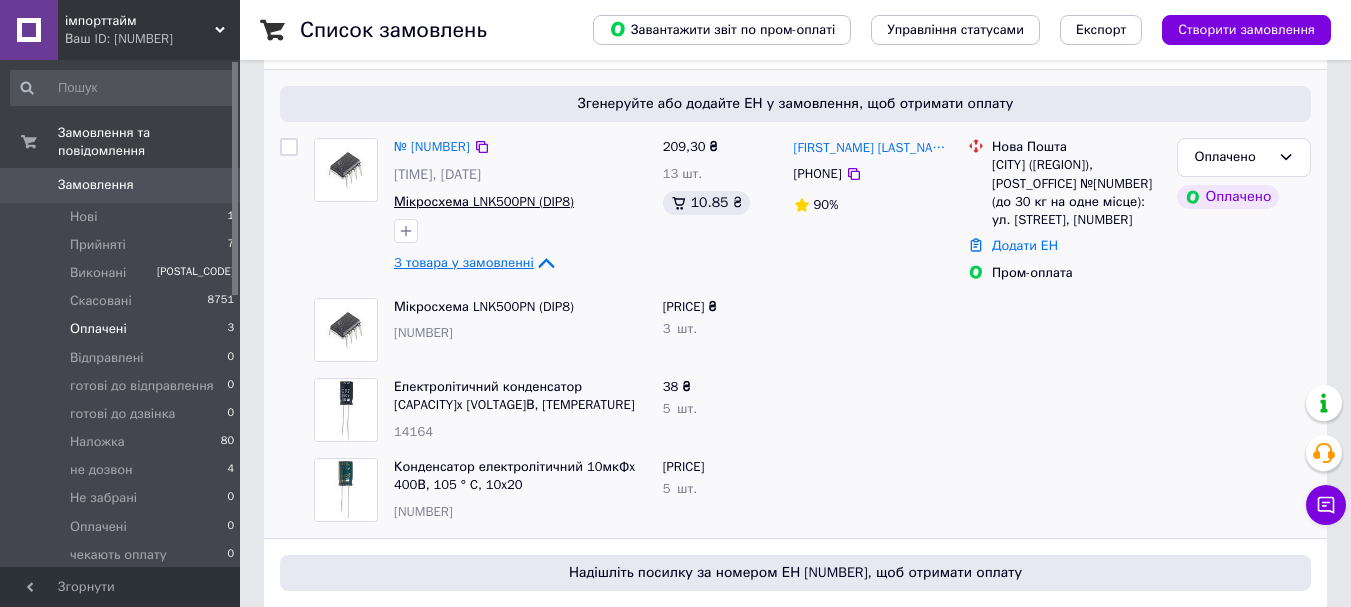scroll, scrollTop: 209, scrollLeft: 0, axis: vertical 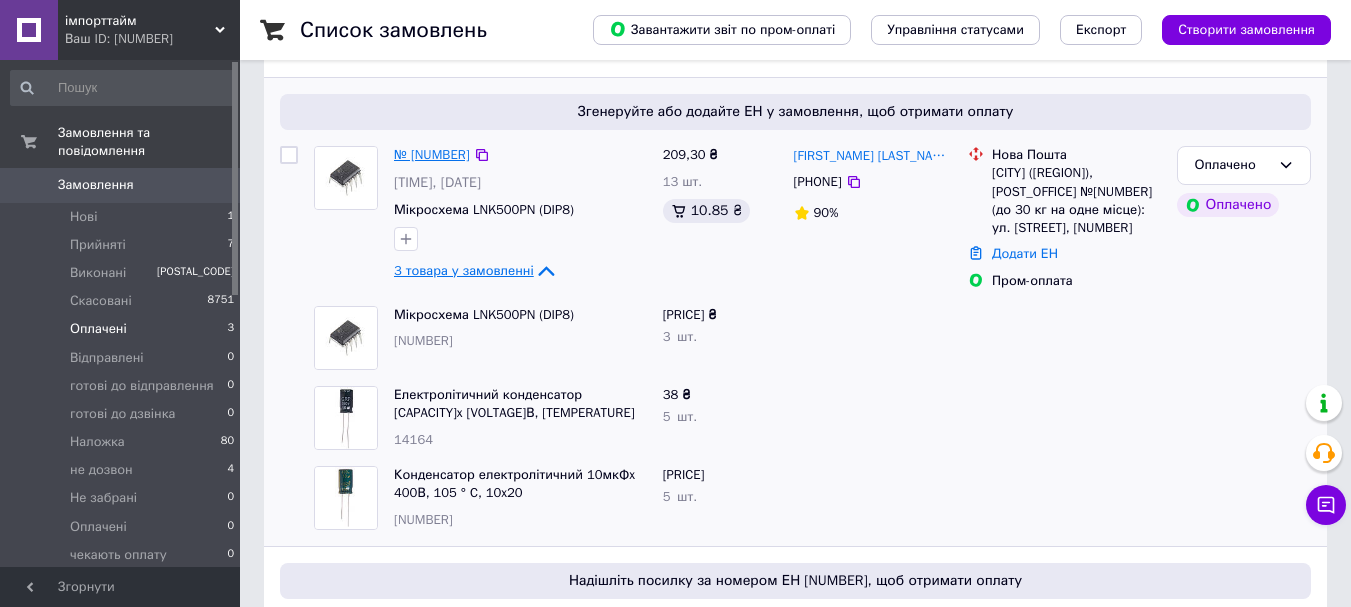 click on "№ [NUMBER]" at bounding box center [432, 154] 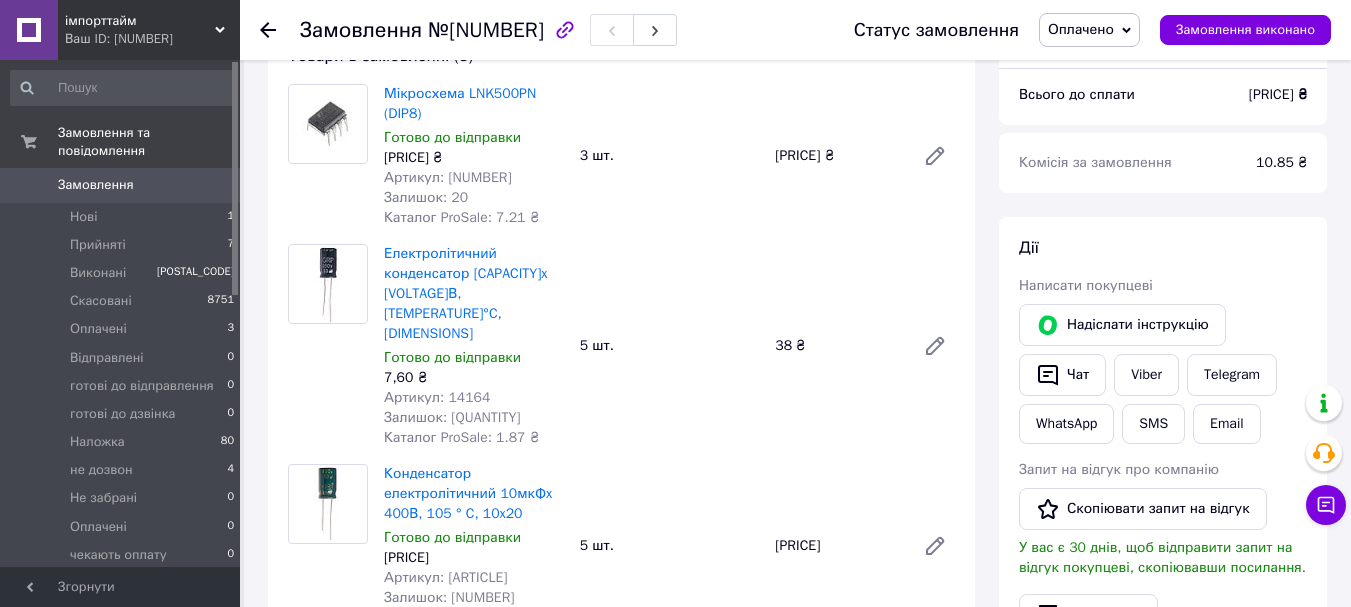 click on "Артикул: [NUMBER]" at bounding box center [448, 177] 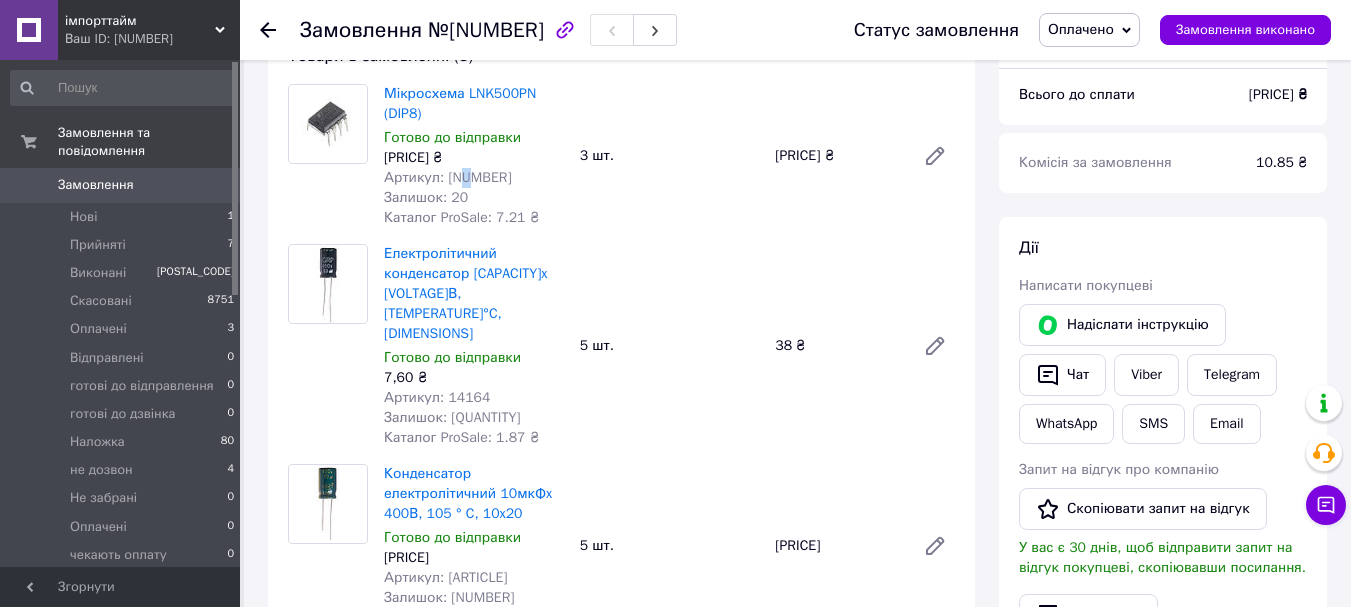 click on "Артикул: [NUMBER]" at bounding box center [448, 177] 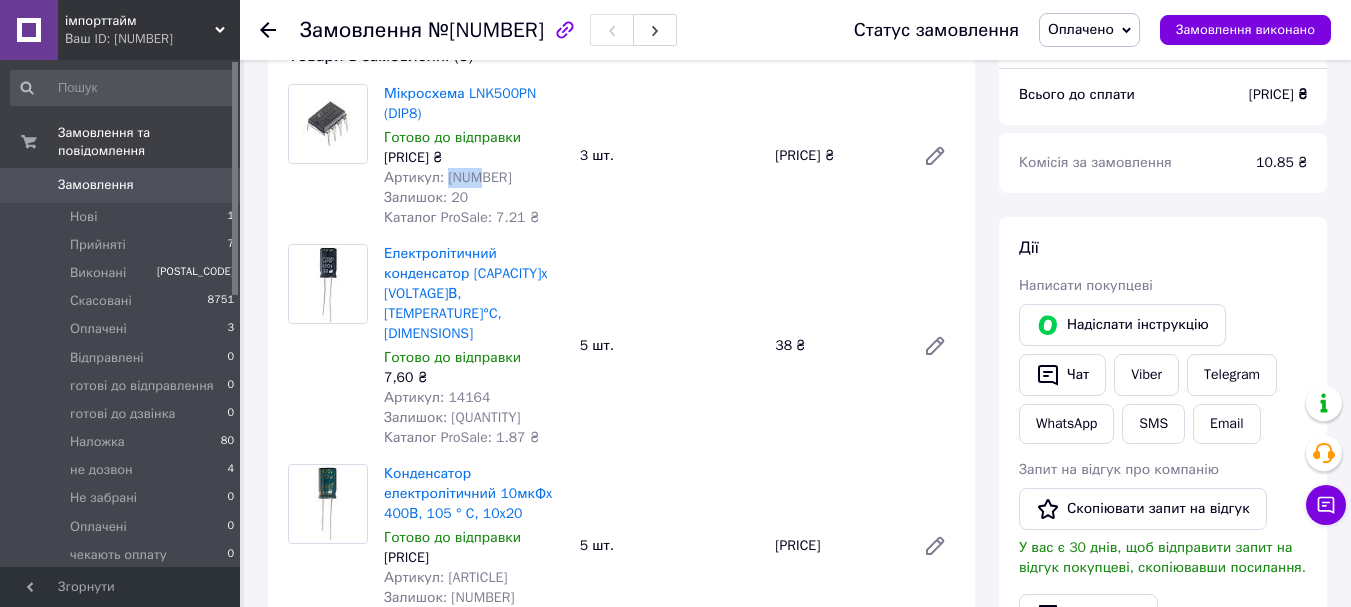 click on "Артикул: [NUMBER]" at bounding box center (448, 177) 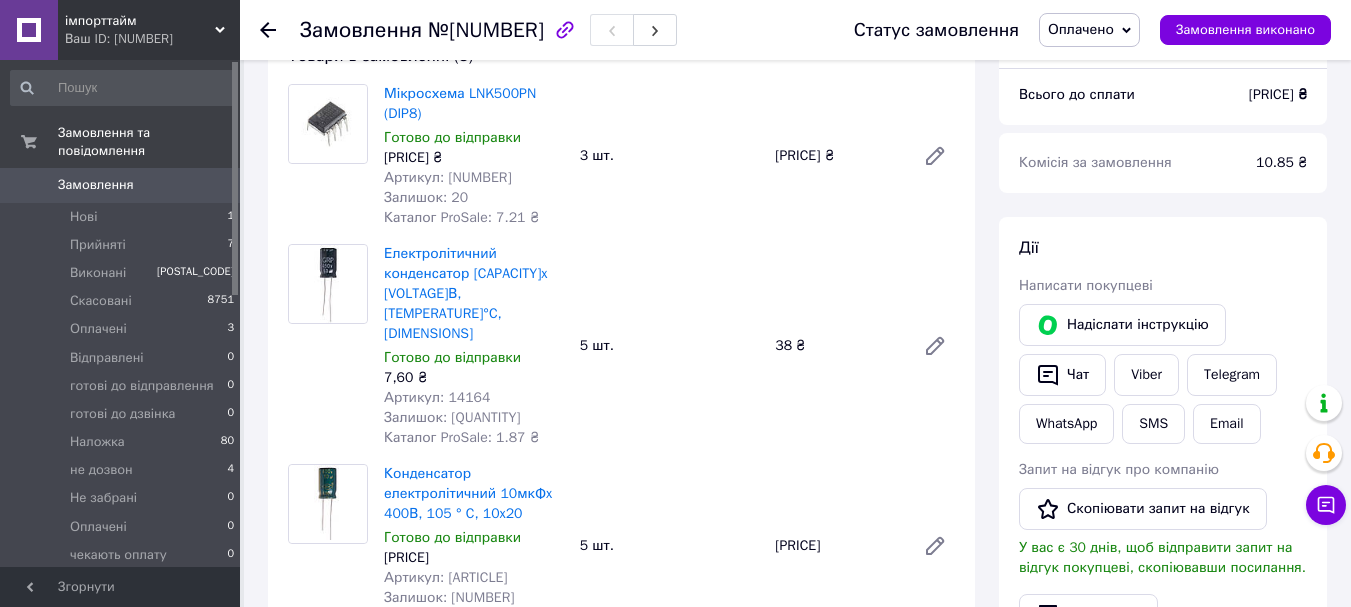 click on "Артикул: 14164" at bounding box center (437, 397) 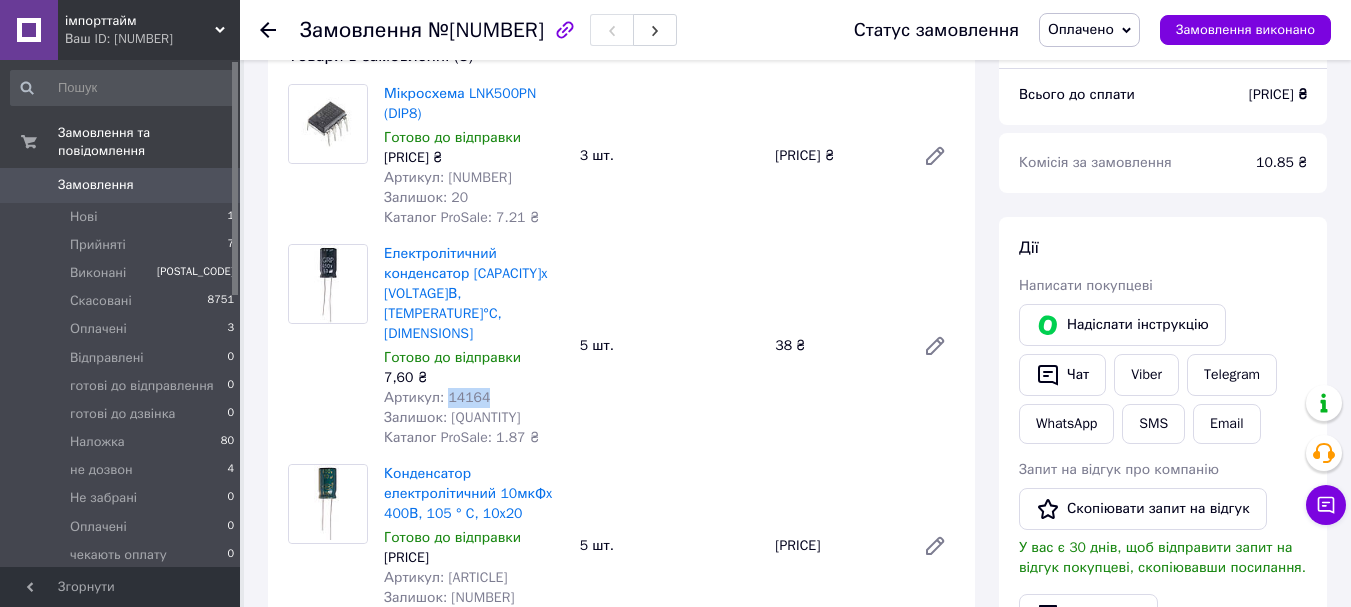 click on "Артикул: 14164" at bounding box center (437, 397) 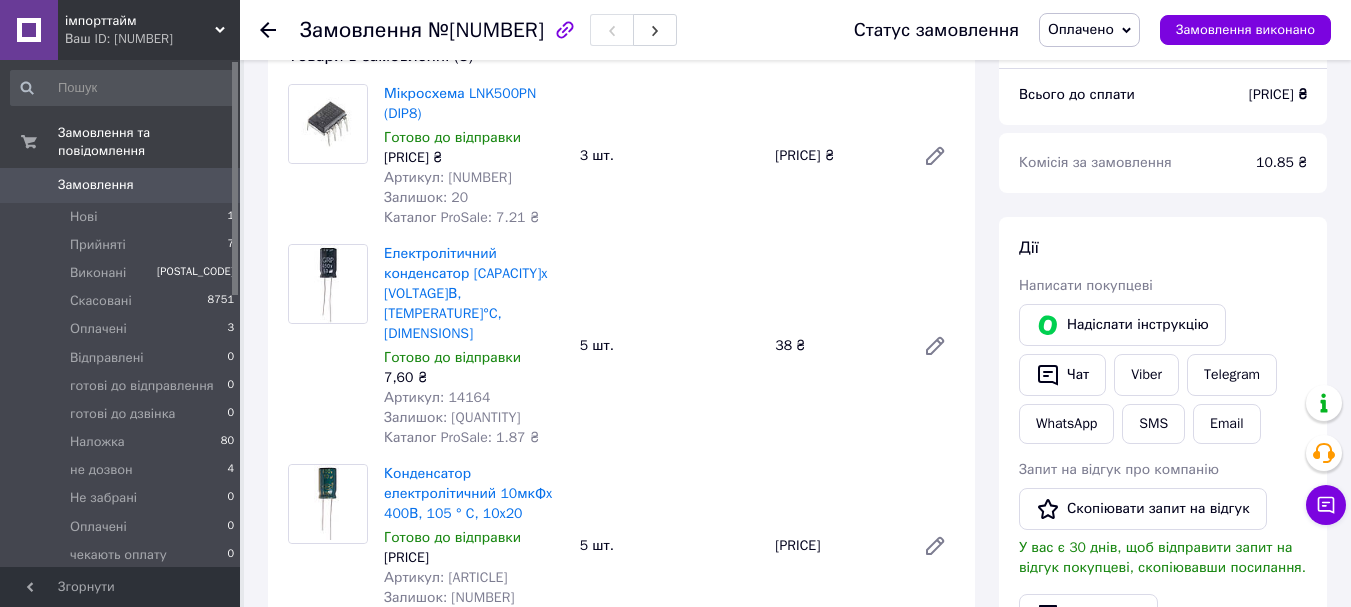 click on "Артикул: [ARTICLE]" at bounding box center [445, 577] 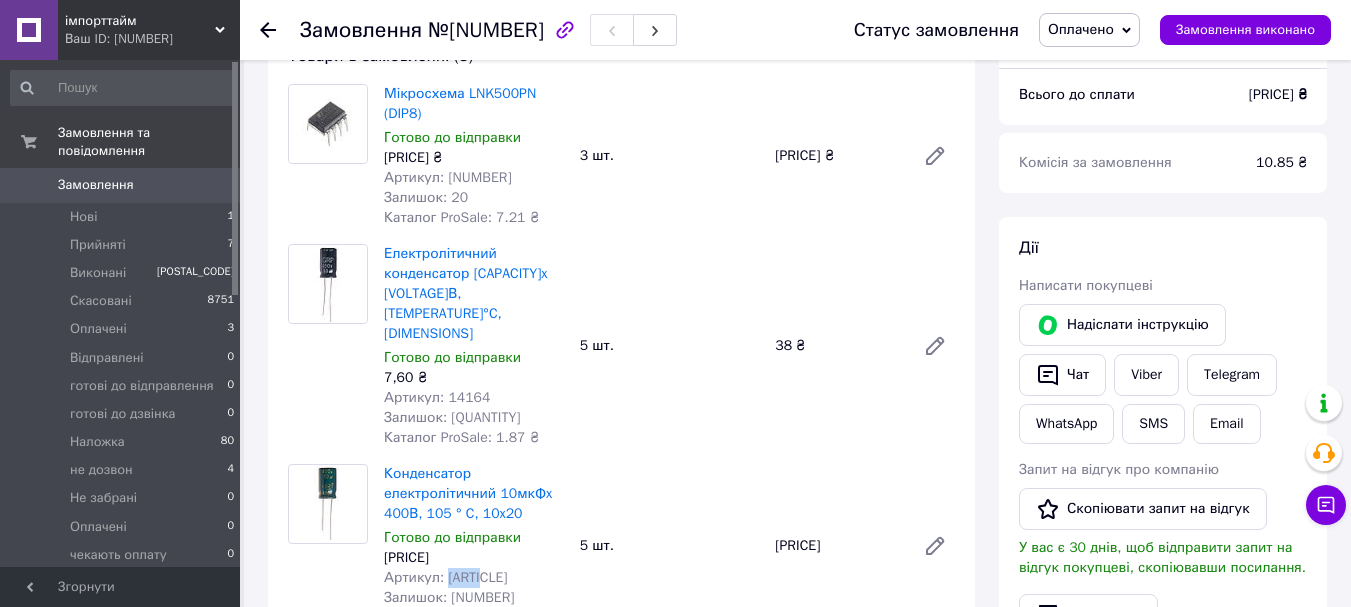 click on "Артикул: [ARTICLE]" at bounding box center [445, 577] 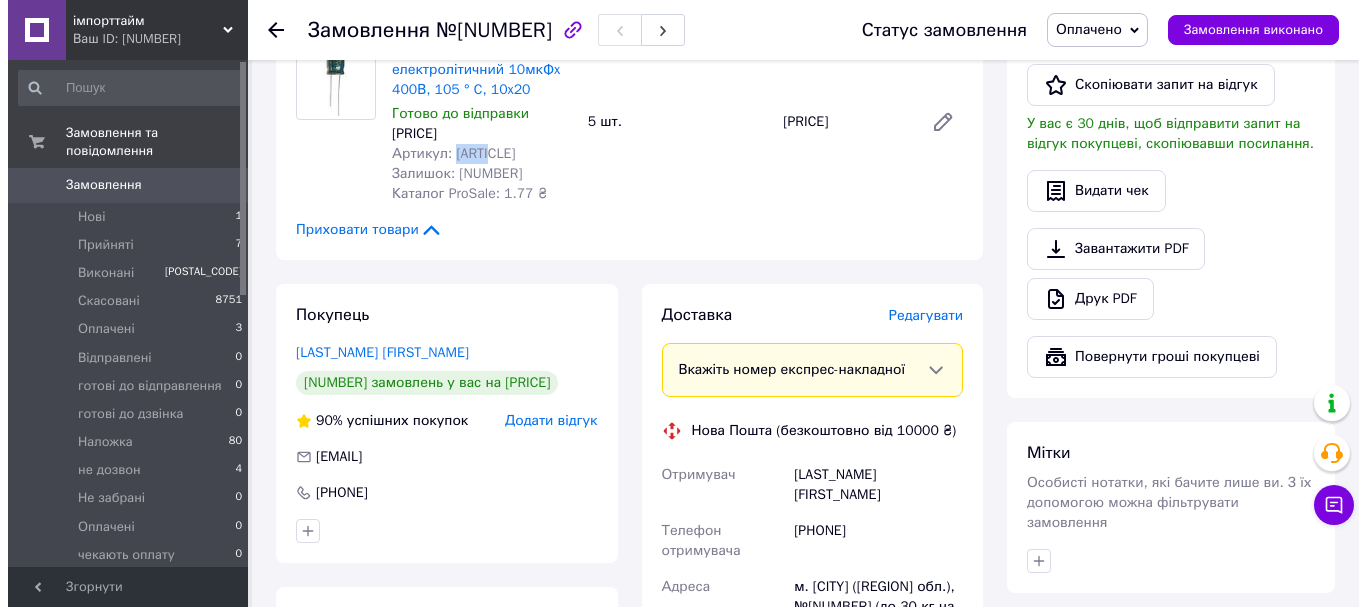 scroll, scrollTop: 642, scrollLeft: 0, axis: vertical 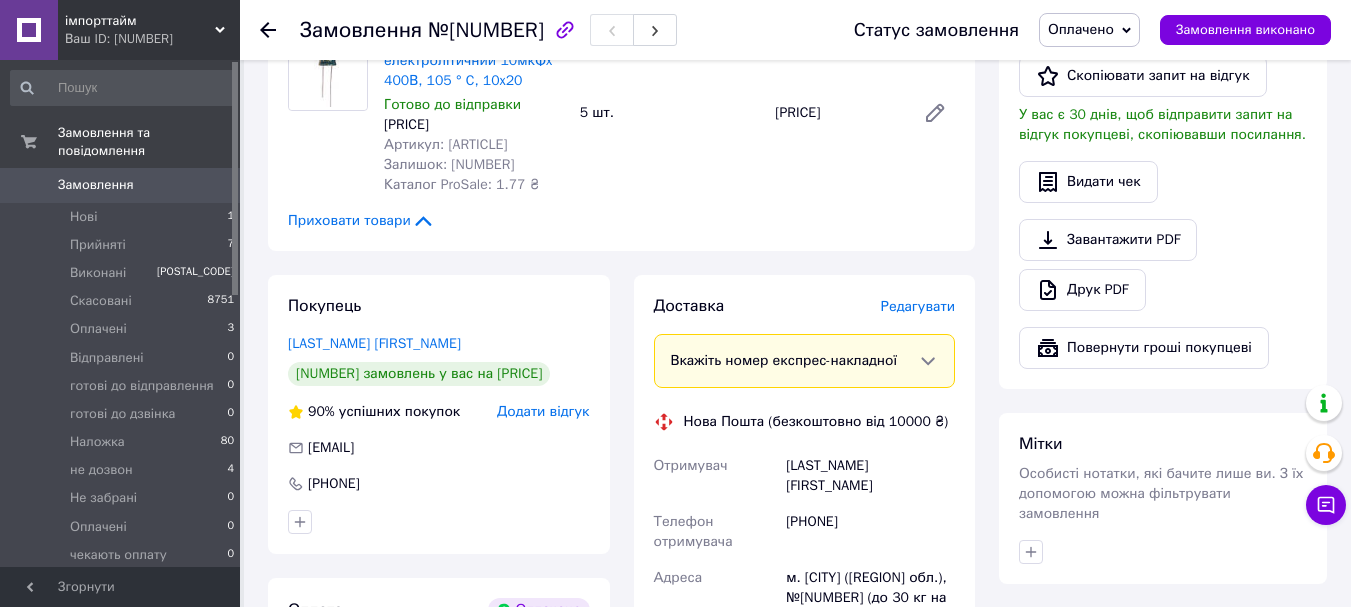 click on "Редагувати" at bounding box center (918, 306) 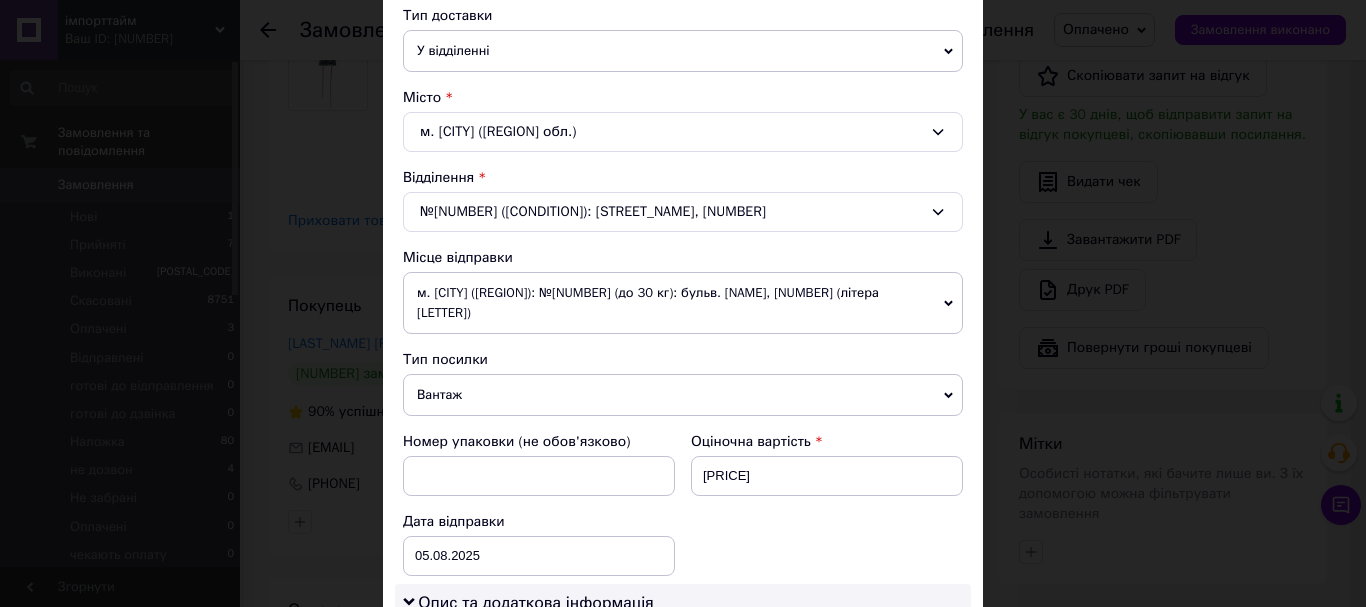 click on "Вантаж" at bounding box center (683, 395) 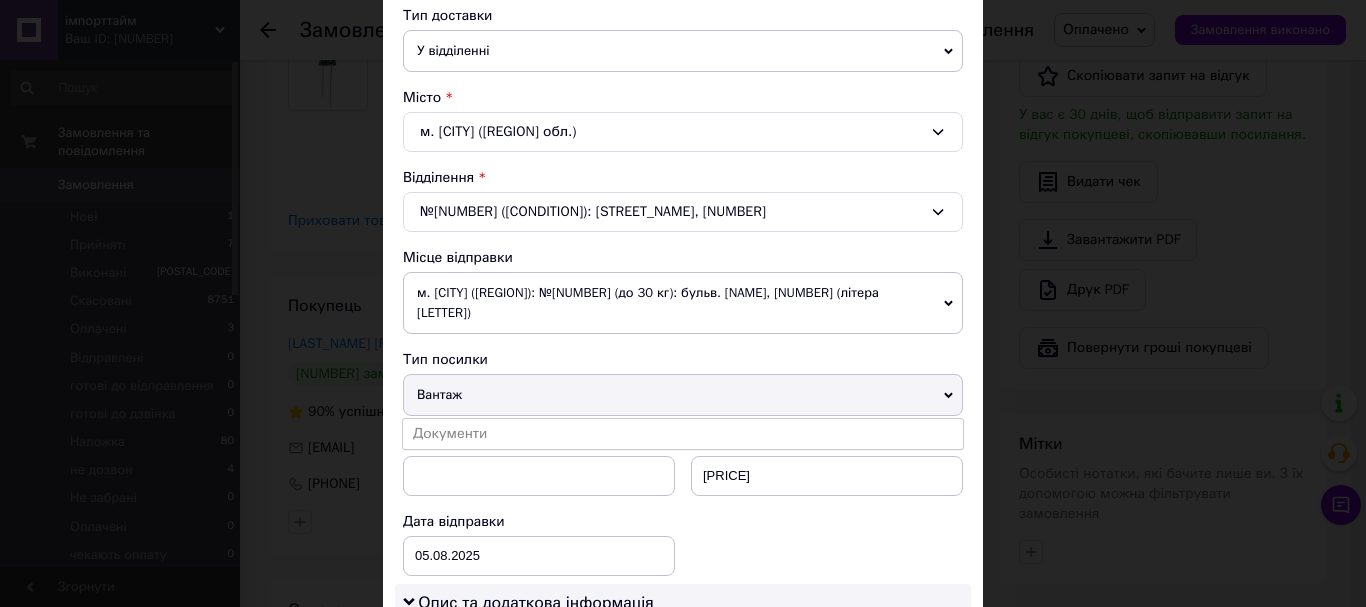 click on "Документи" at bounding box center [683, 434] 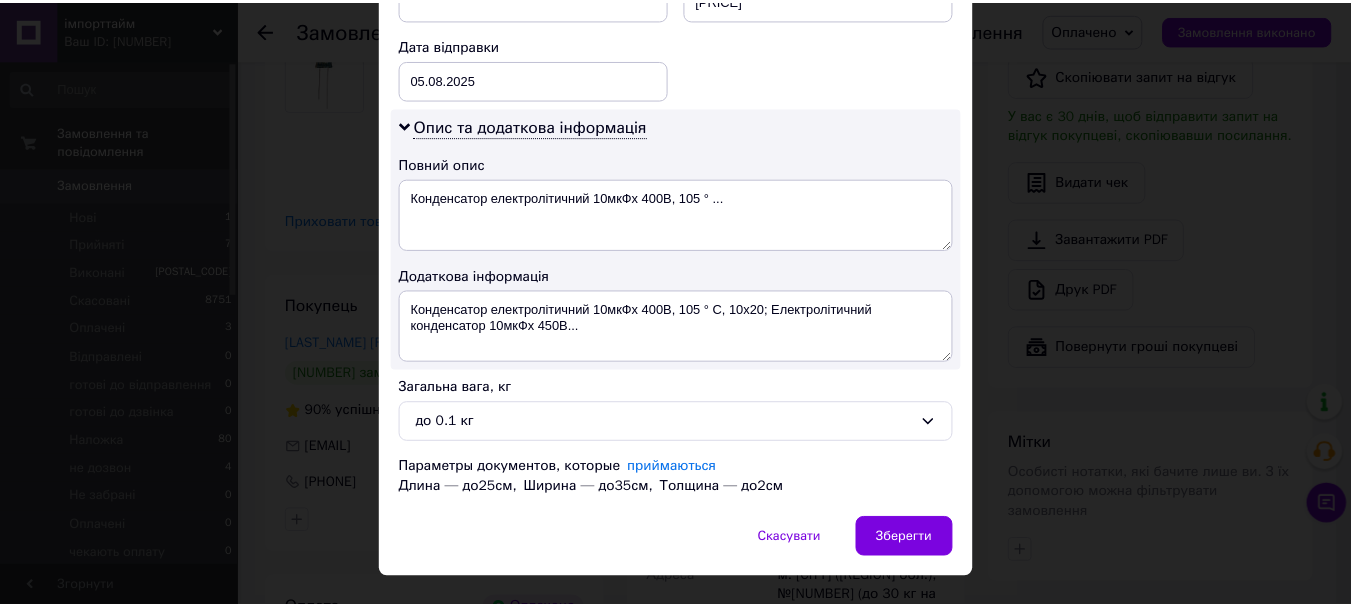 scroll, scrollTop: 965, scrollLeft: 0, axis: vertical 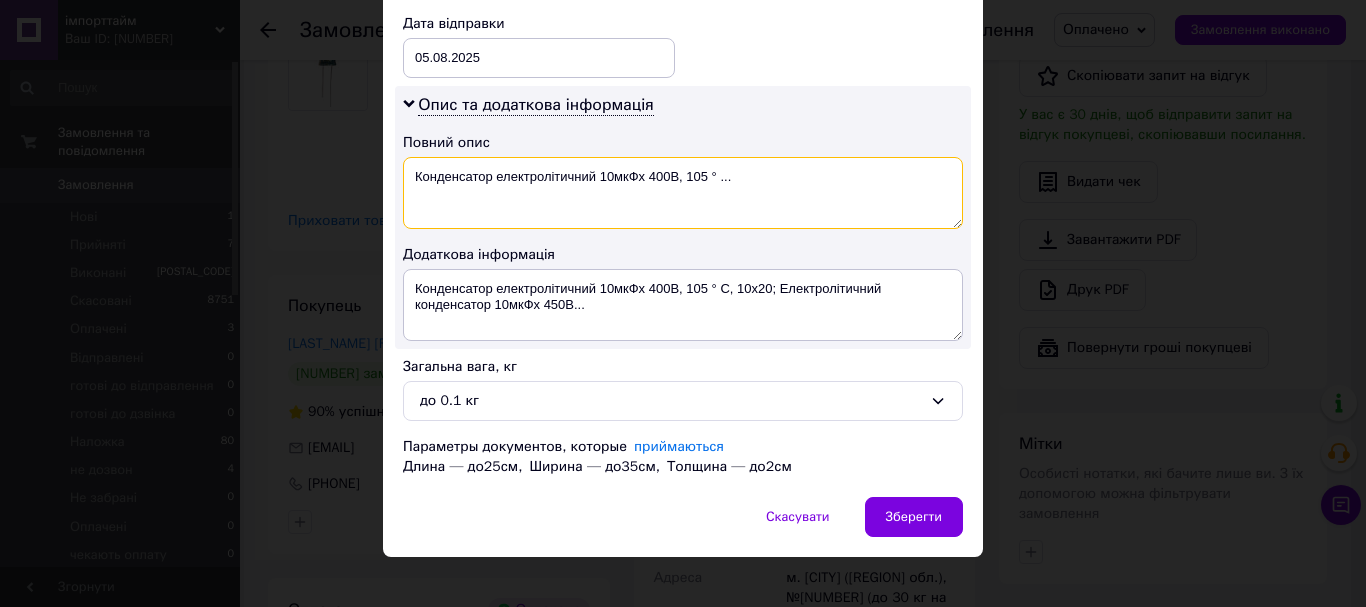 drag, startPoint x: 758, startPoint y: 159, endPoint x: 675, endPoint y: 181, distance: 85.86617 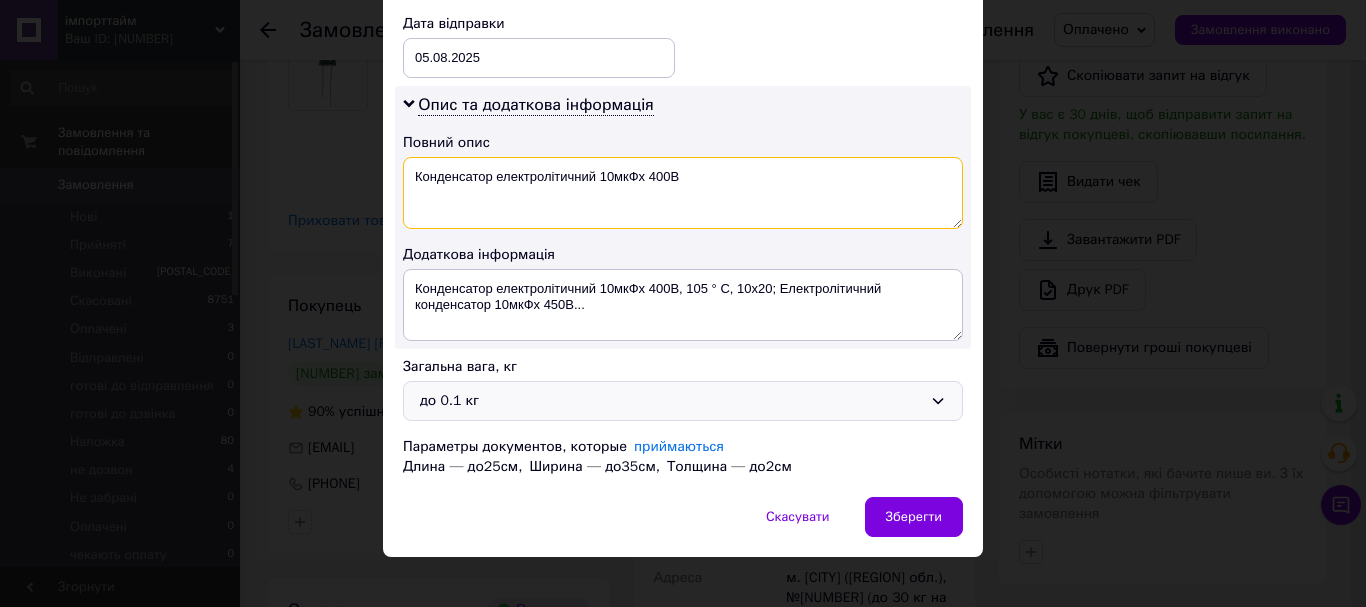 type on "Конденсатор електролітичний 10мкФx 400В" 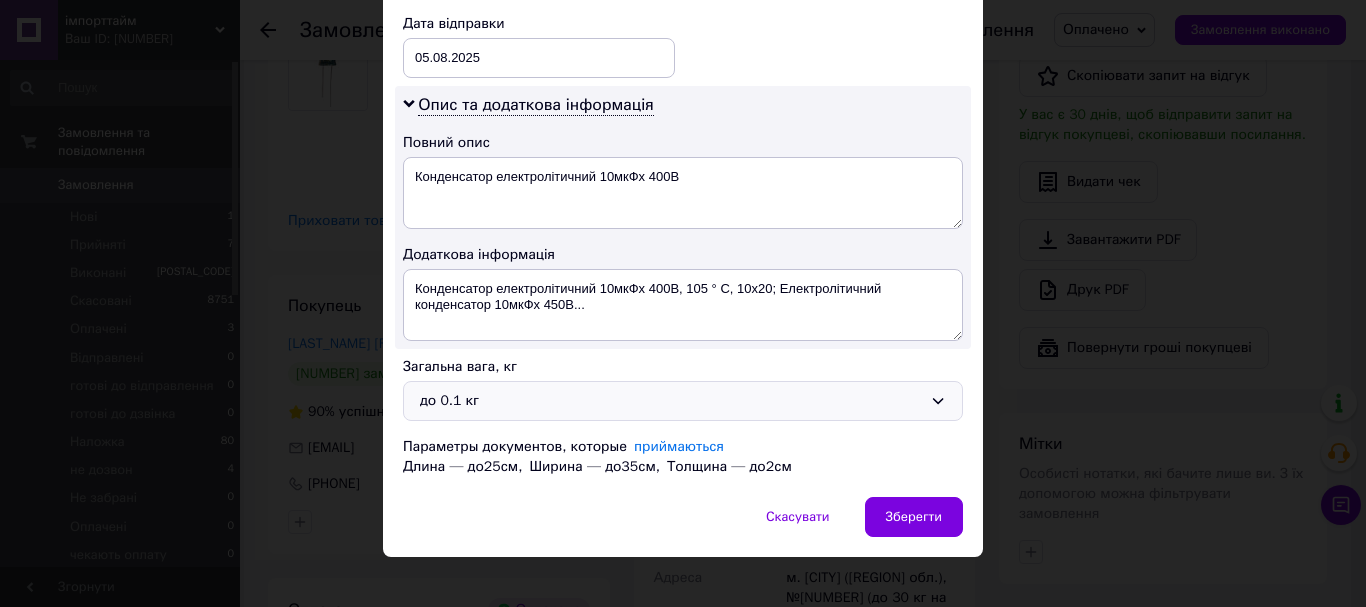 click on "до 0.1 кг" at bounding box center (671, 401) 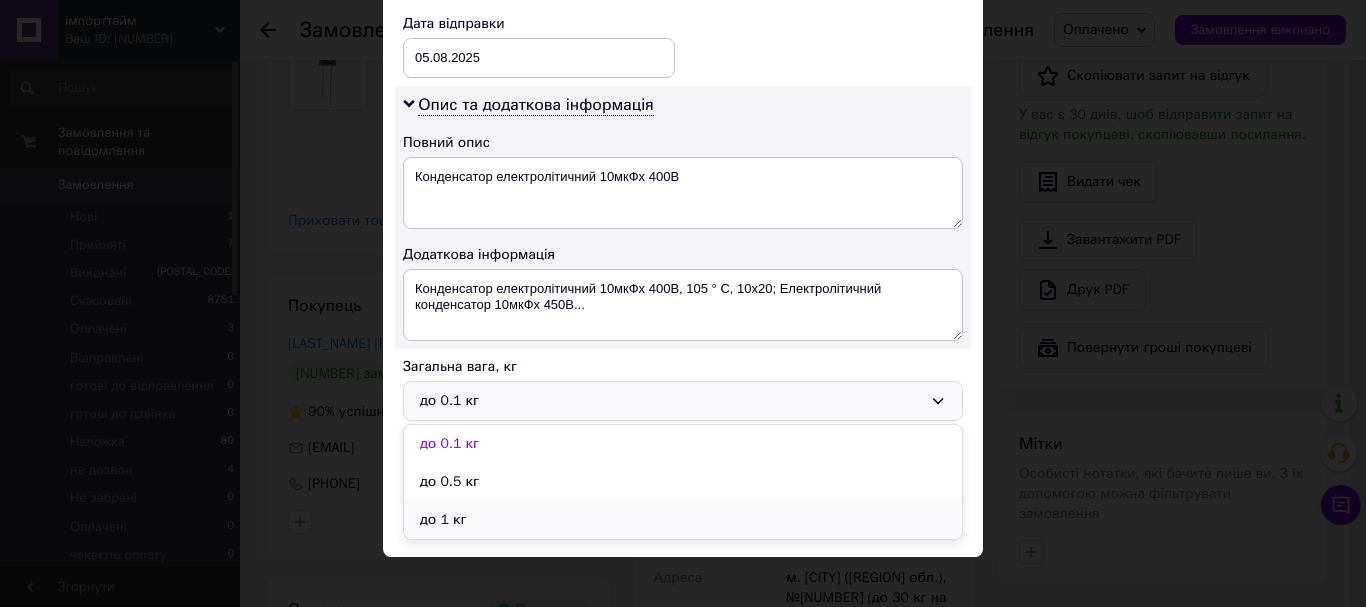 click on "до 1 кг" at bounding box center (683, 520) 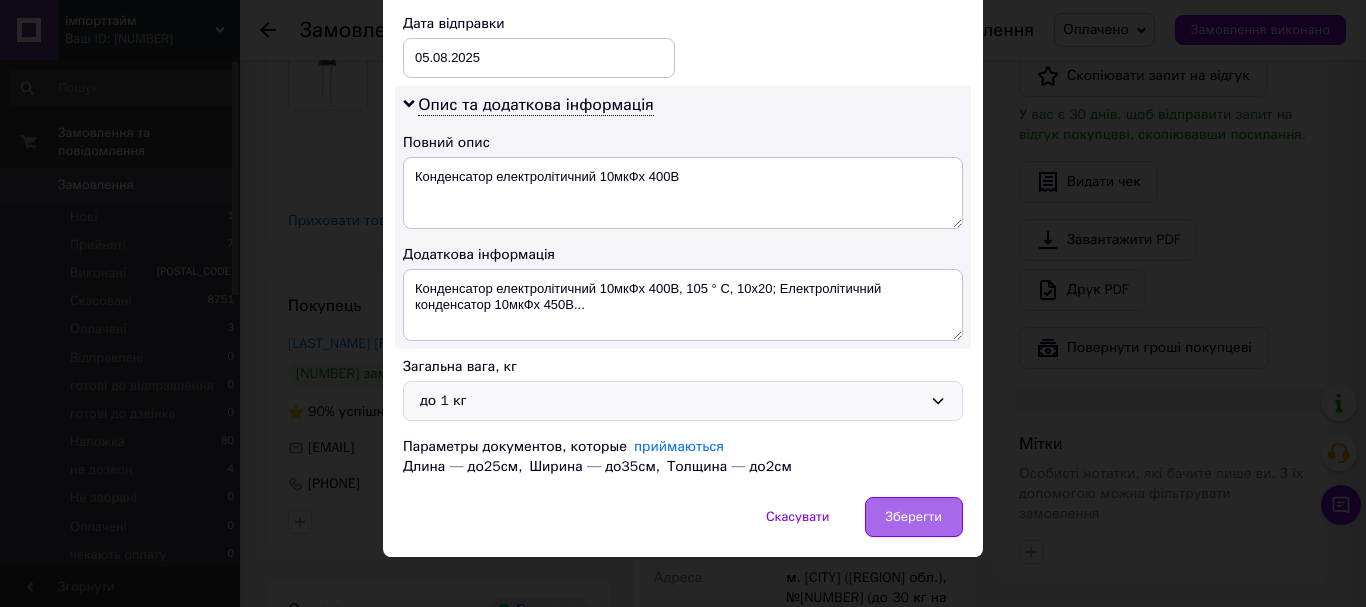 click on "Зберегти" at bounding box center (914, 517) 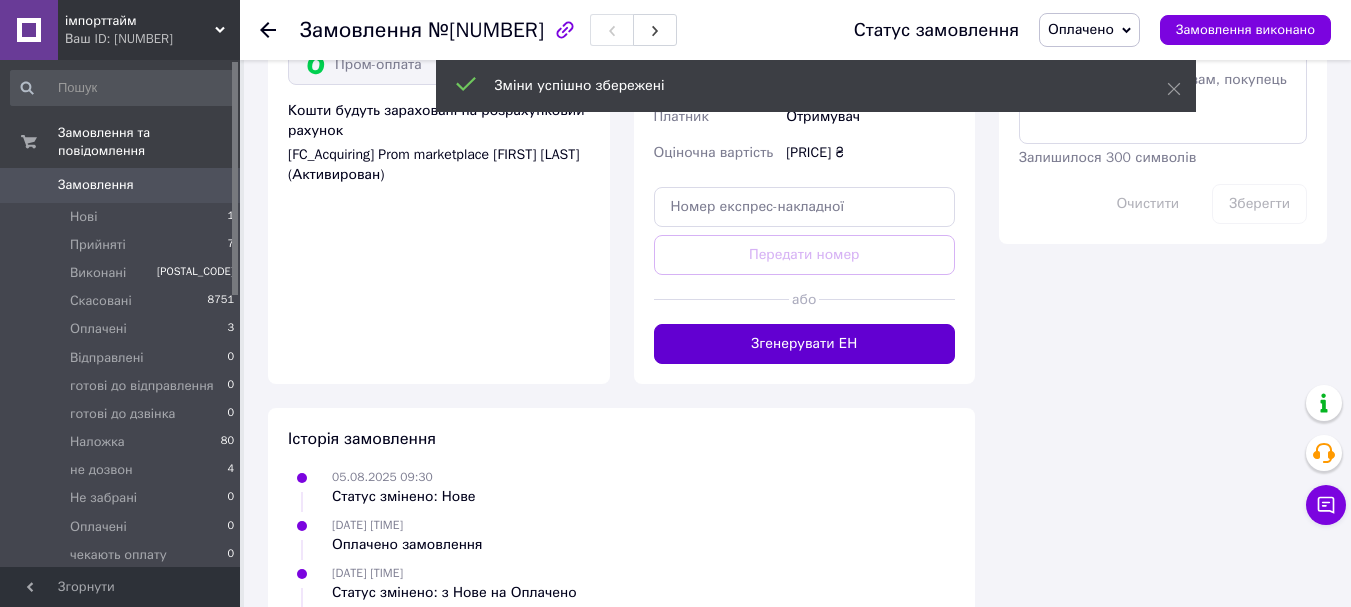 click on "Згенерувати ЕН" at bounding box center [805, 344] 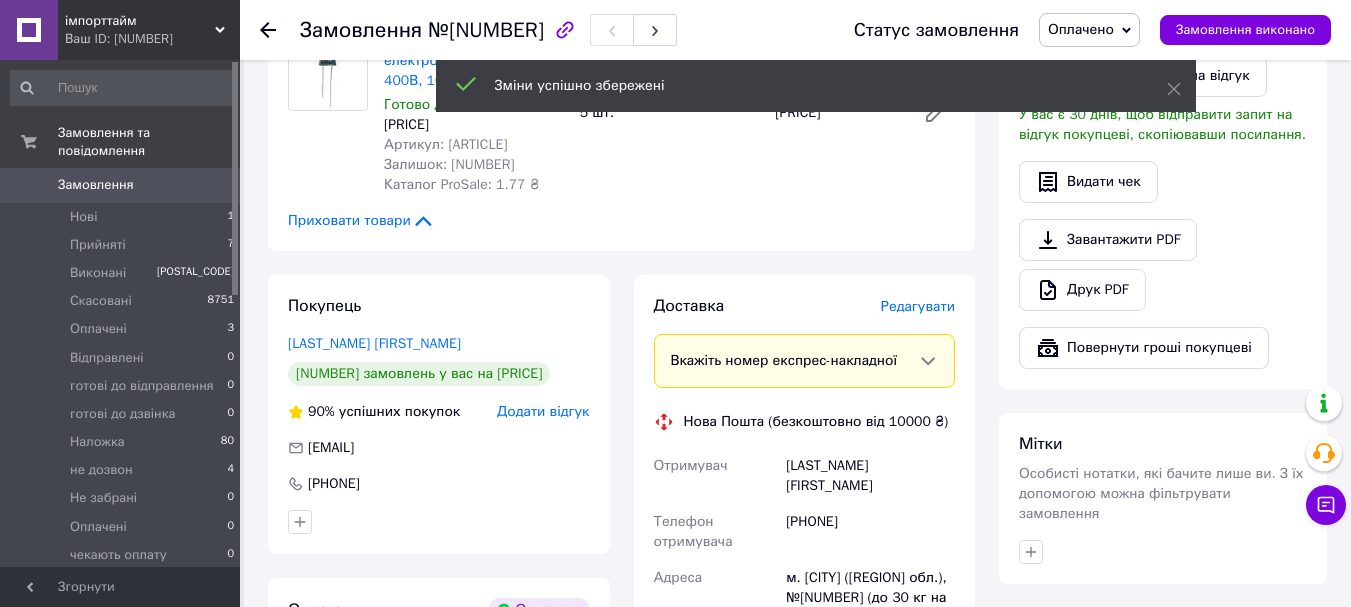 scroll, scrollTop: 635, scrollLeft: 0, axis: vertical 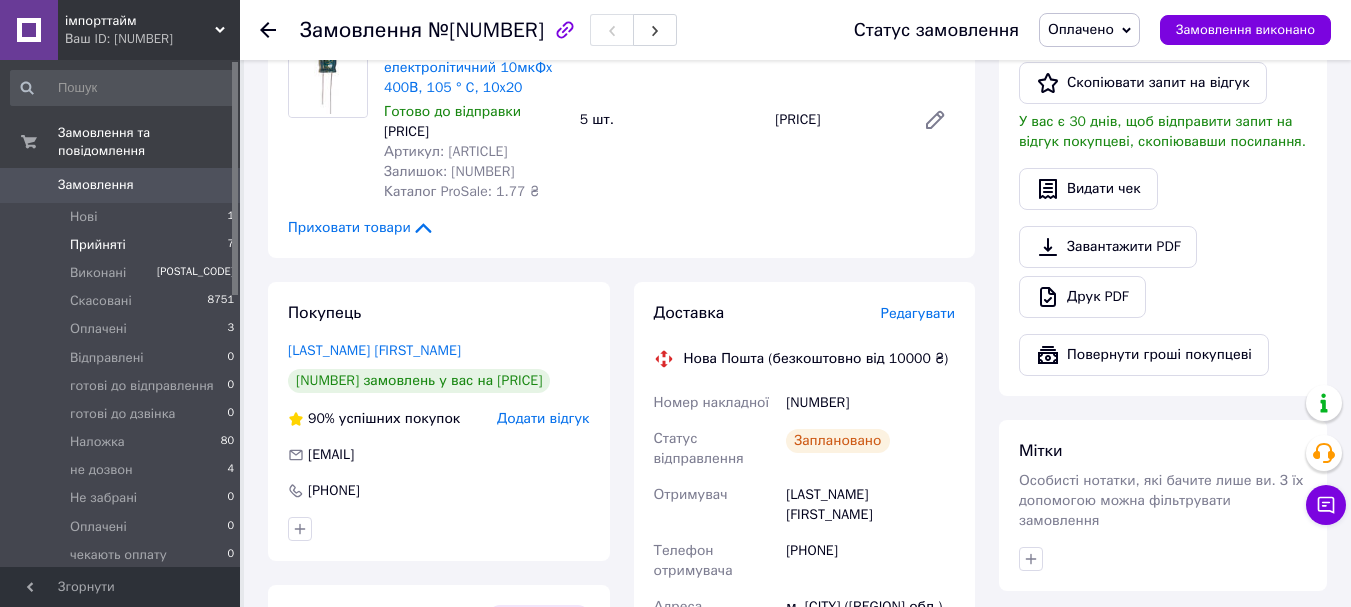 click on "Прийняті 7" at bounding box center (123, 245) 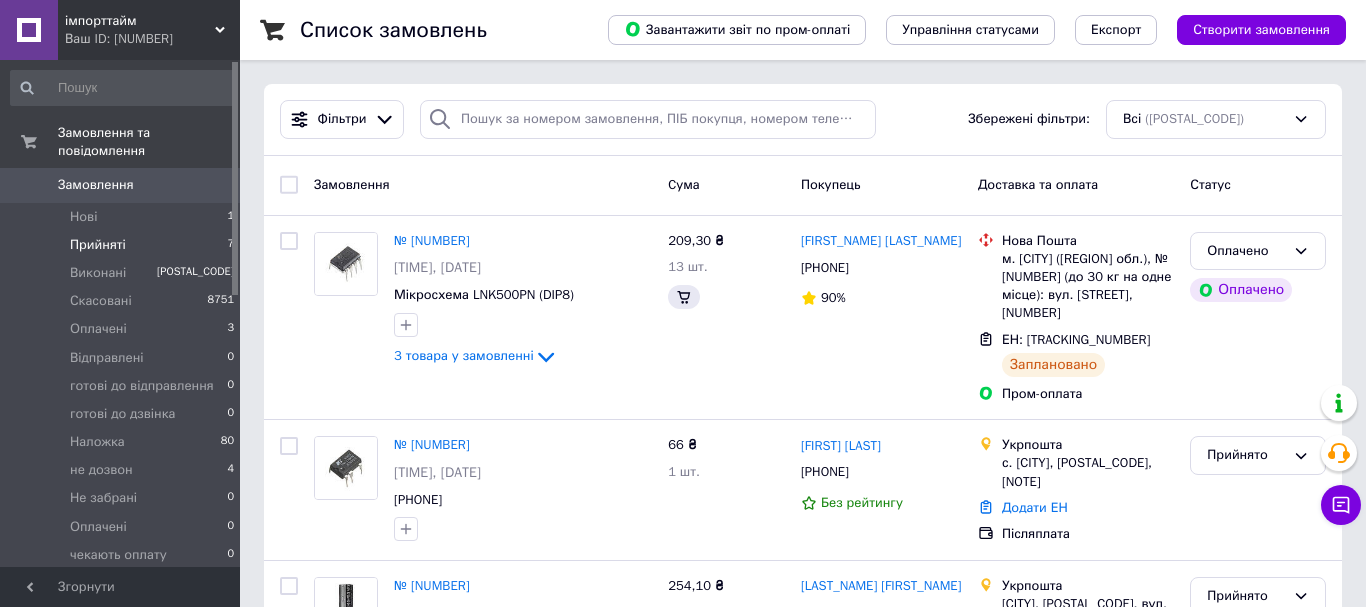 click on "Прийняті 7" at bounding box center (123, 245) 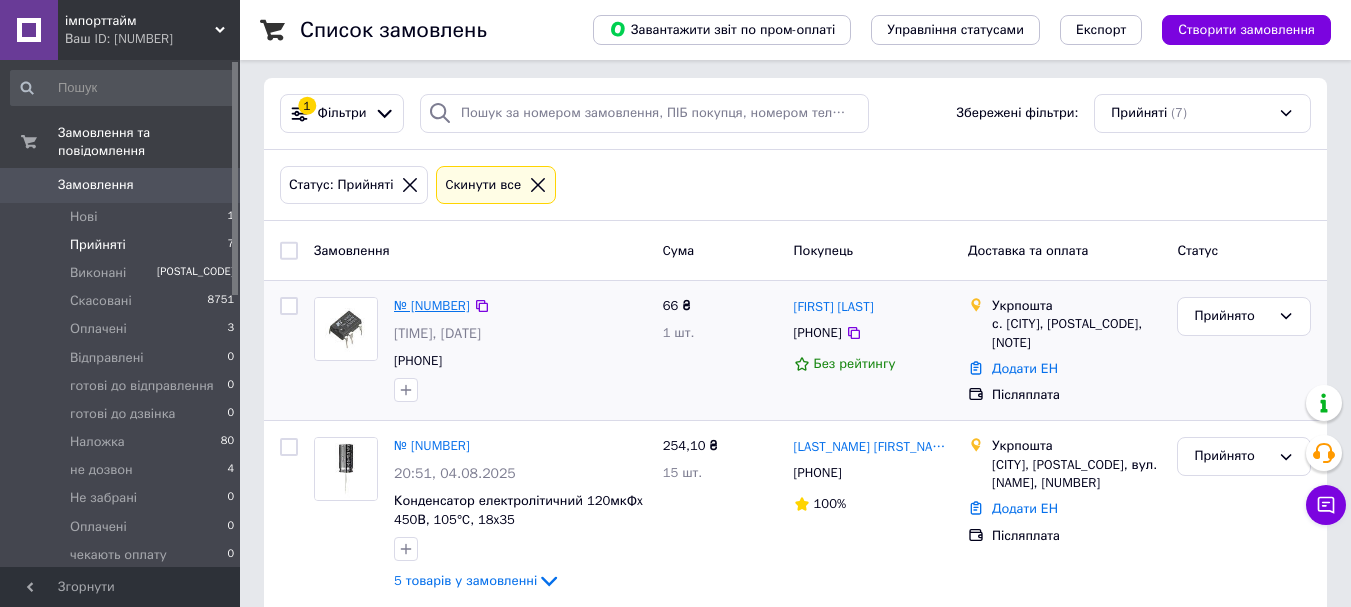 scroll, scrollTop: 0, scrollLeft: 0, axis: both 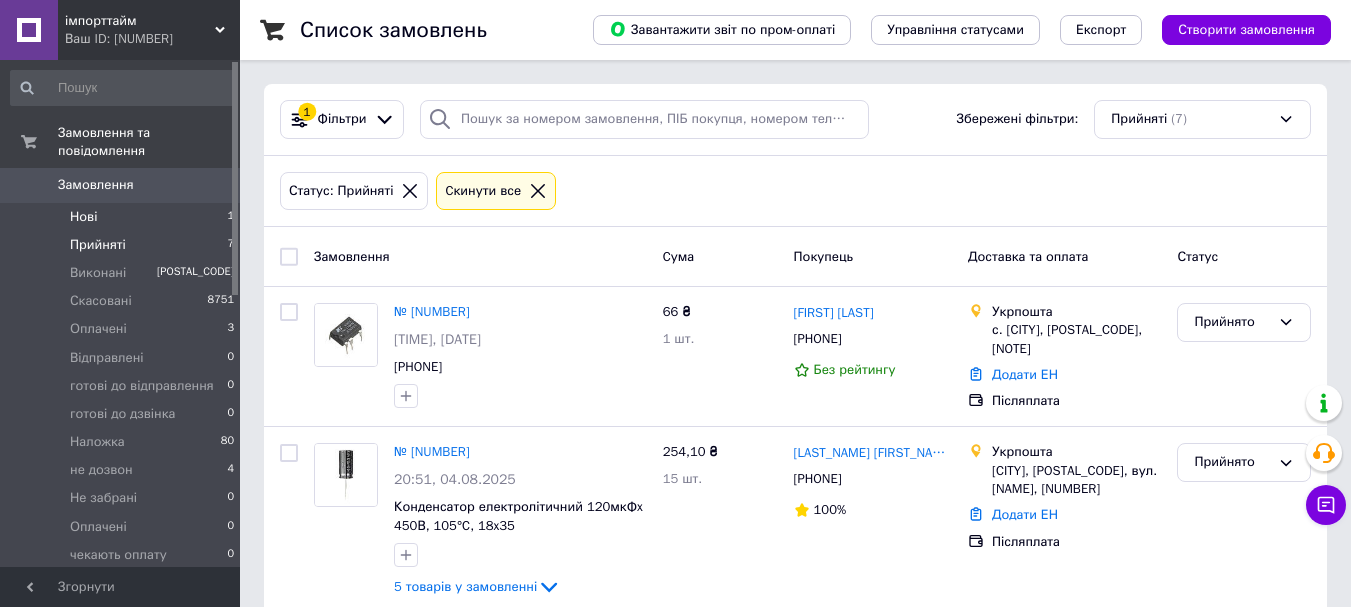 click on "Нові 1" at bounding box center (123, 217) 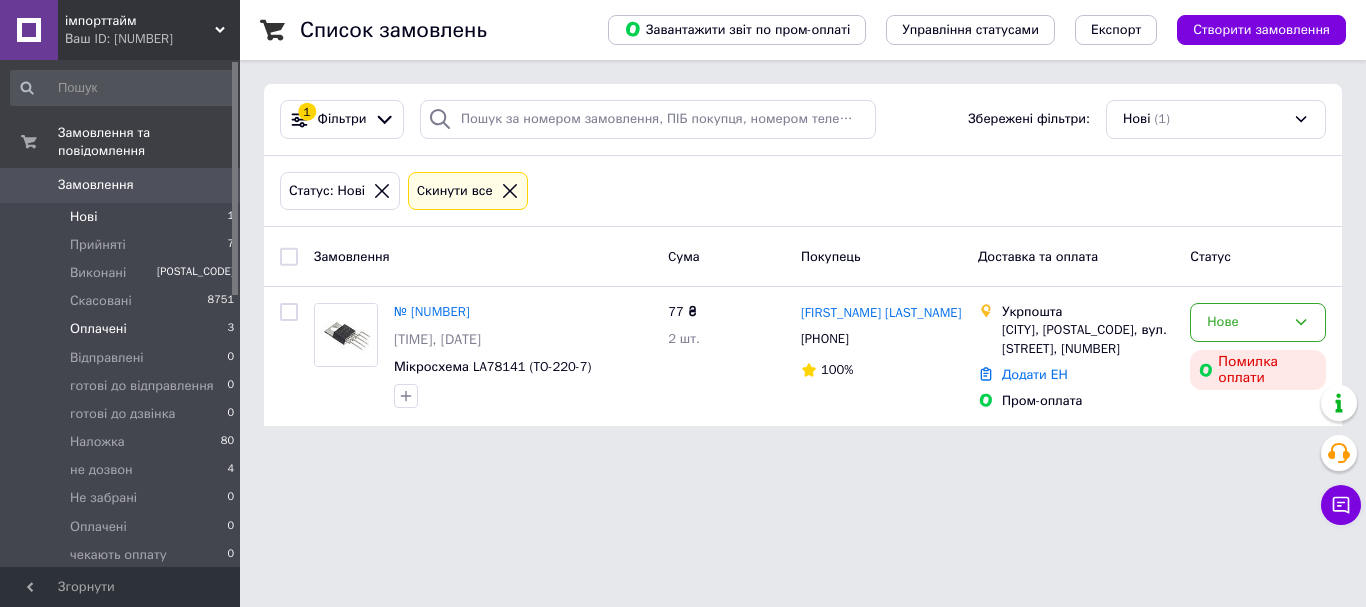 click on "Оплачені 3" at bounding box center (123, 329) 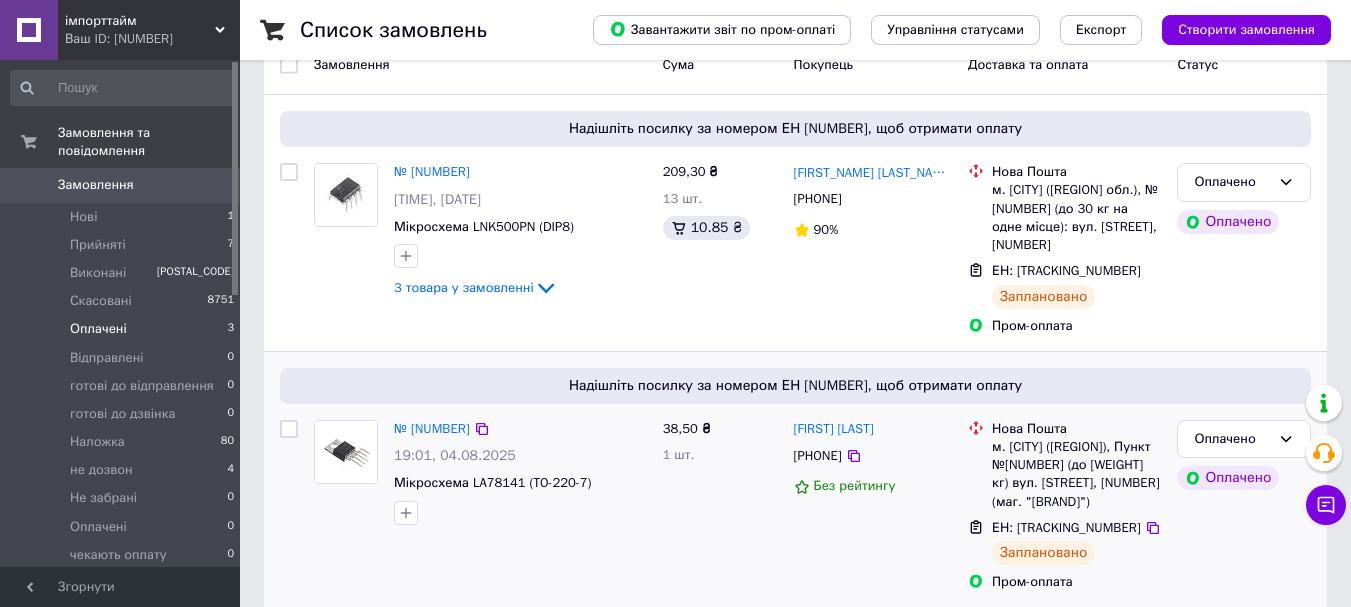 scroll, scrollTop: 204, scrollLeft: 0, axis: vertical 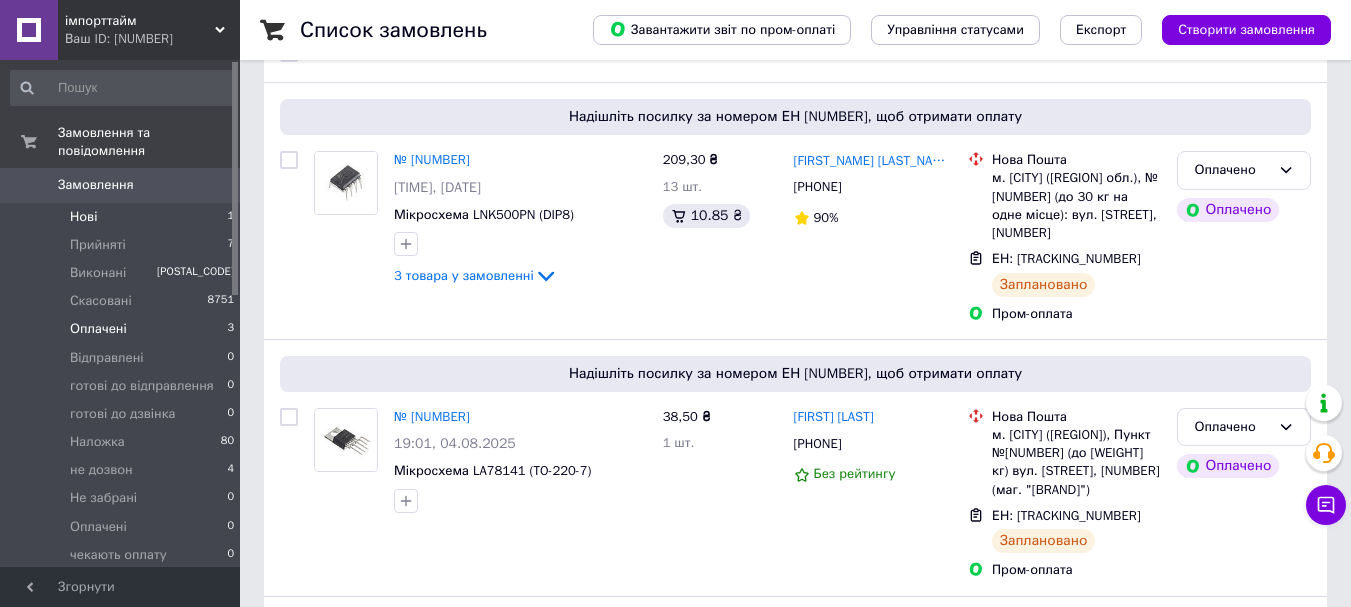click on "Нові 1" at bounding box center [123, 217] 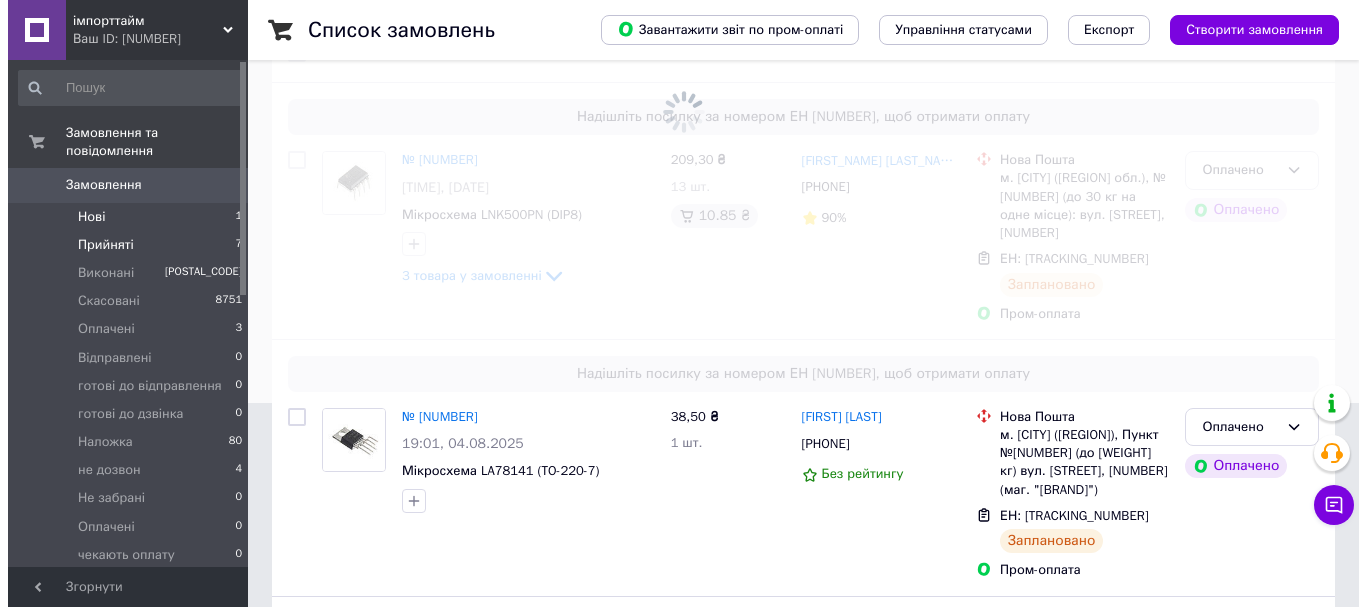 scroll, scrollTop: 0, scrollLeft: 0, axis: both 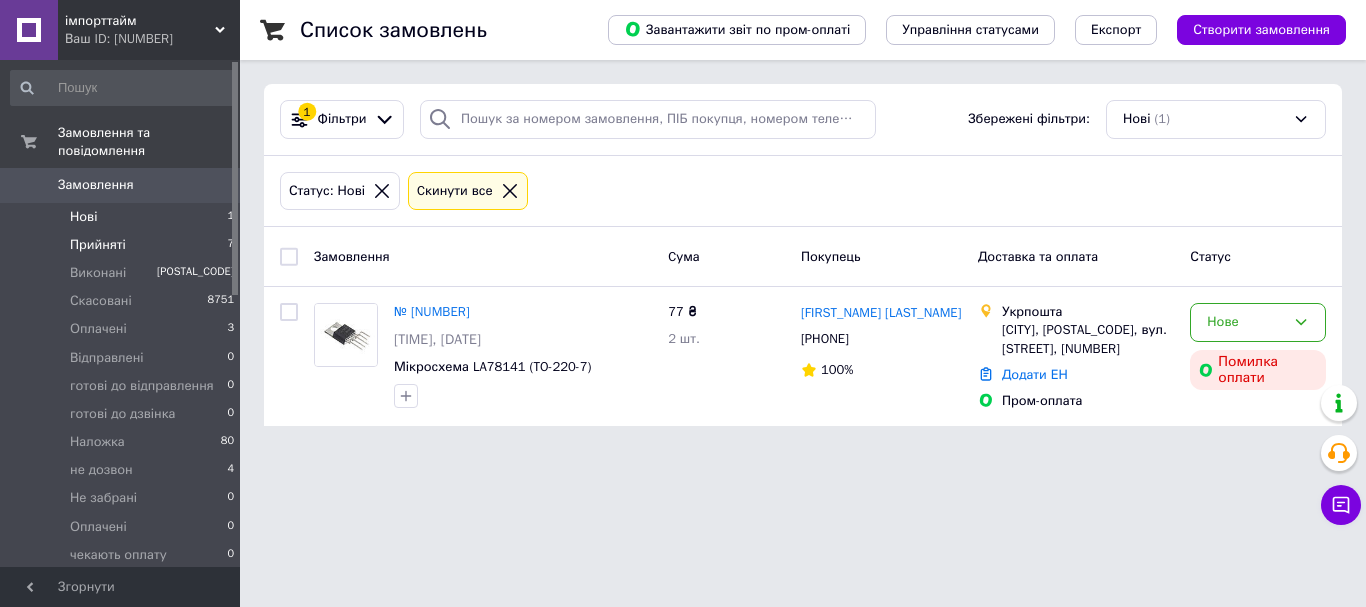 click on "Прийняті 7" at bounding box center (123, 245) 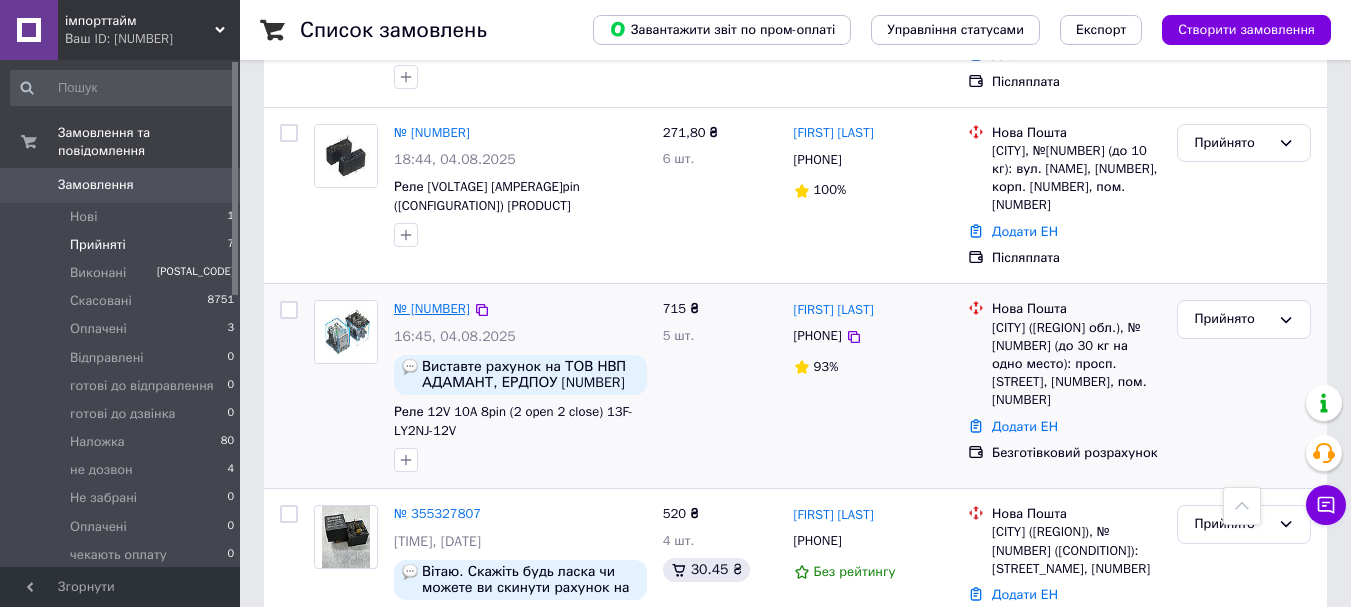 click on "№ [NUMBER]" at bounding box center [432, 308] 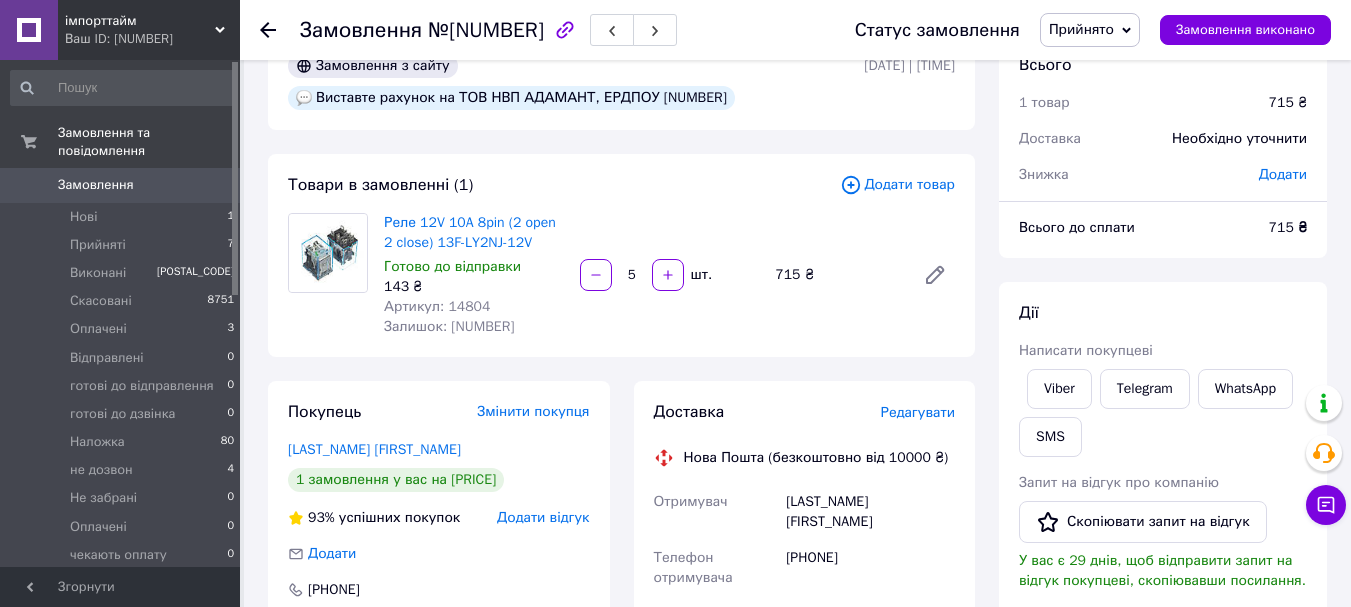 scroll, scrollTop: 31, scrollLeft: 0, axis: vertical 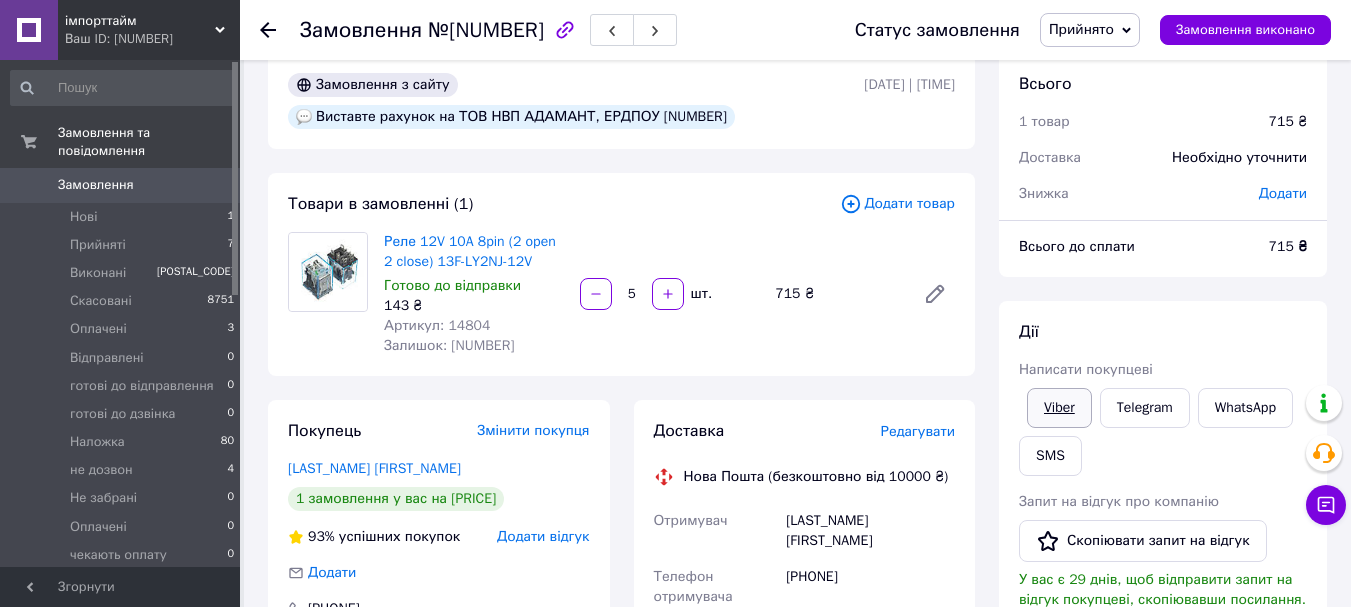 click on "Viber" at bounding box center (1059, 408) 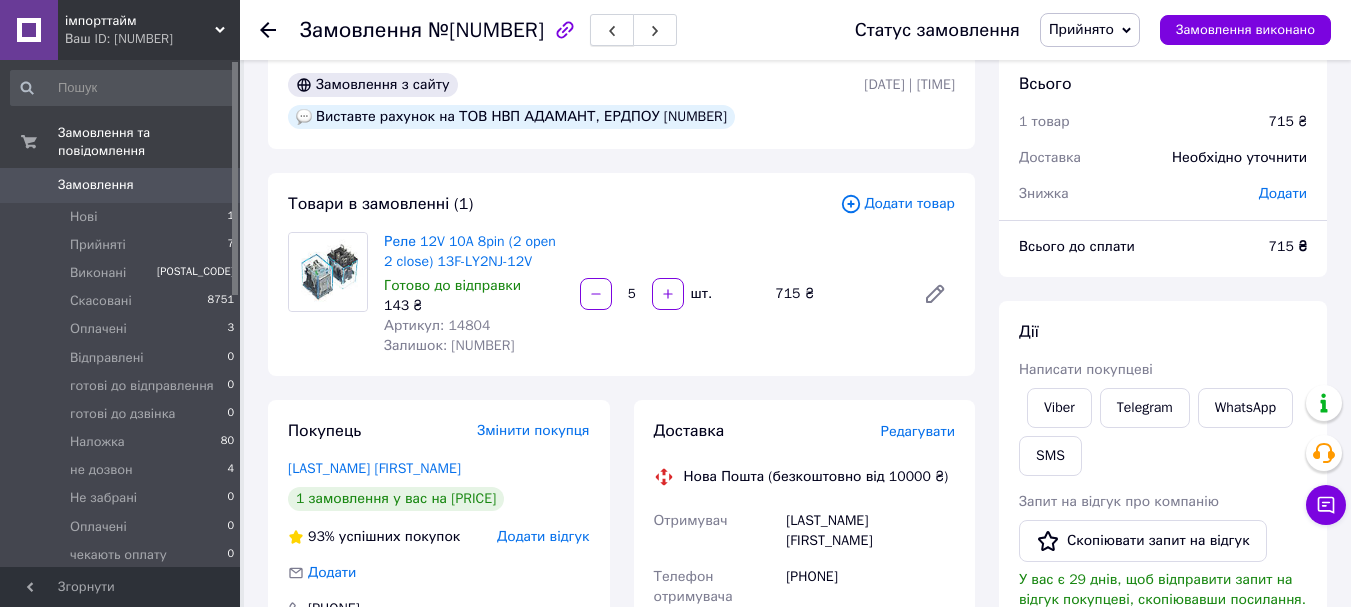 click 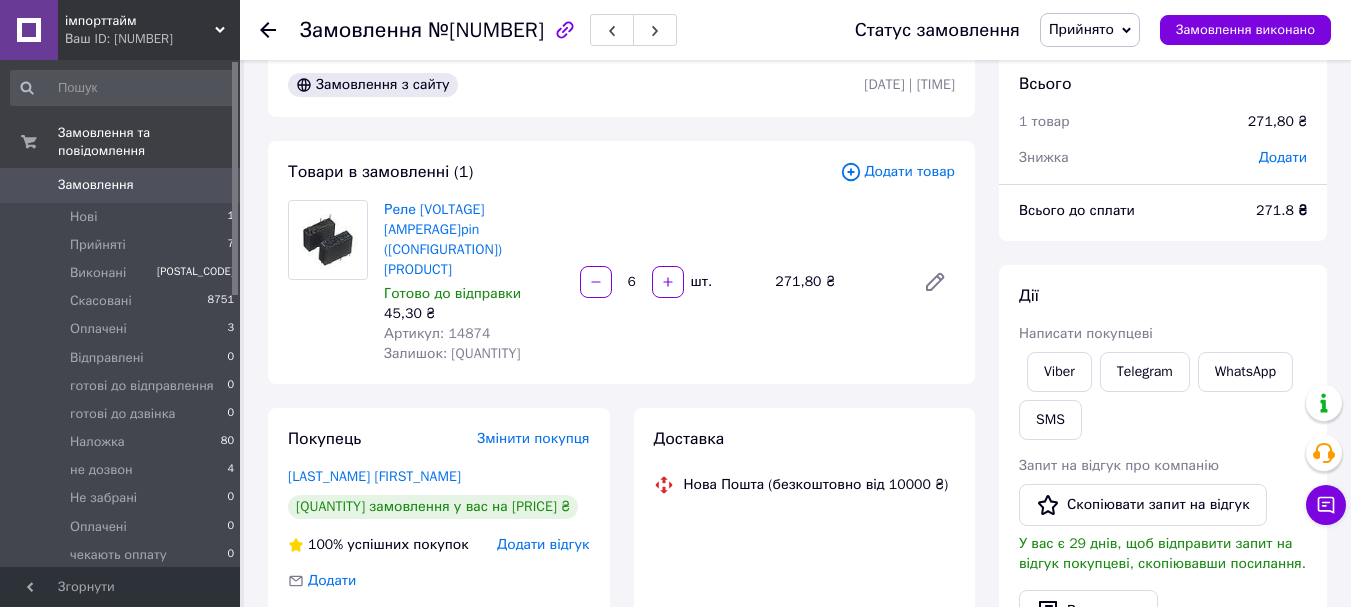 scroll, scrollTop: 0, scrollLeft: 0, axis: both 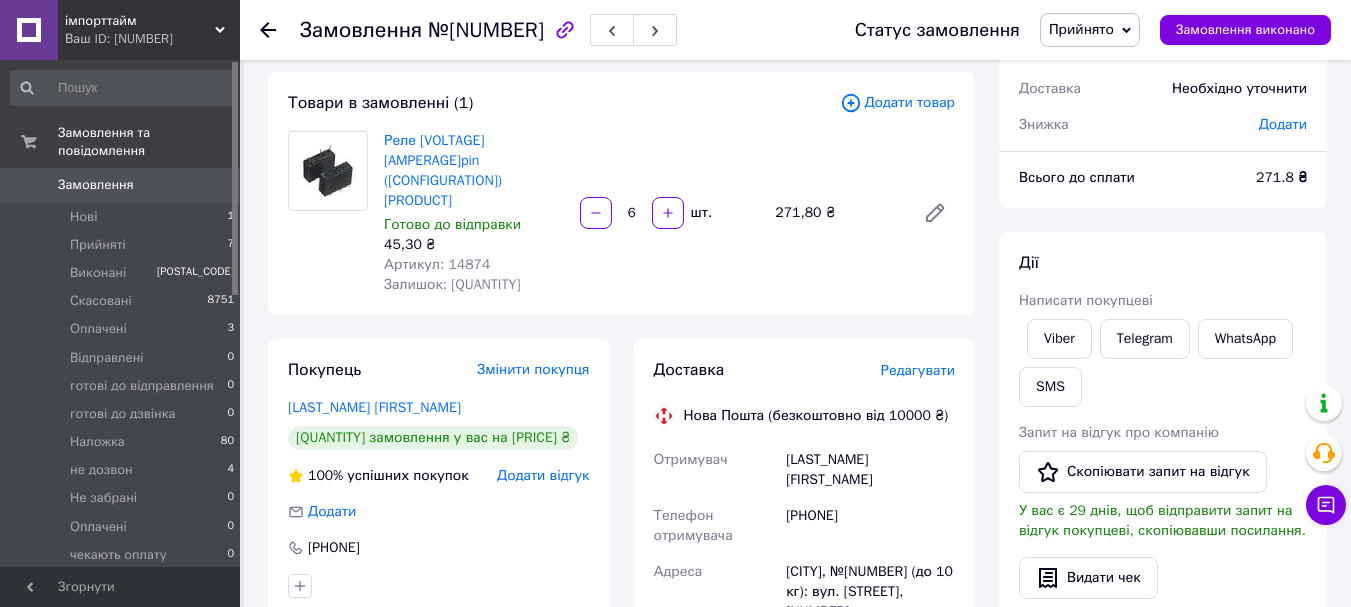click on "Редагувати" at bounding box center (918, 370) 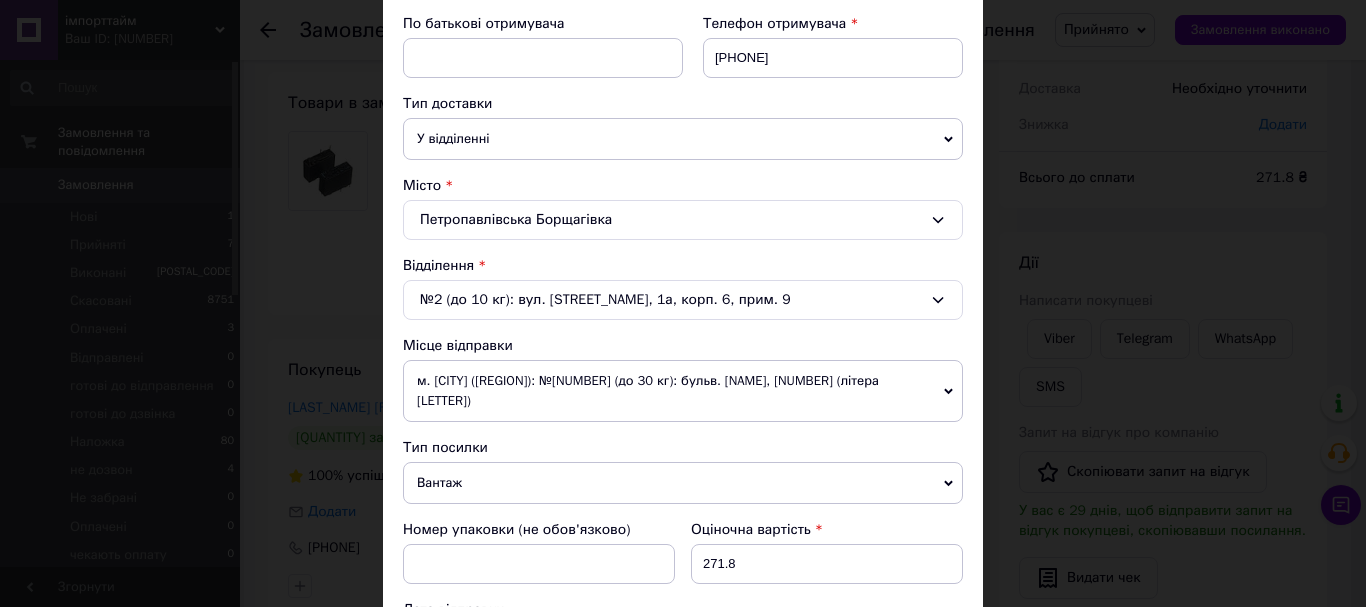 scroll, scrollTop: 400, scrollLeft: 0, axis: vertical 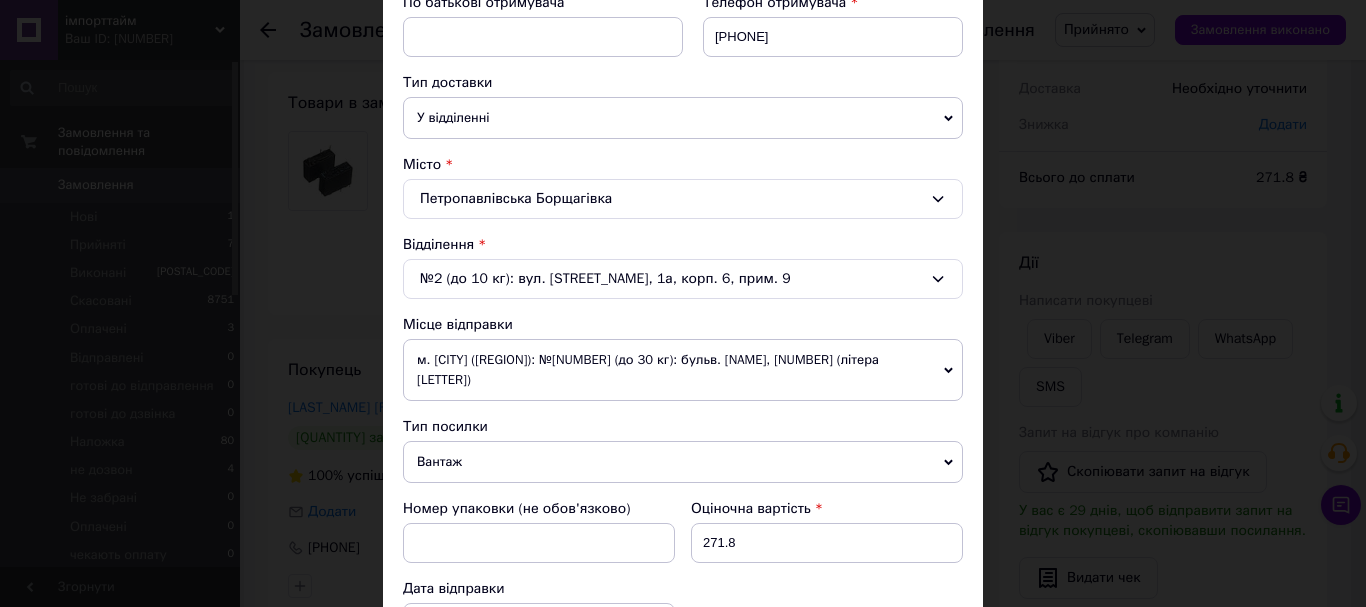 click on "Вантаж" at bounding box center (683, 462) 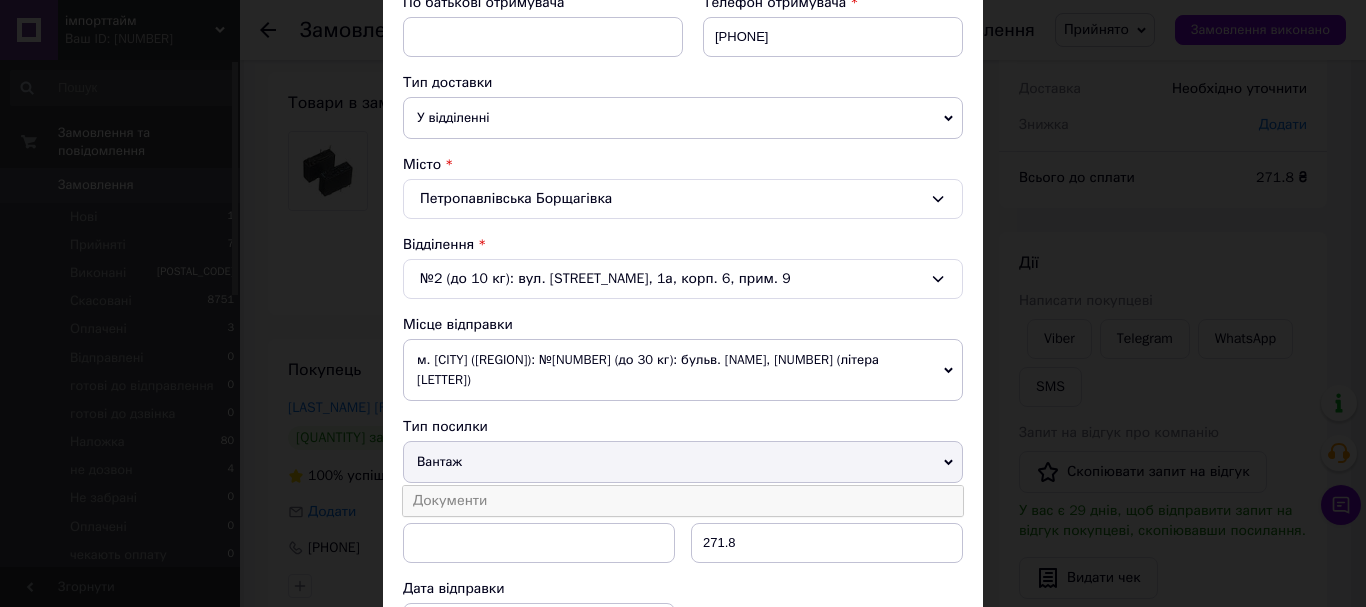 click on "Документи" at bounding box center [683, 501] 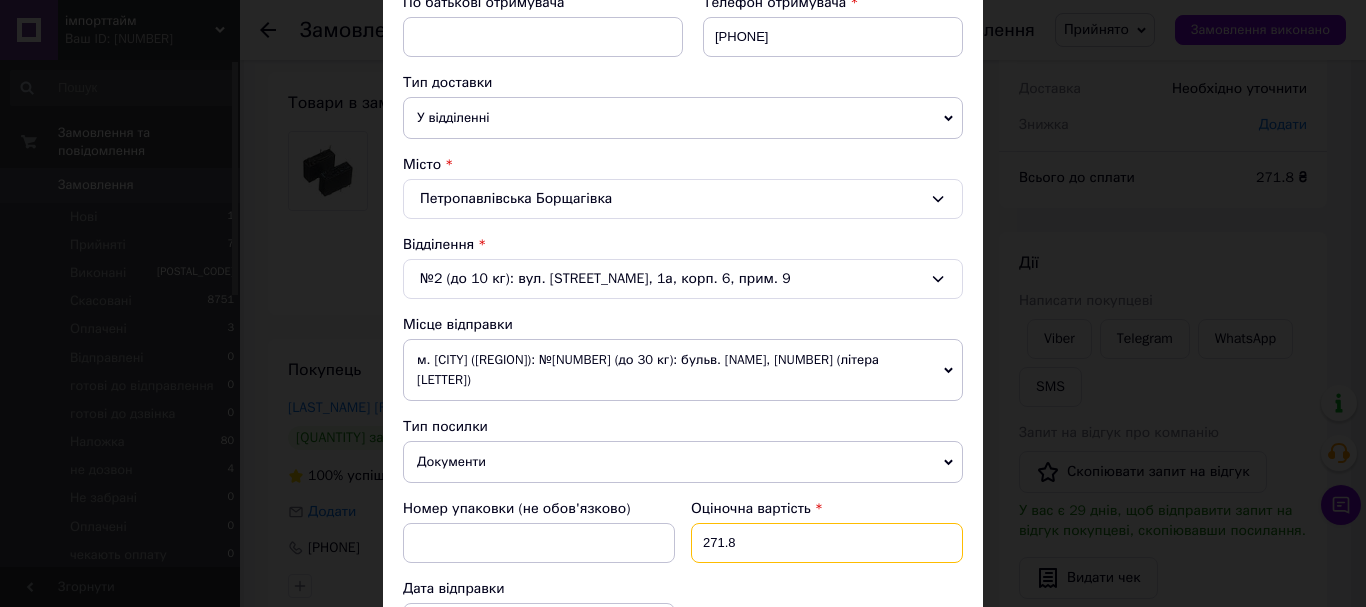 click on "271.8" at bounding box center [827, 543] 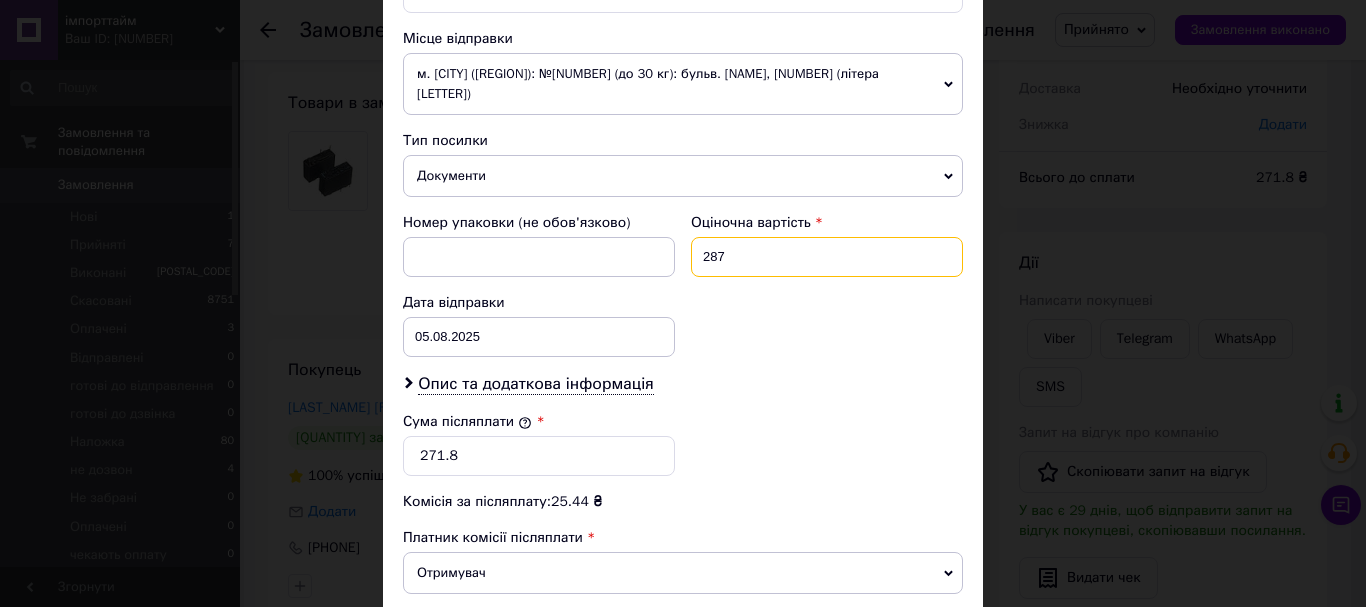 scroll, scrollTop: 733, scrollLeft: 0, axis: vertical 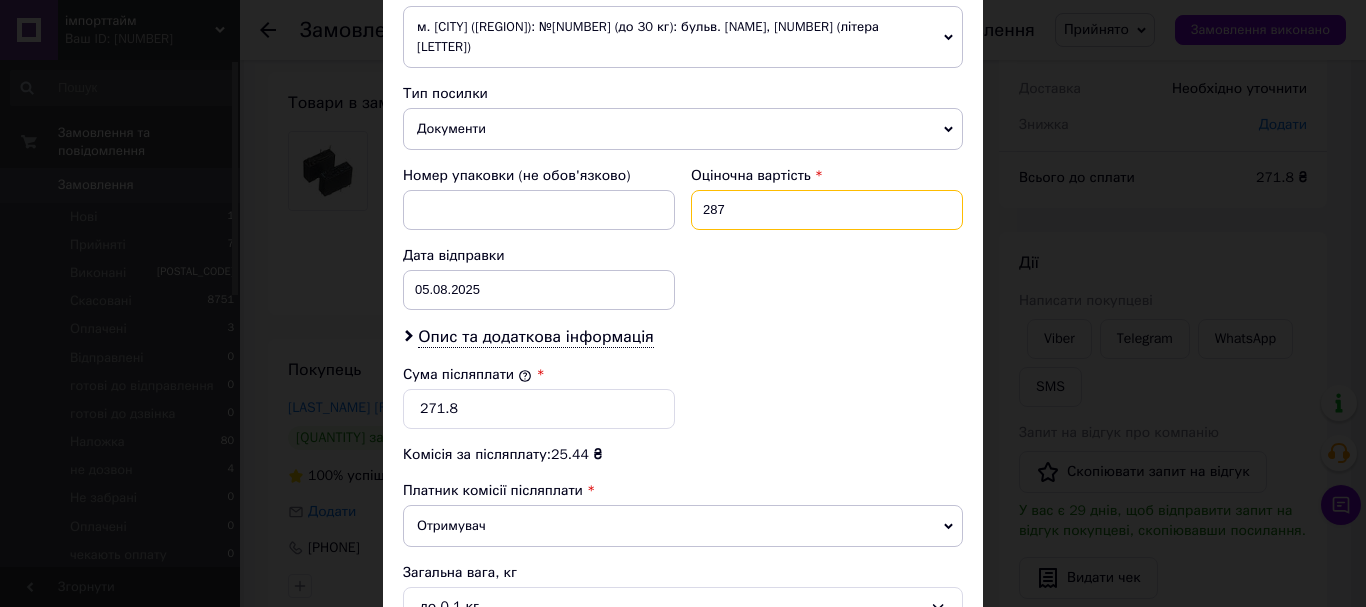 type on "287" 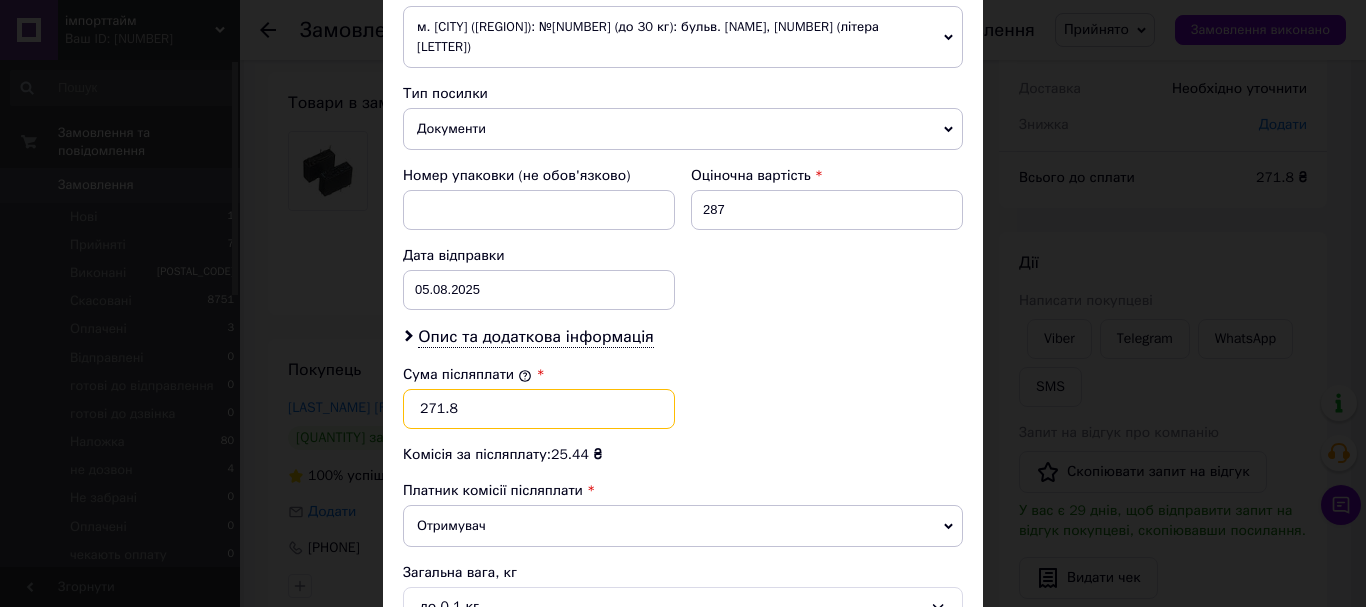 click on "271.8" at bounding box center [539, 409] 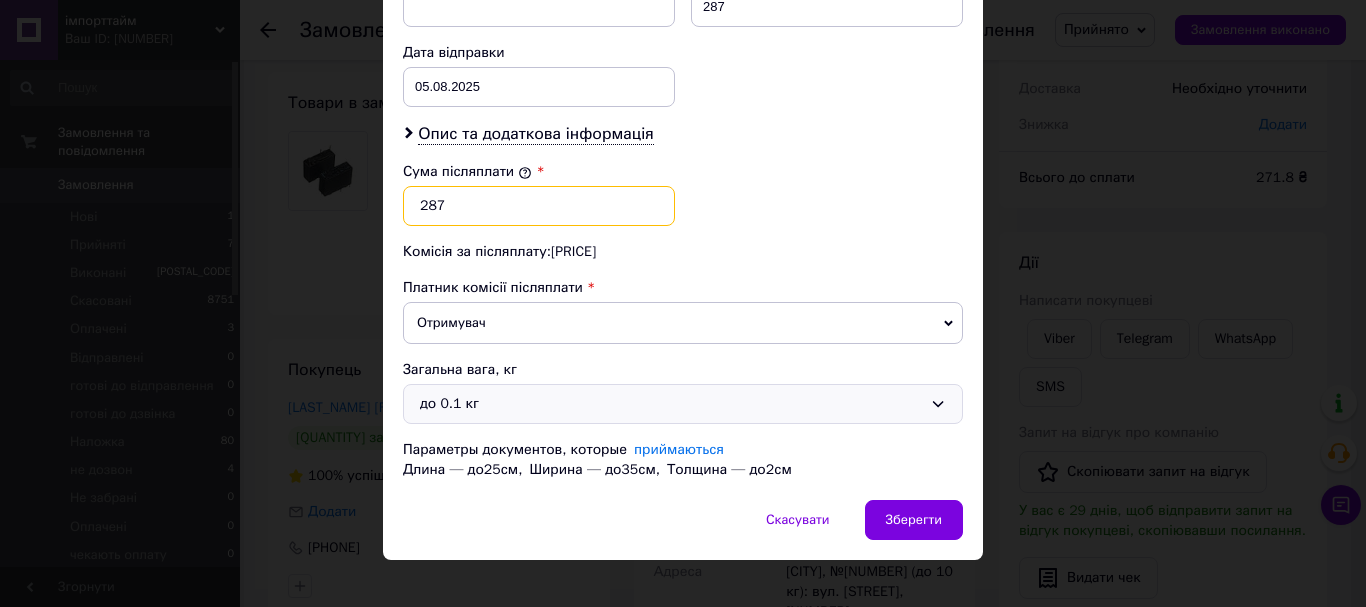 scroll, scrollTop: 939, scrollLeft: 0, axis: vertical 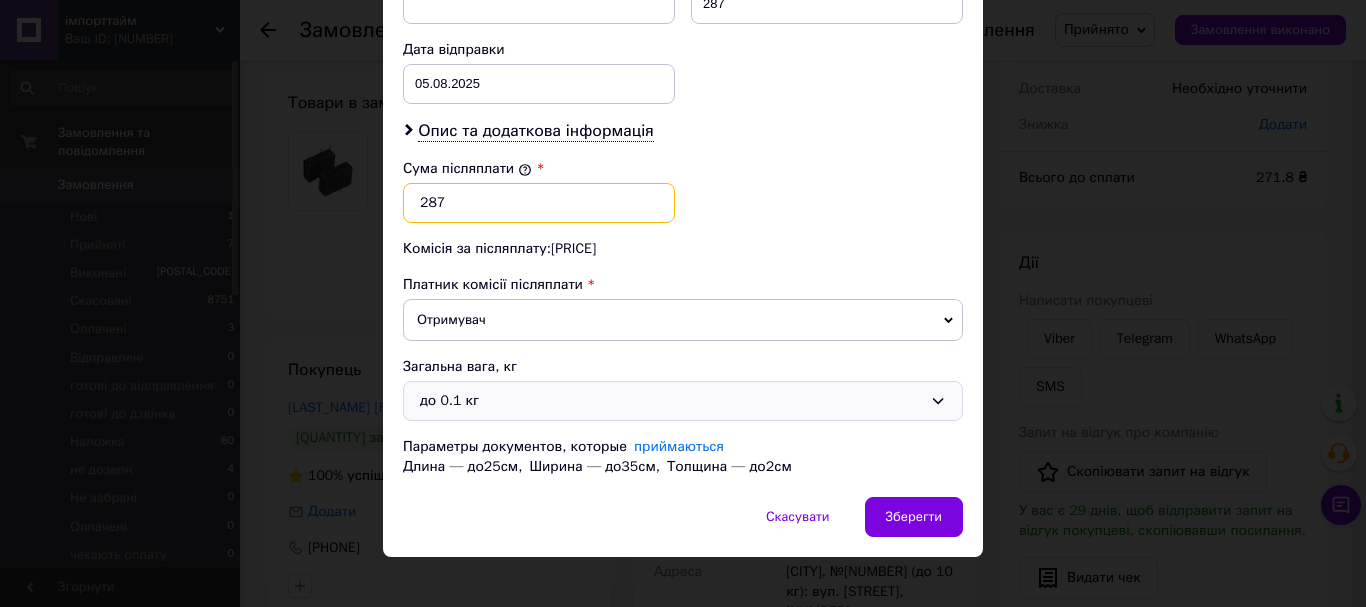 type on "287" 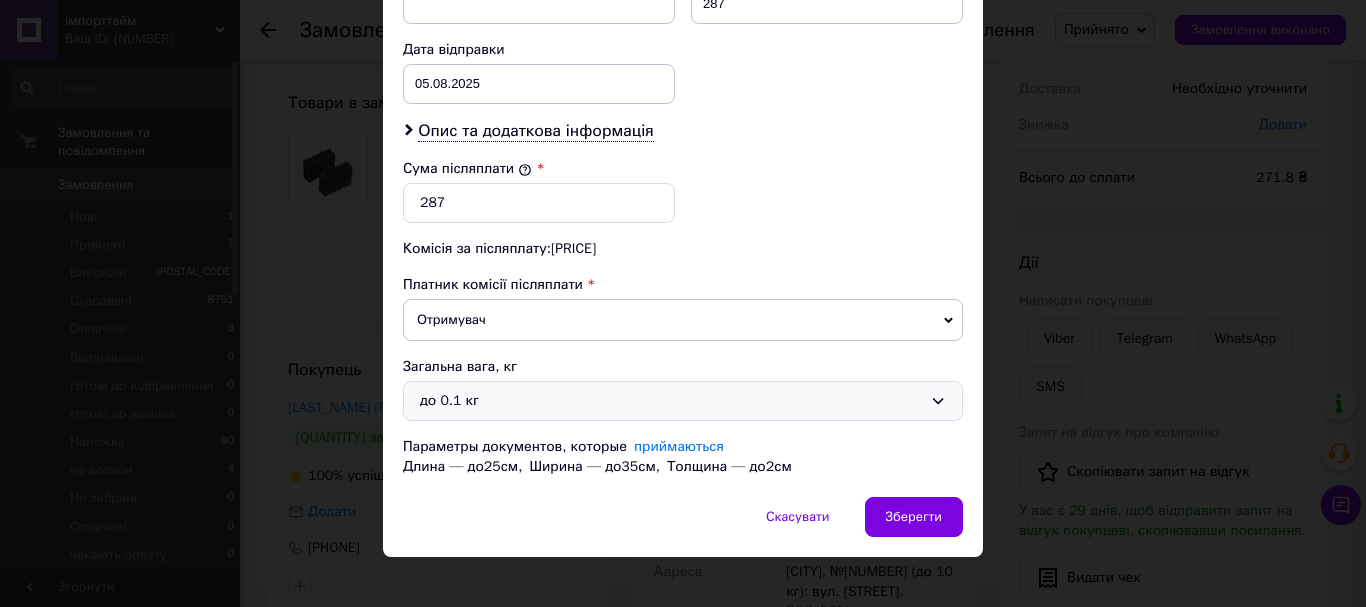 click on "до 0.1 кг" at bounding box center [671, 401] 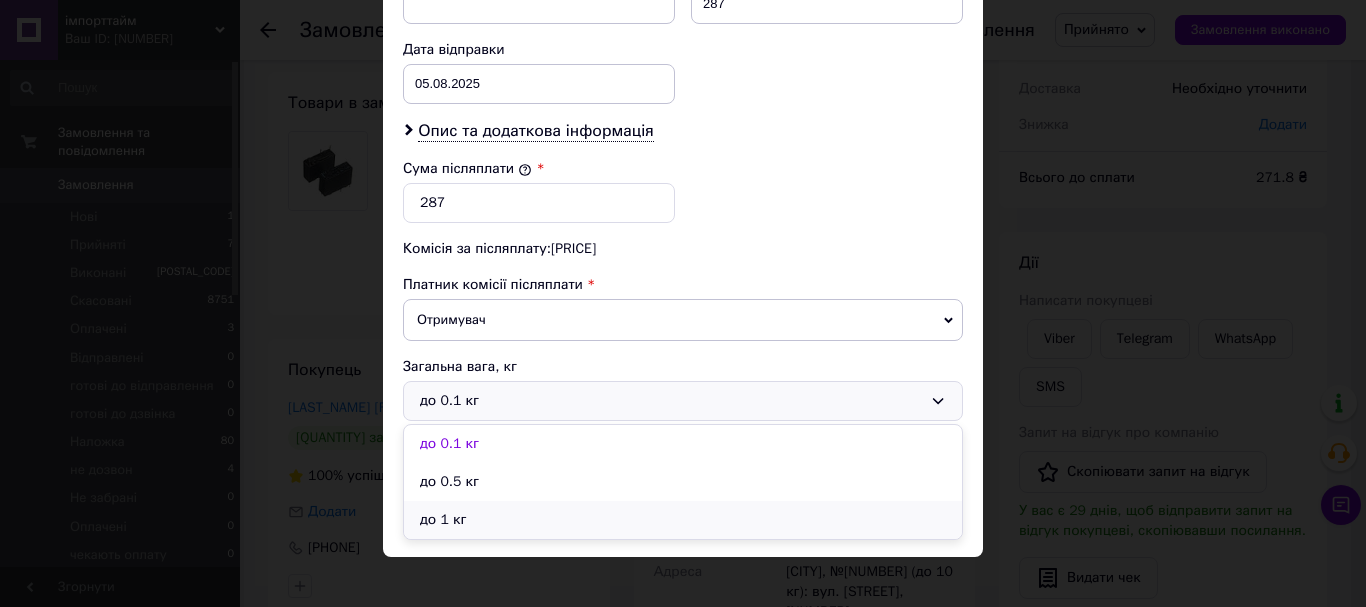 click on "до 1 кг" at bounding box center (683, 520) 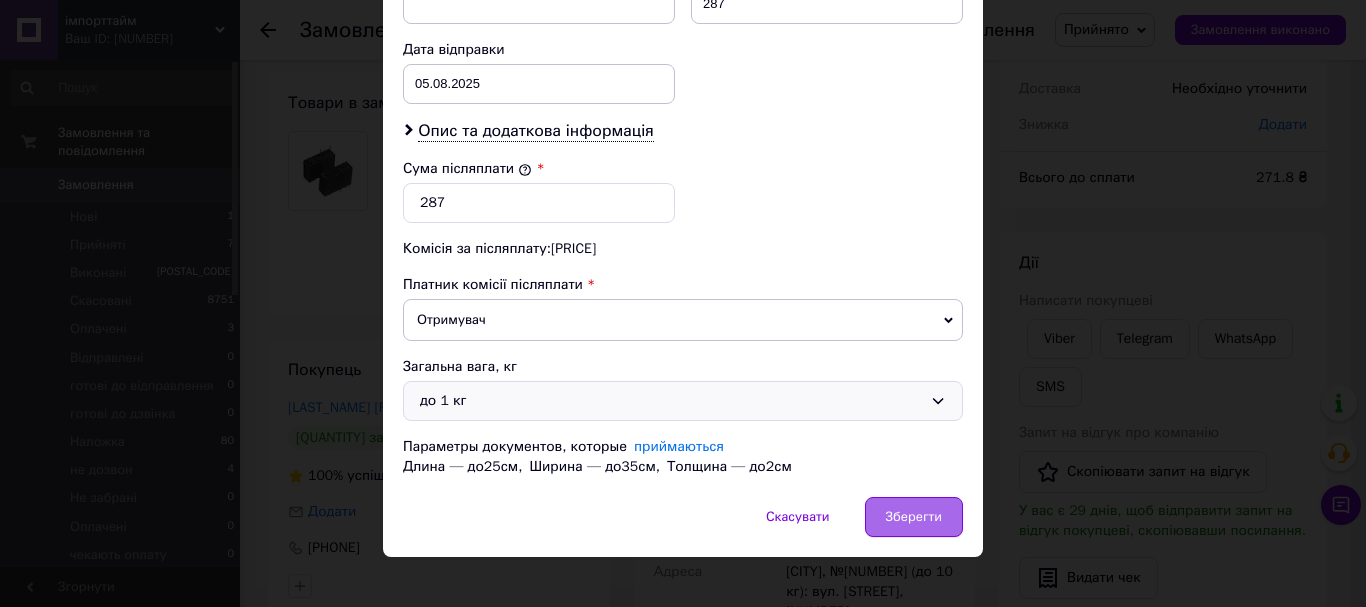 click on "Зберегти" at bounding box center (914, 517) 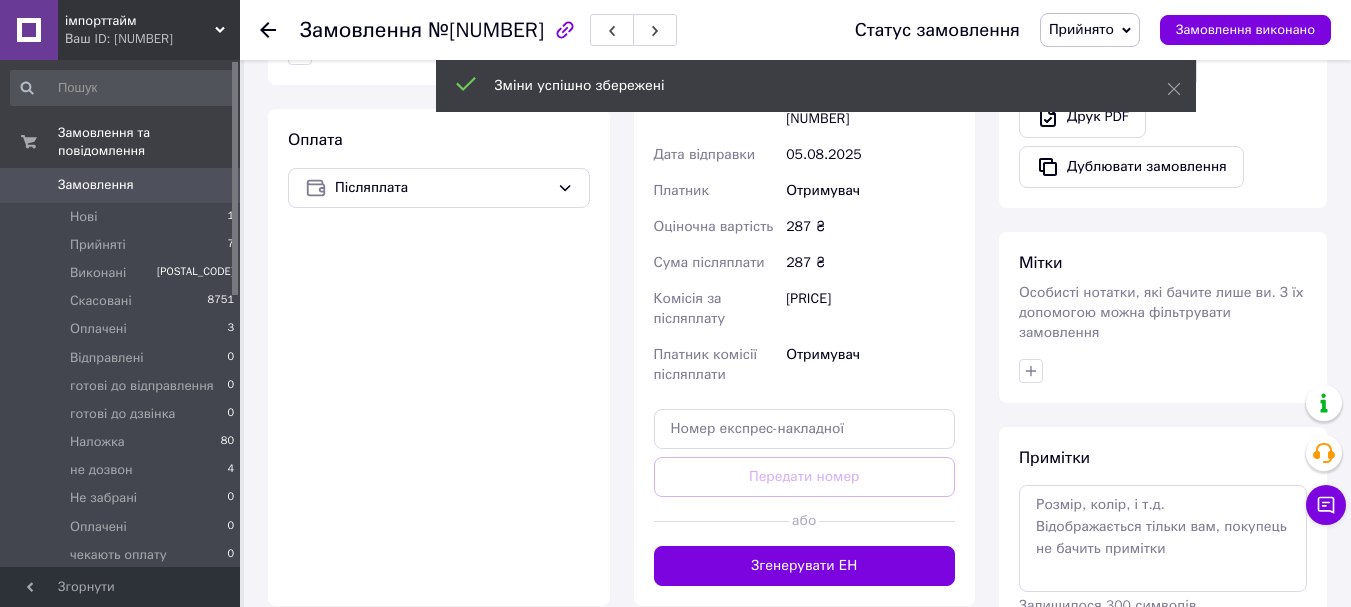 click on "Згенерувати ЕН" at bounding box center (805, 566) 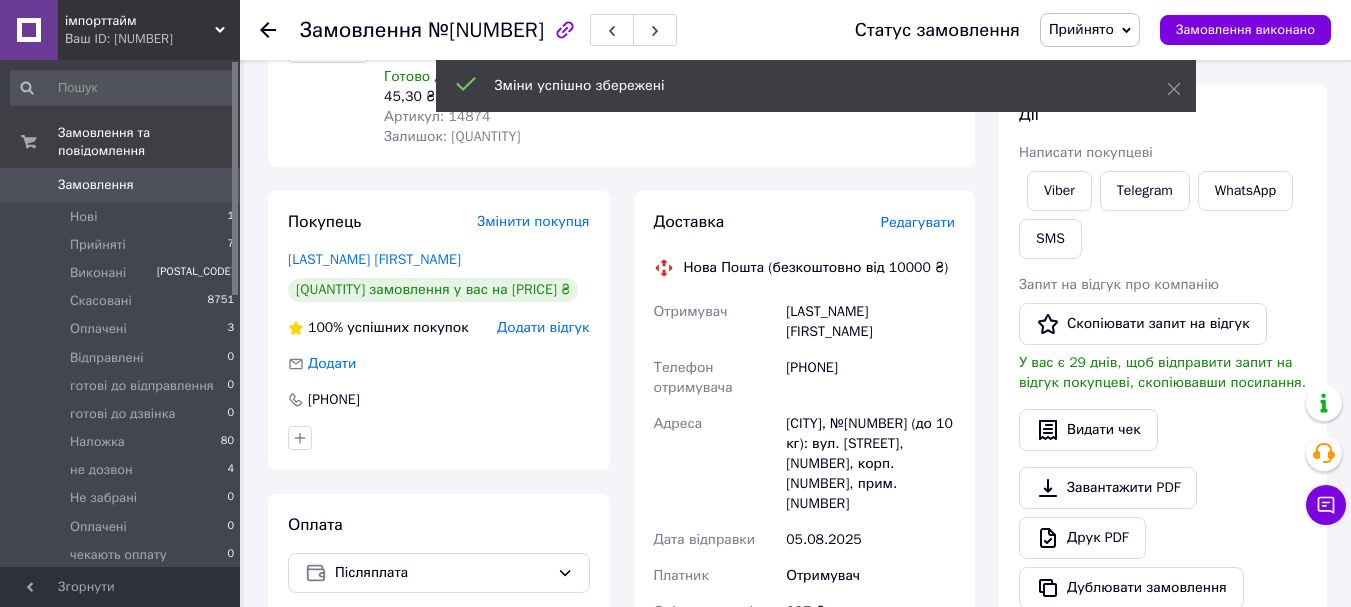 scroll, scrollTop: 233, scrollLeft: 0, axis: vertical 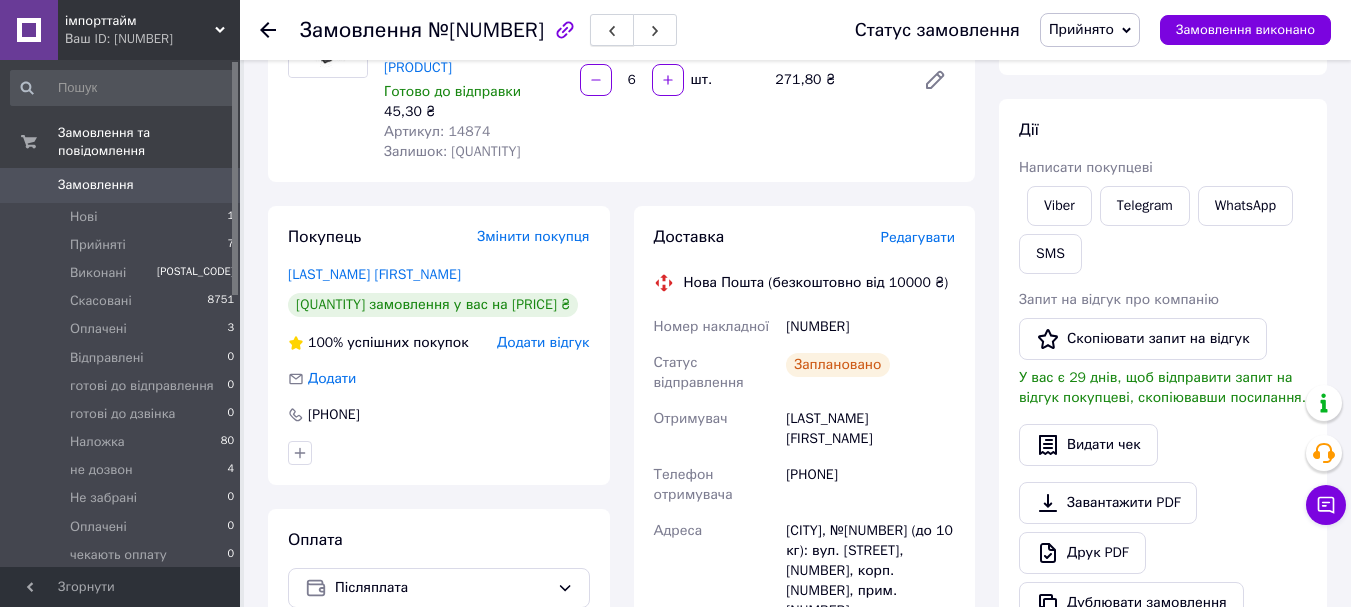 click 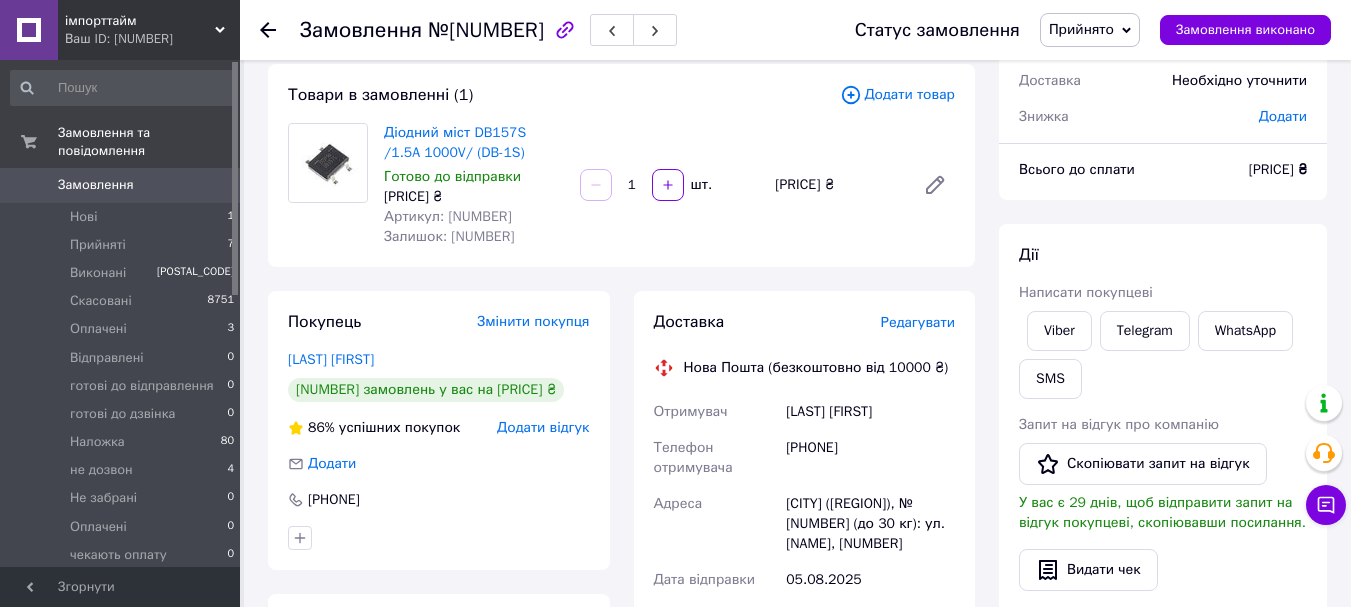scroll, scrollTop: 133, scrollLeft: 0, axis: vertical 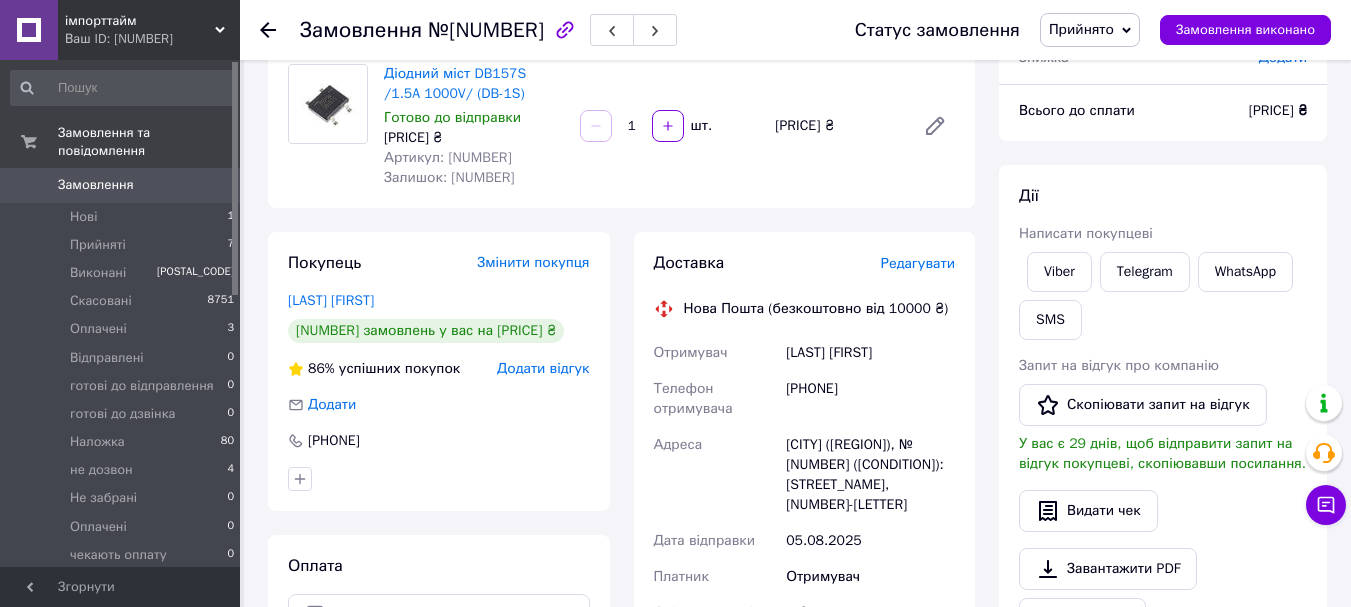 click on "Редагувати" at bounding box center [918, 263] 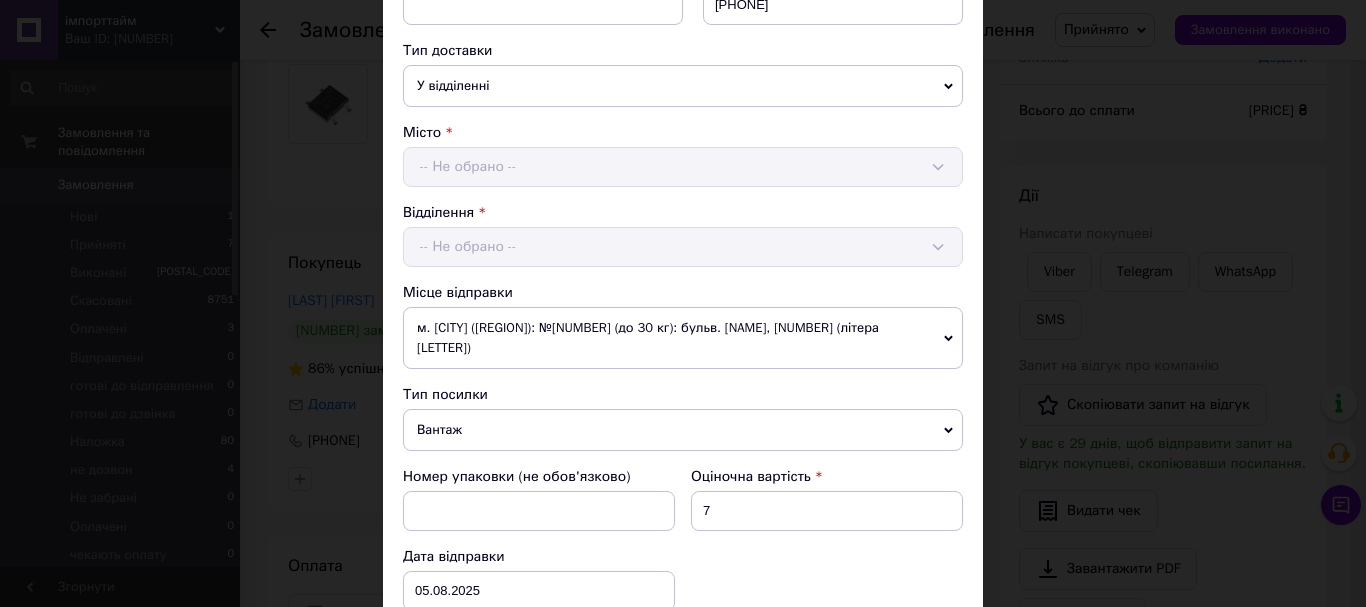 scroll, scrollTop: 433, scrollLeft: 0, axis: vertical 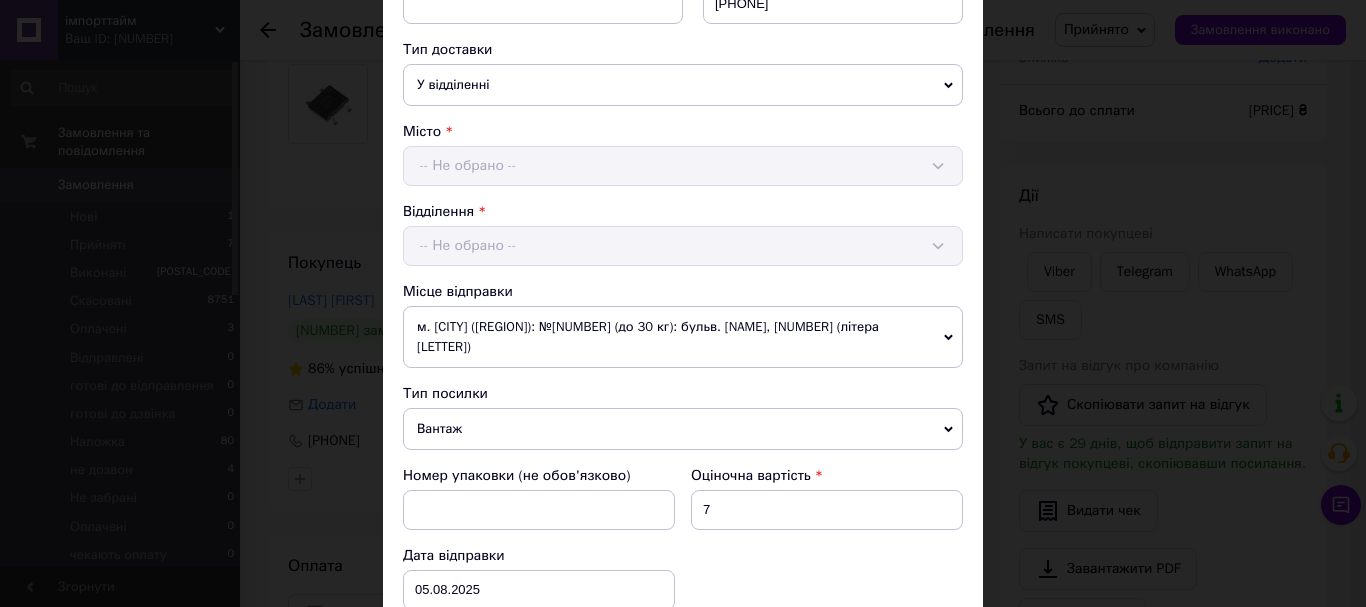 click on "Вантаж" at bounding box center [683, 429] 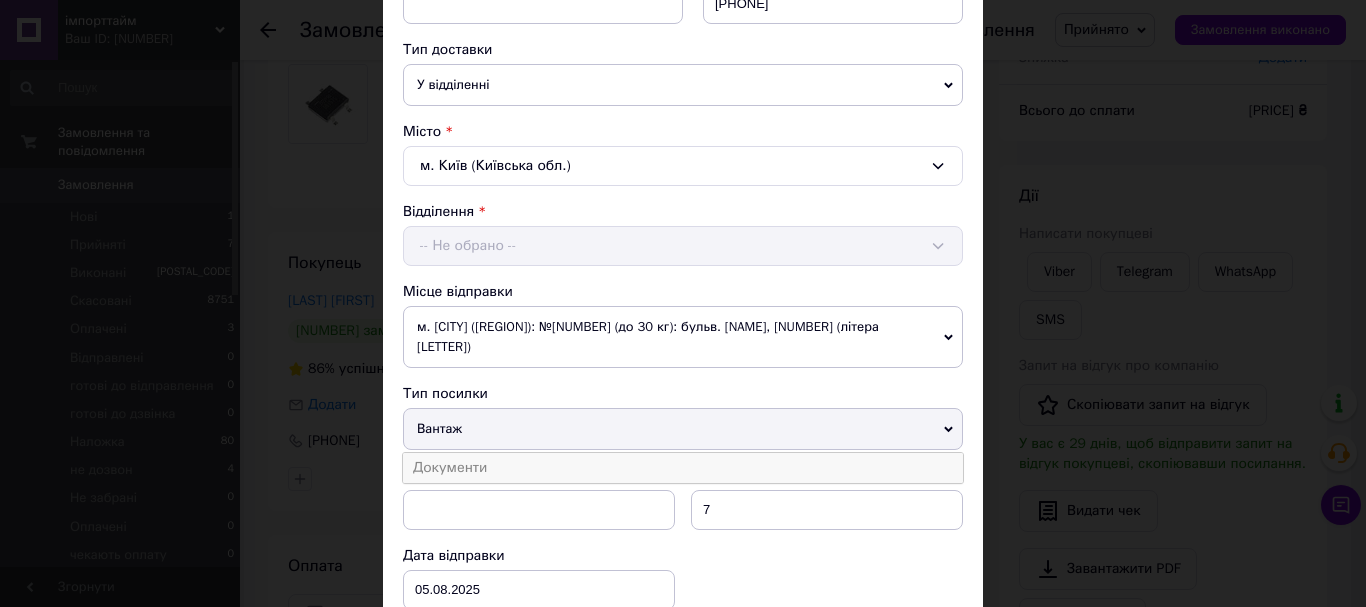 click on "Документи" at bounding box center [683, 468] 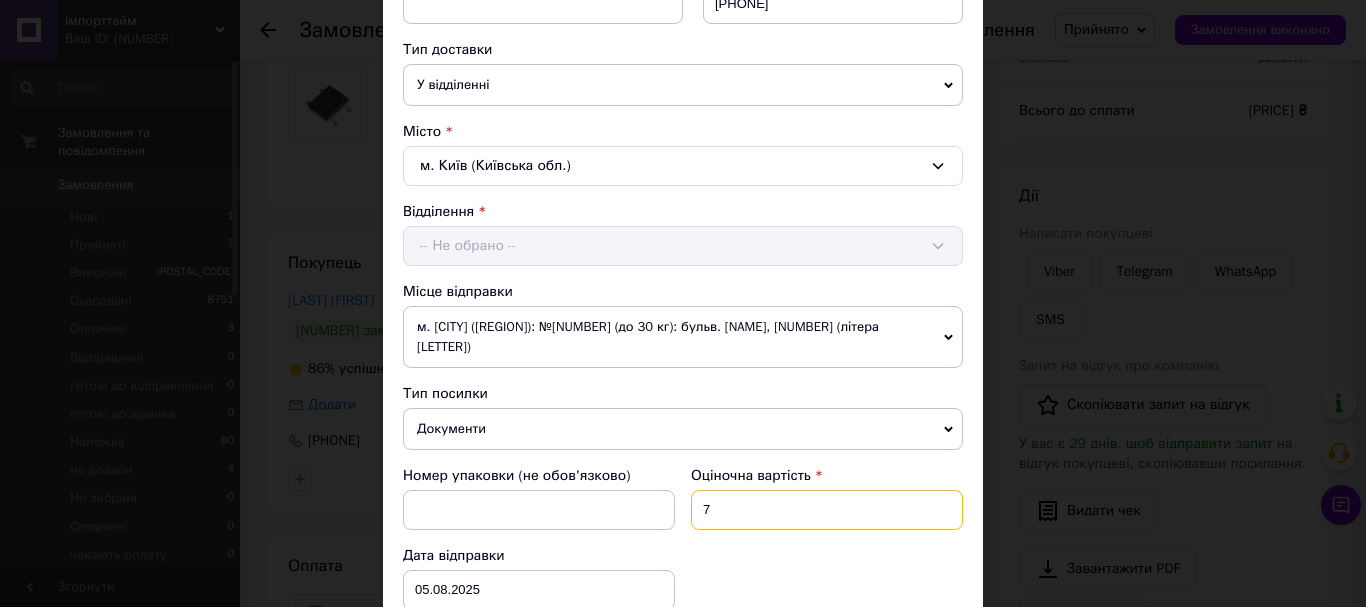 click on "7" at bounding box center (827, 510) 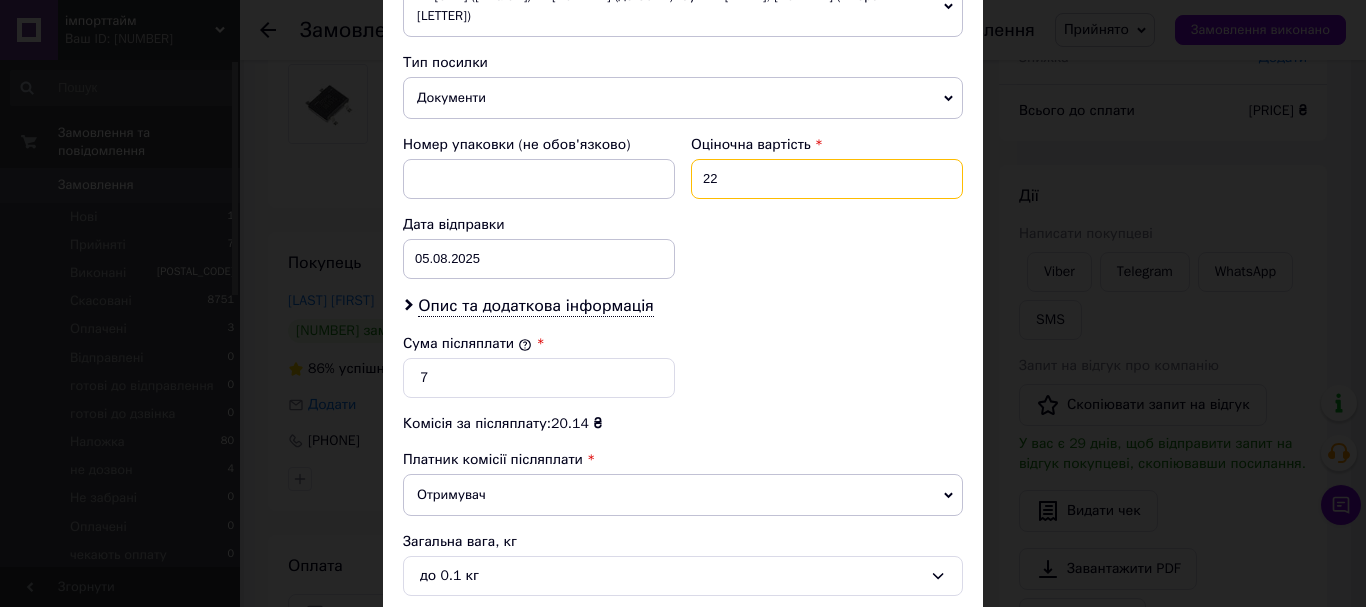 scroll, scrollTop: 767, scrollLeft: 0, axis: vertical 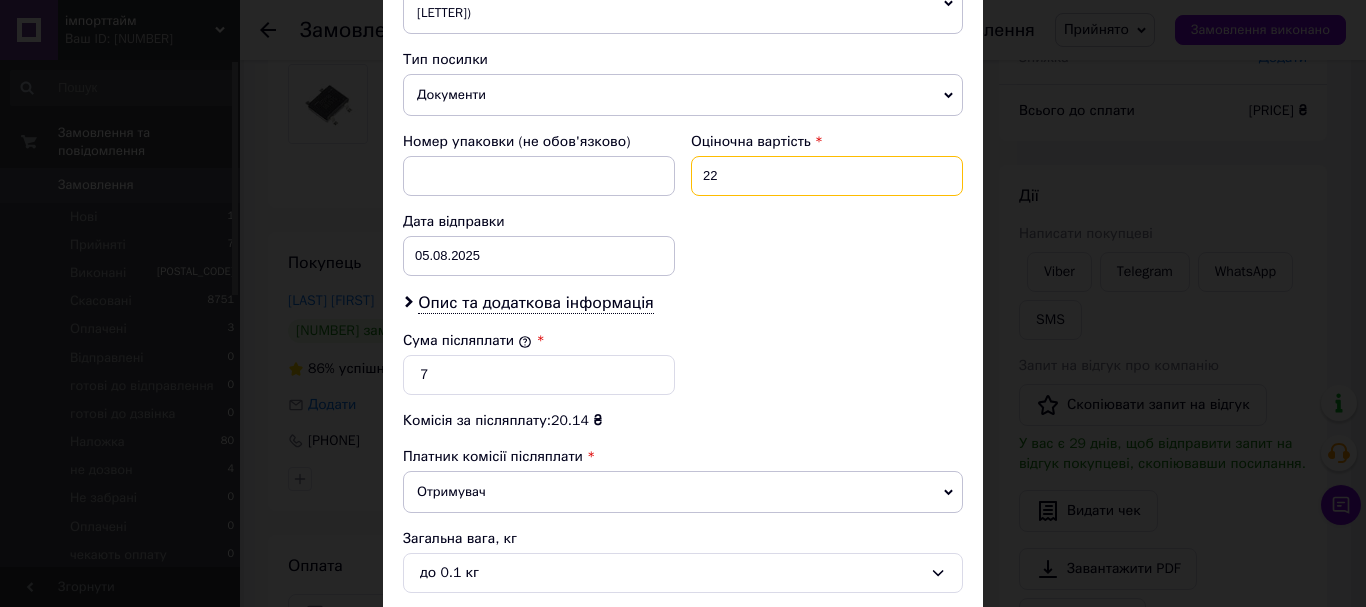 type on "22" 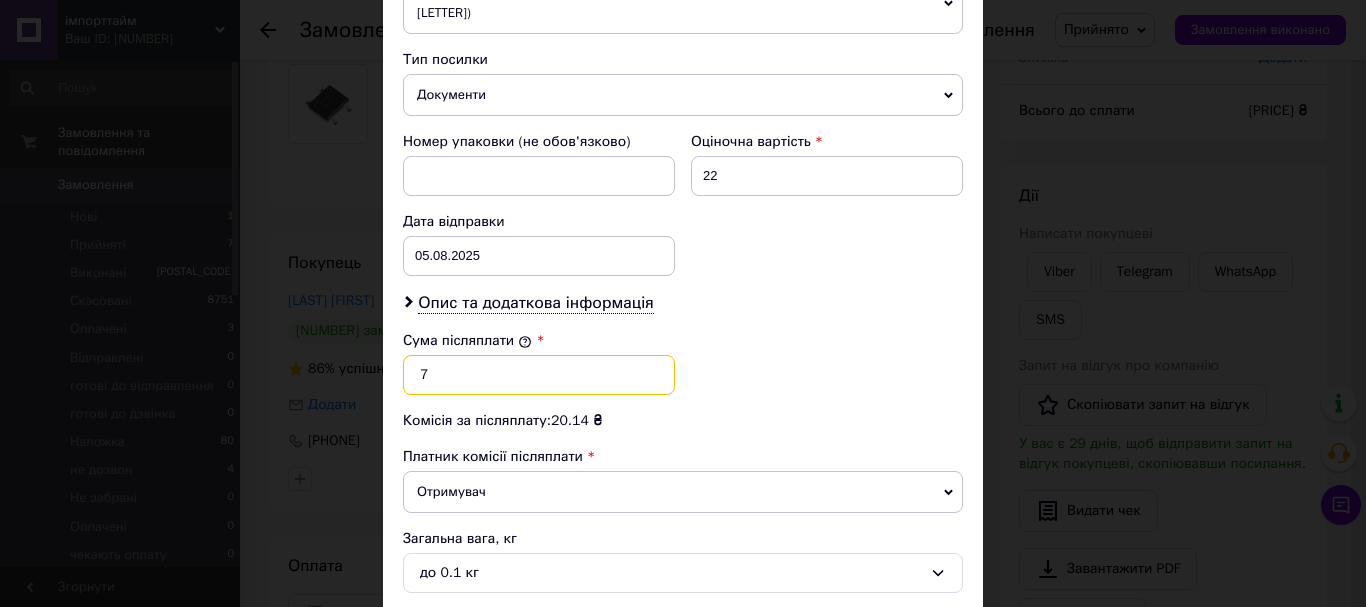 click on "7" at bounding box center (539, 375) 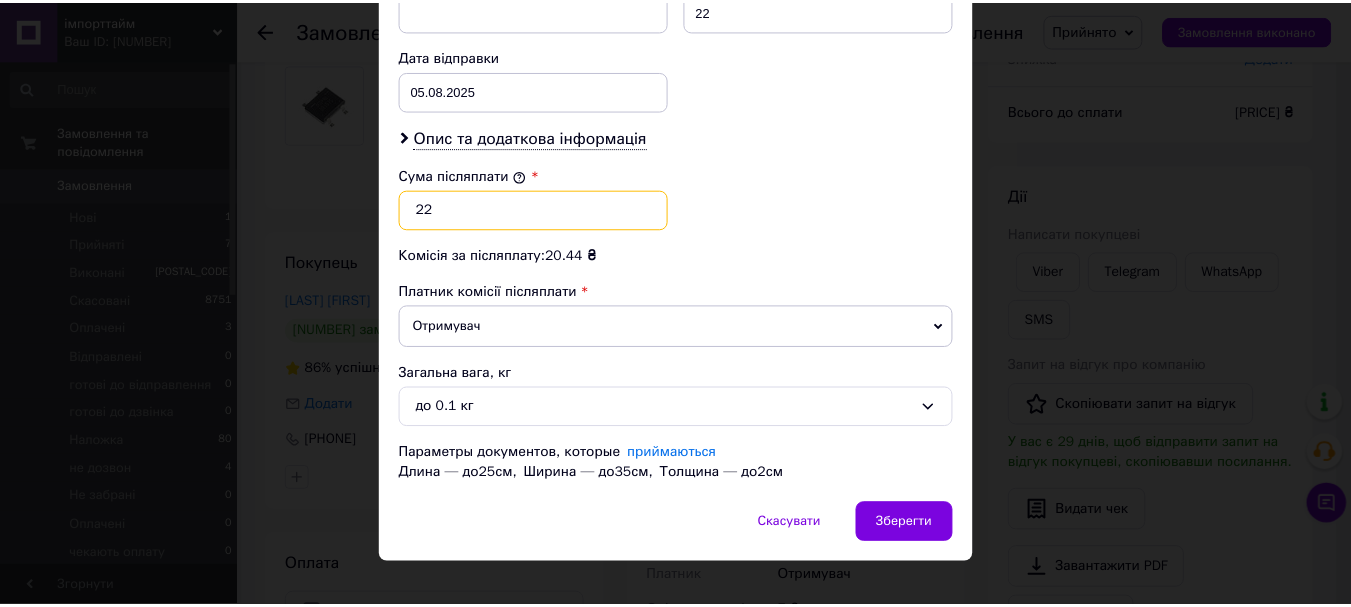 scroll, scrollTop: 939, scrollLeft: 0, axis: vertical 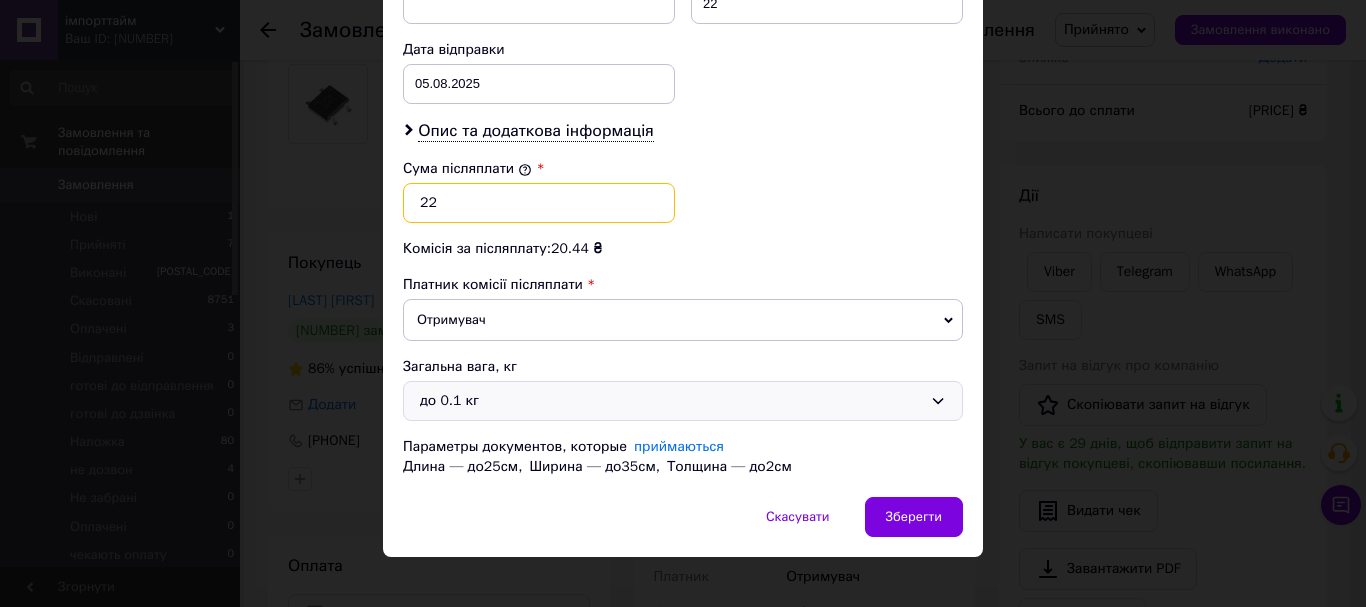 type on "22" 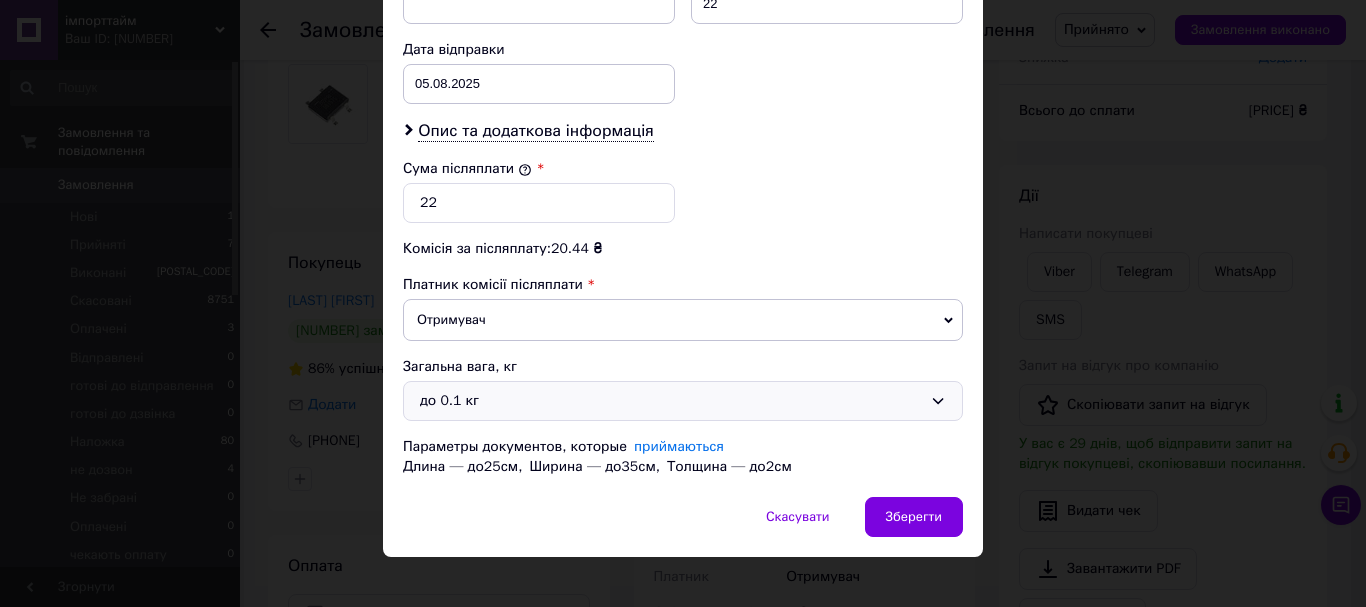 click on "до 0.1 кг" at bounding box center [671, 401] 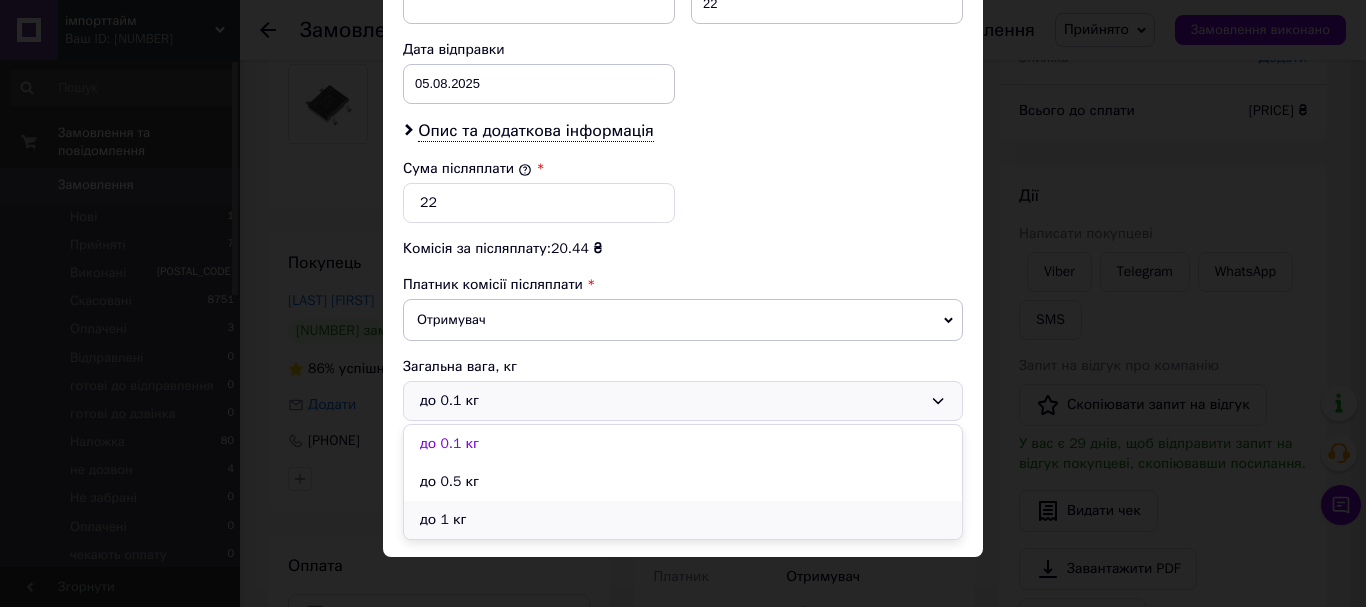 click on "до 1 кг" at bounding box center [683, 520] 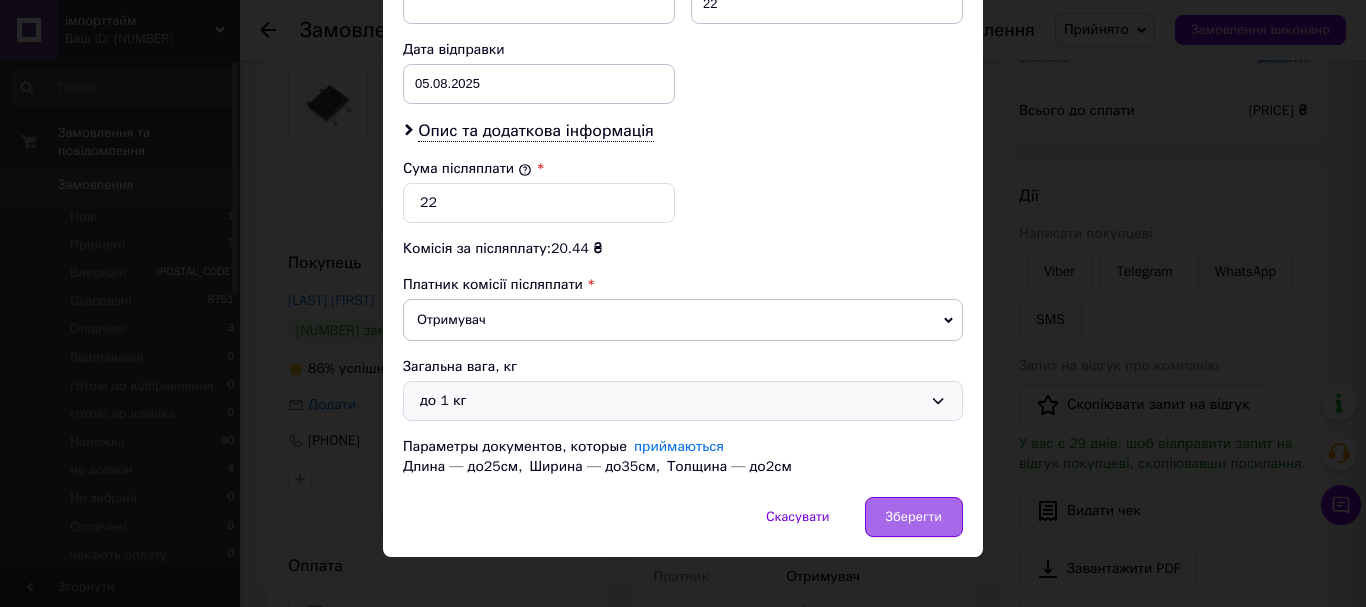 click on "Зберегти" at bounding box center (914, 517) 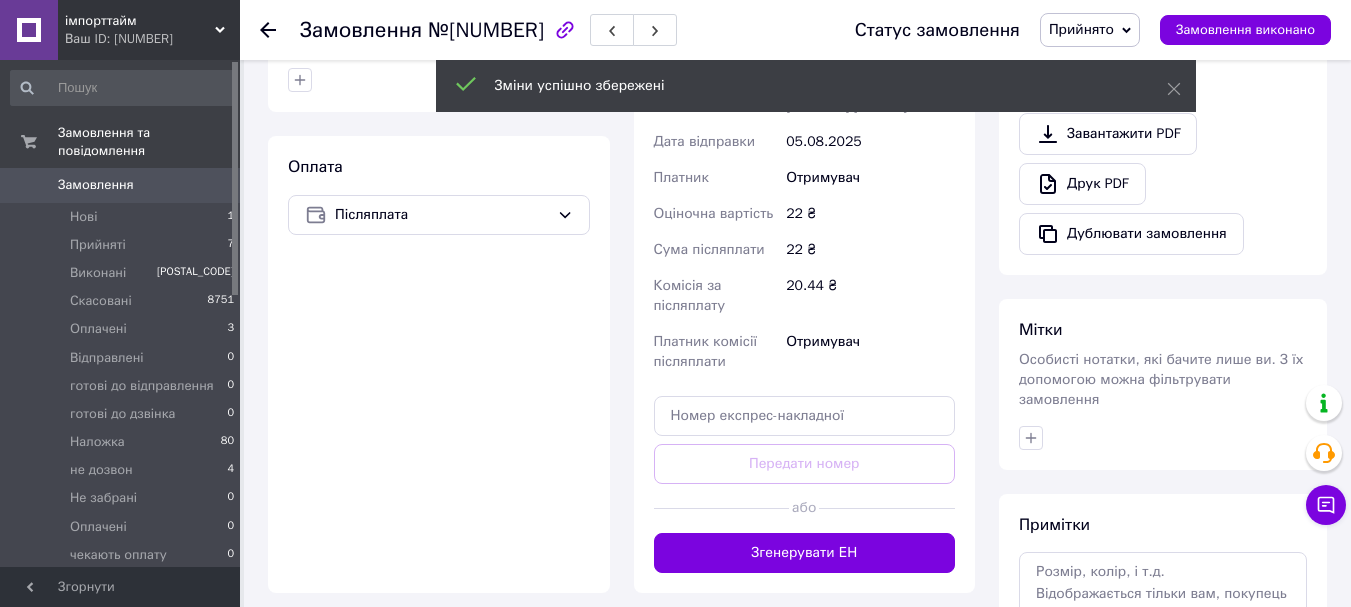 scroll, scrollTop: 567, scrollLeft: 0, axis: vertical 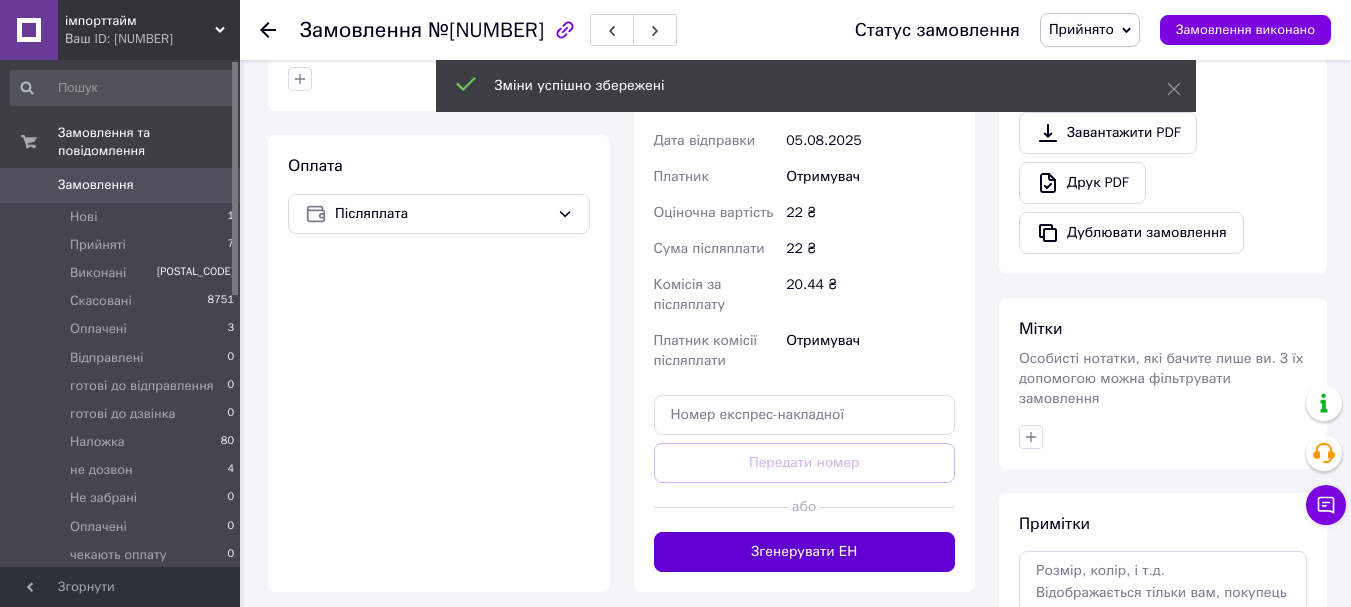 click on "Згенерувати ЕН" at bounding box center [805, 552] 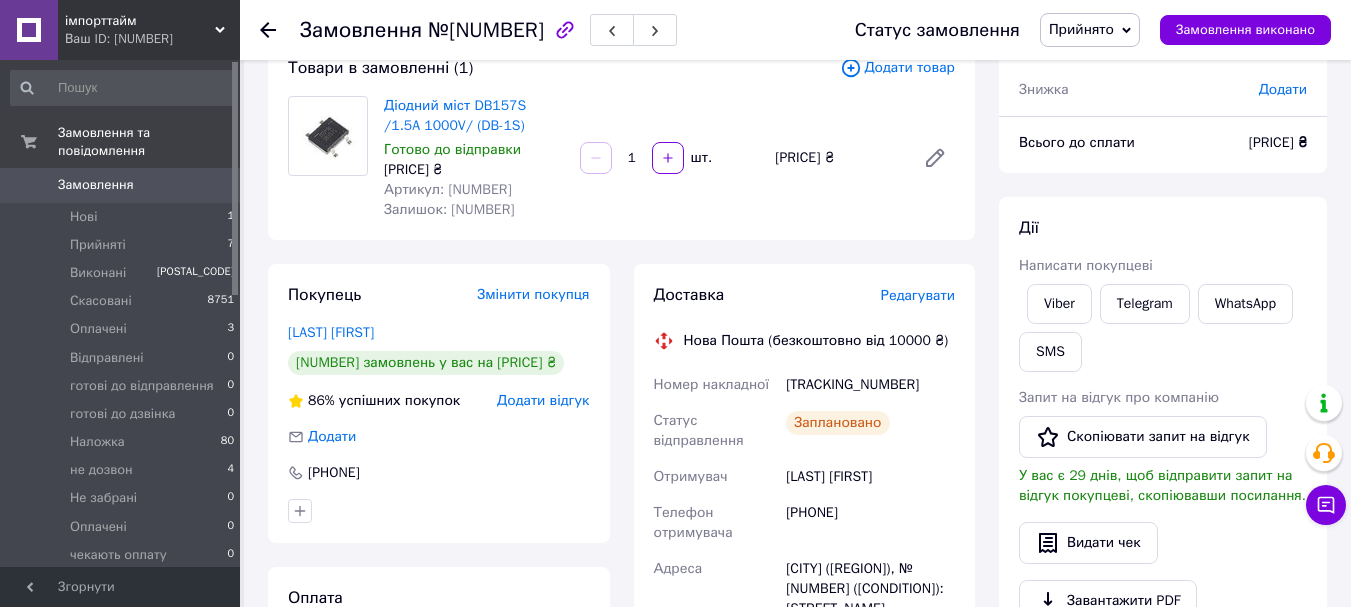 scroll, scrollTop: 133, scrollLeft: 0, axis: vertical 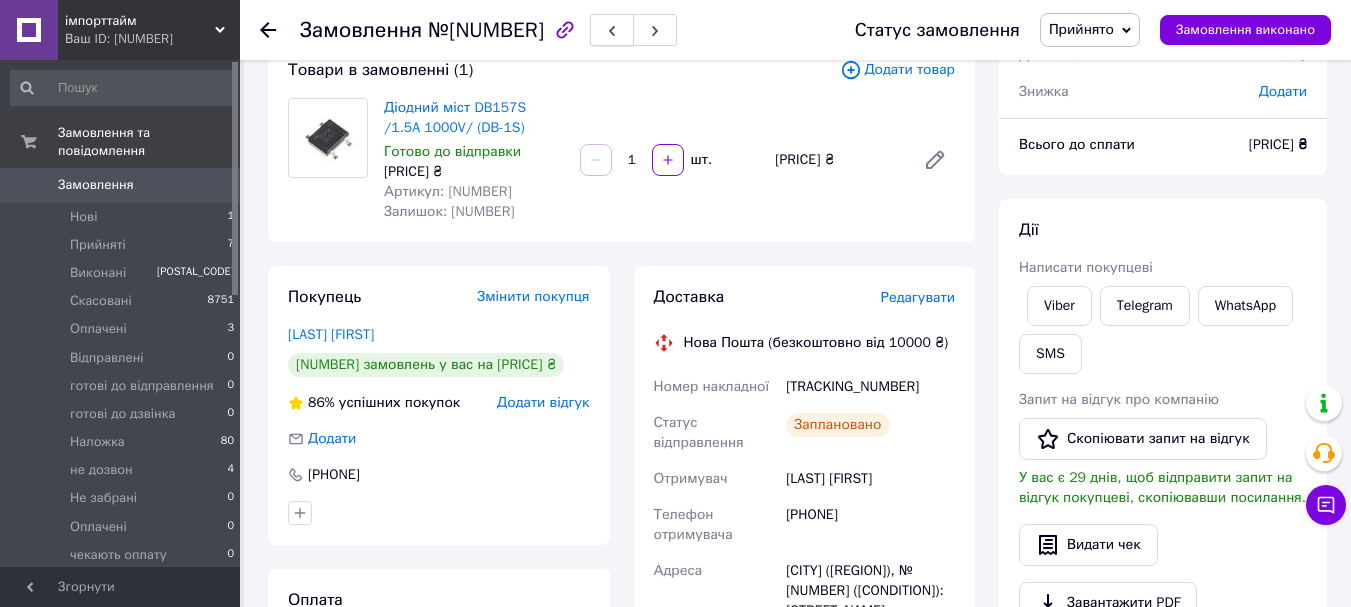 click at bounding box center (612, 30) 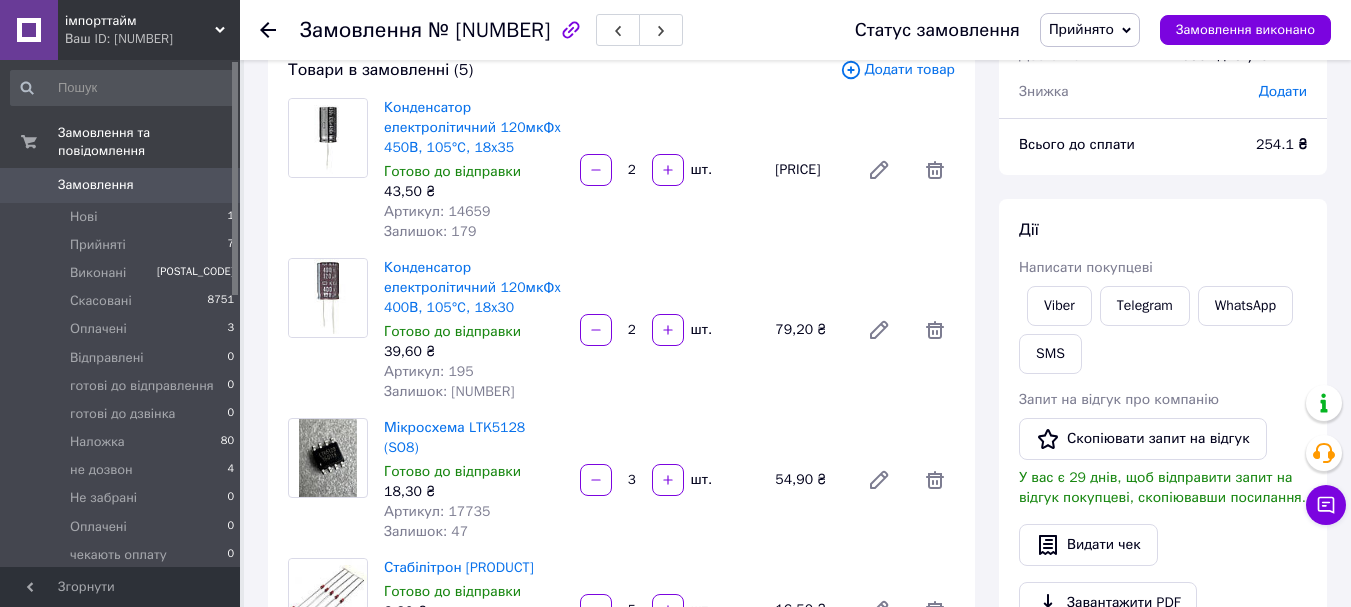 scroll, scrollTop: 67, scrollLeft: 0, axis: vertical 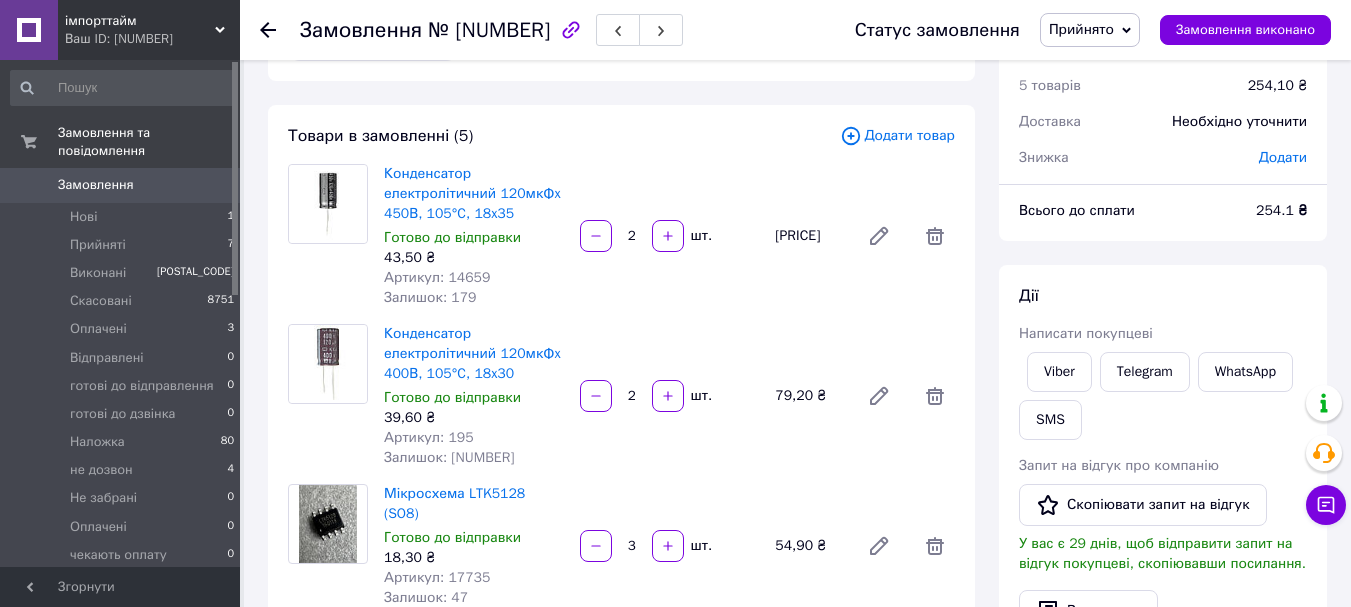 click on "Прийнято" at bounding box center [1090, 30] 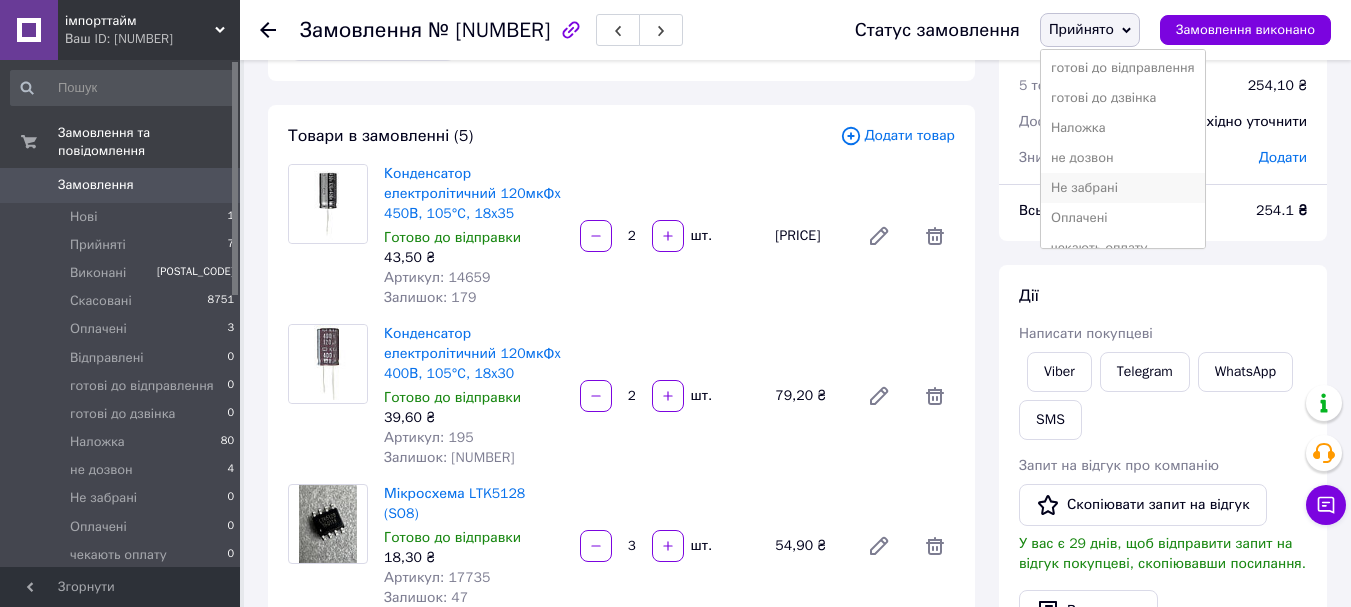 scroll, scrollTop: 142, scrollLeft: 0, axis: vertical 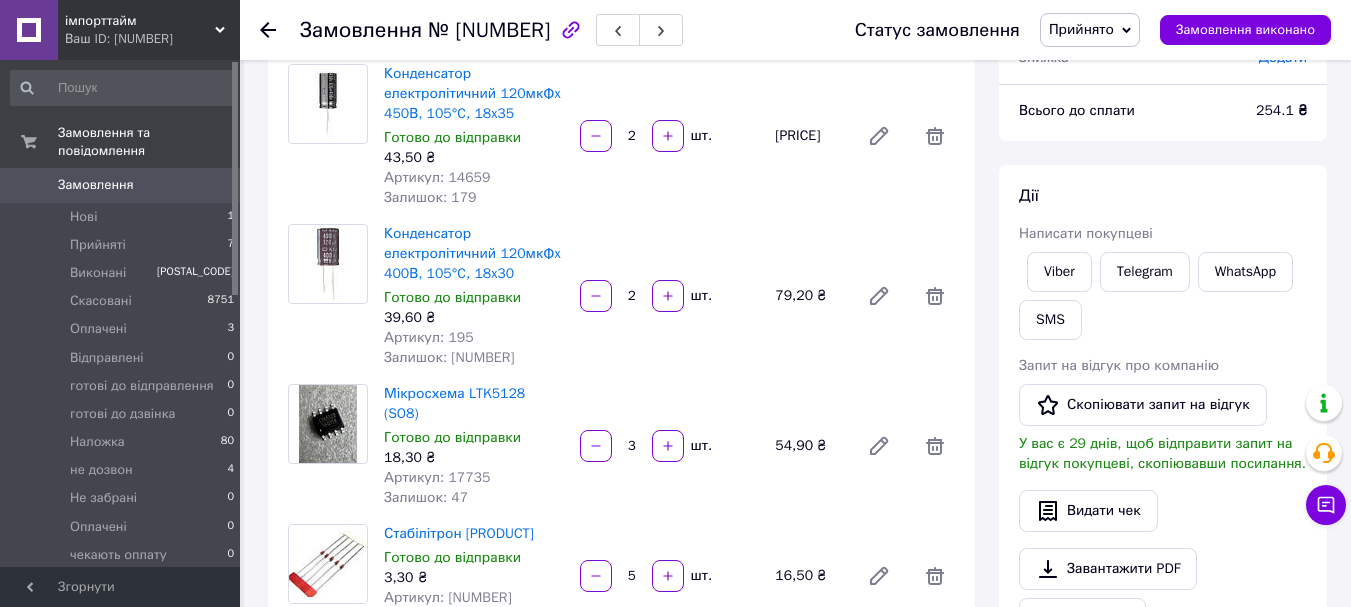 click on "Конденсатор електролітичний [CAPACITY]мкФx [VOLTAGE]В, [TEMPERATURE]°C, [DIMENSIONS] Готово до відправки [PRICE] ₴ Артикул: [NUMBER] Залишок: [NUMBER] [QUANTITY]   шт. [TOTAL_PRICE] ₴" at bounding box center [669, 296] 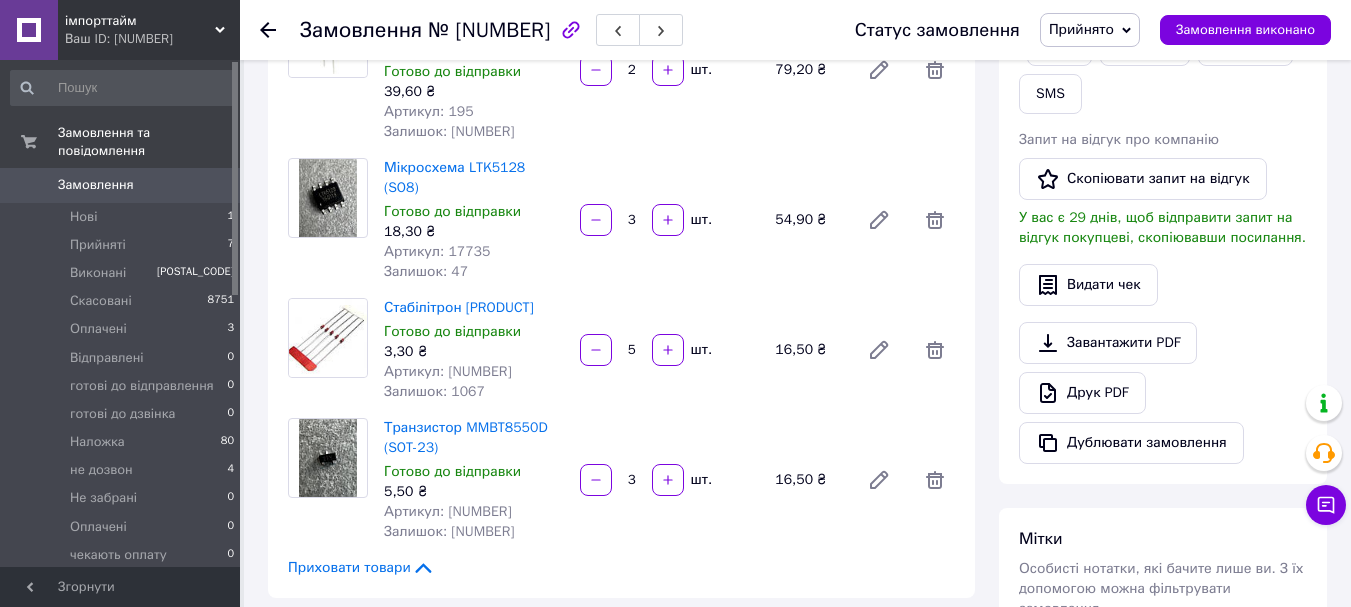 scroll, scrollTop: 400, scrollLeft: 0, axis: vertical 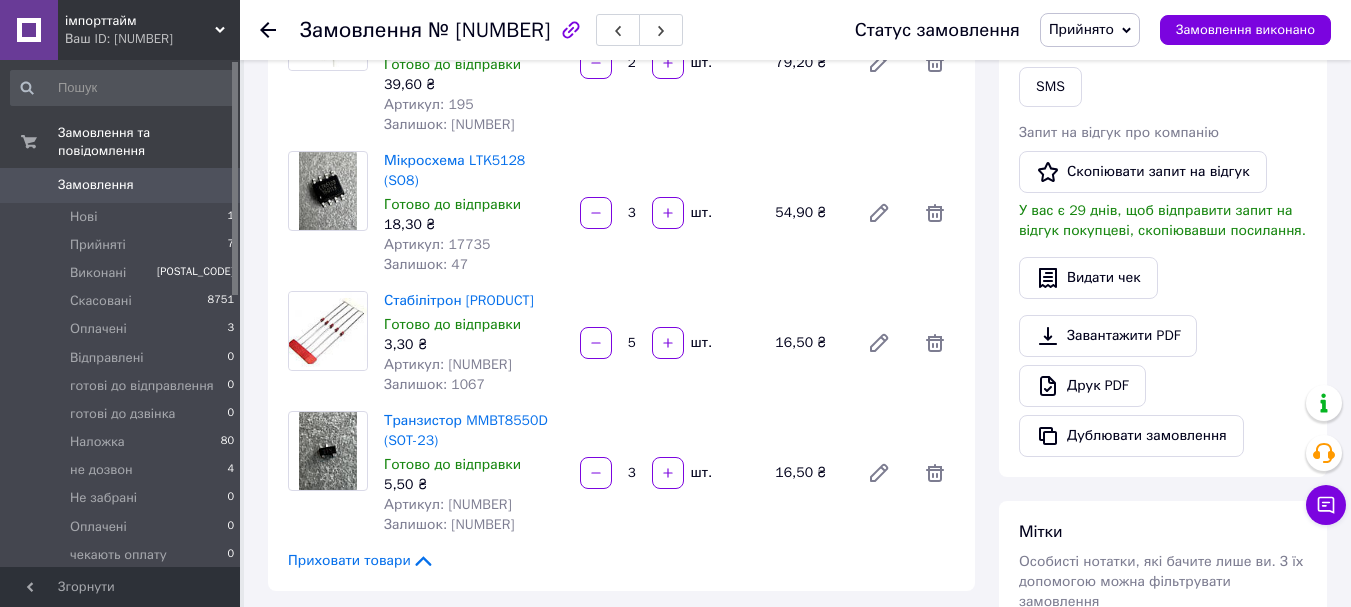 click on "Артикул: [NUMBER]" at bounding box center [448, 504] 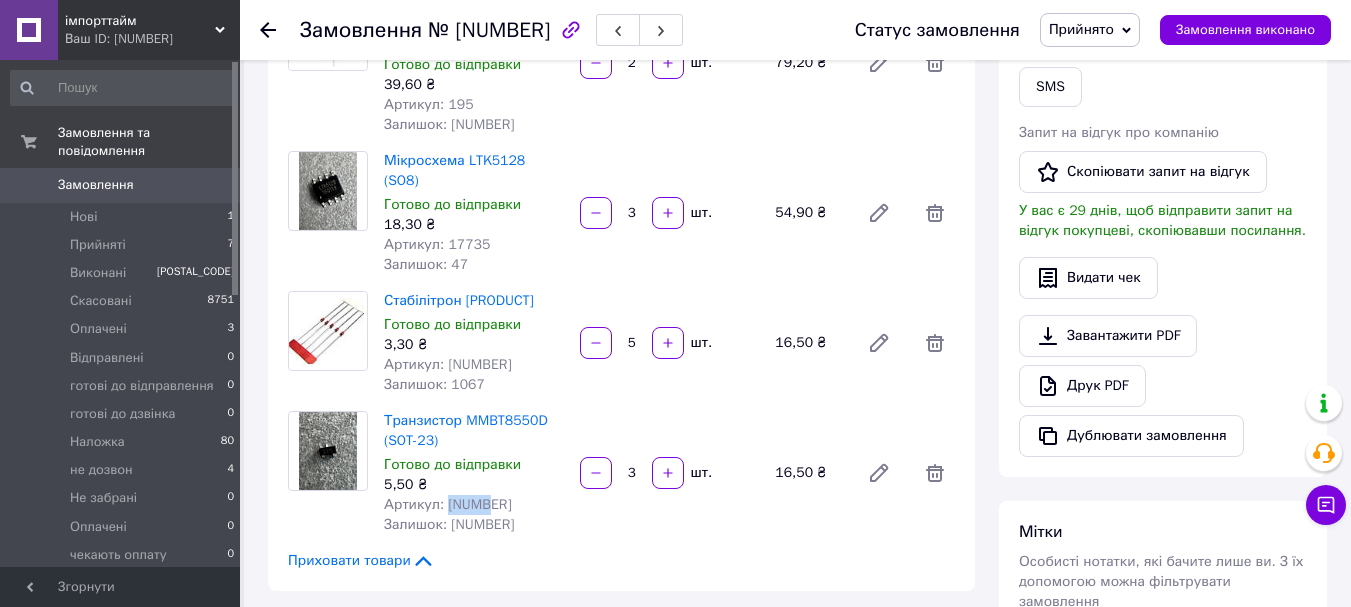 click on "Артикул: [NUMBER]" at bounding box center [448, 504] 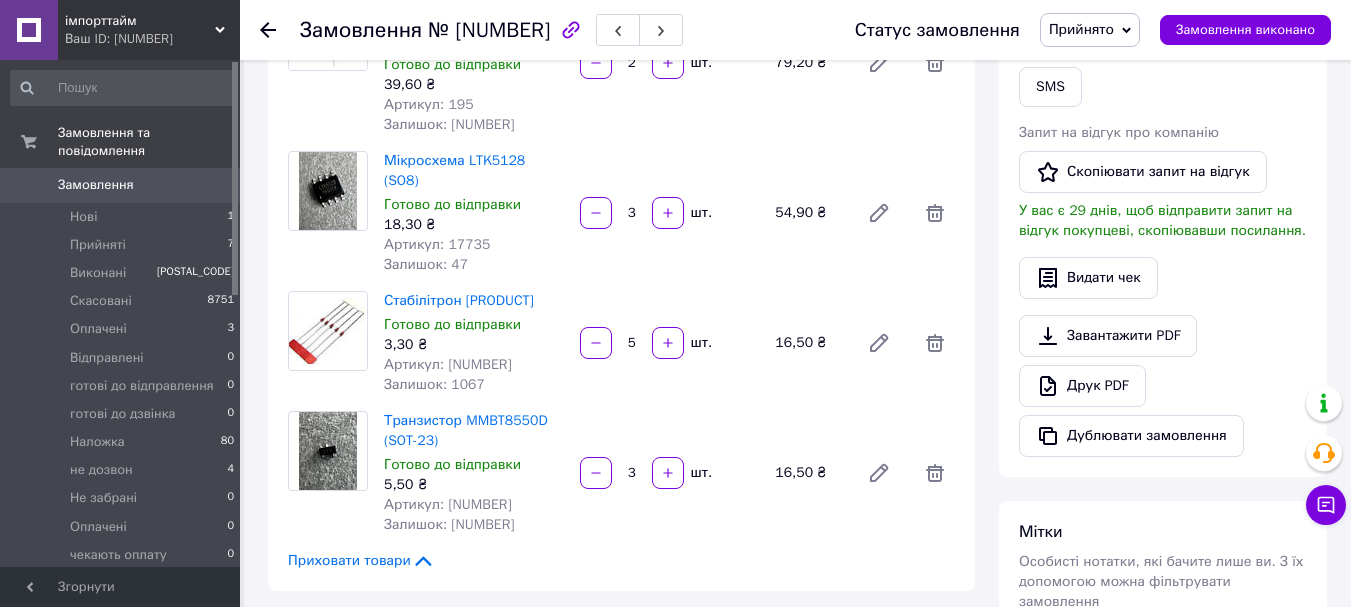 click on "Артикул: 17735" at bounding box center [437, 244] 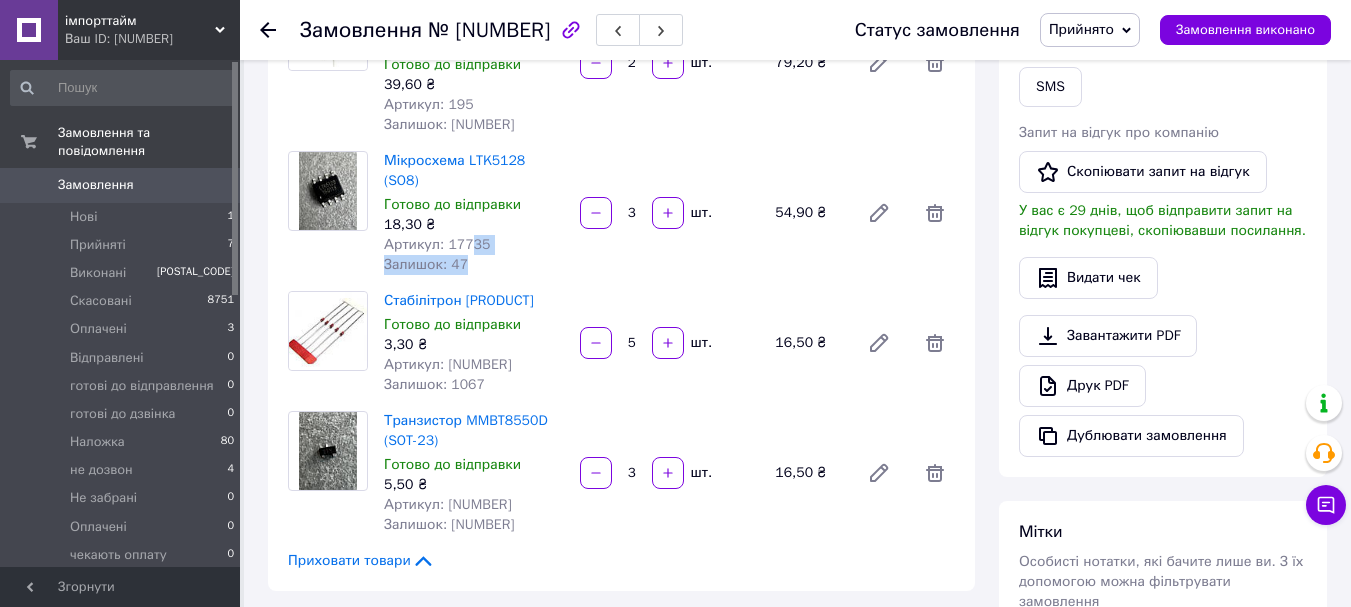 click on "Мікросхема LTK5128 (SO8) Готово до відправки 18,30 ₴ Артикул: [NUMBER] Залишок: 47" at bounding box center [474, 213] 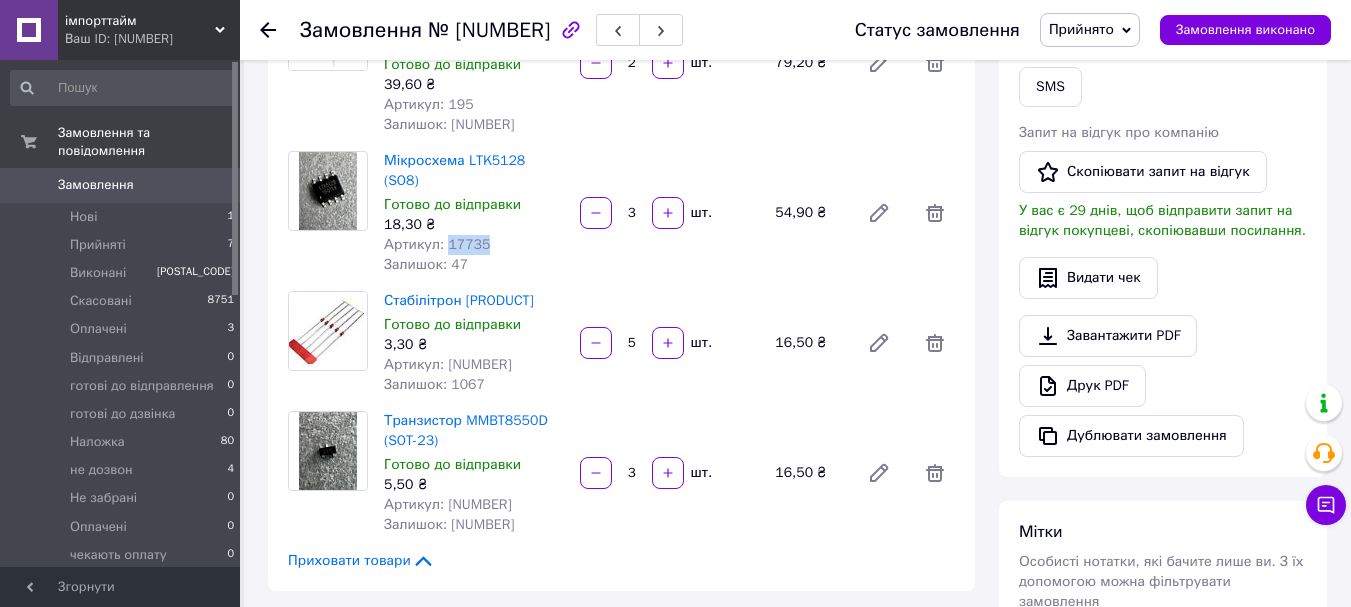 click on "Артикул: 17735" at bounding box center (437, 244) 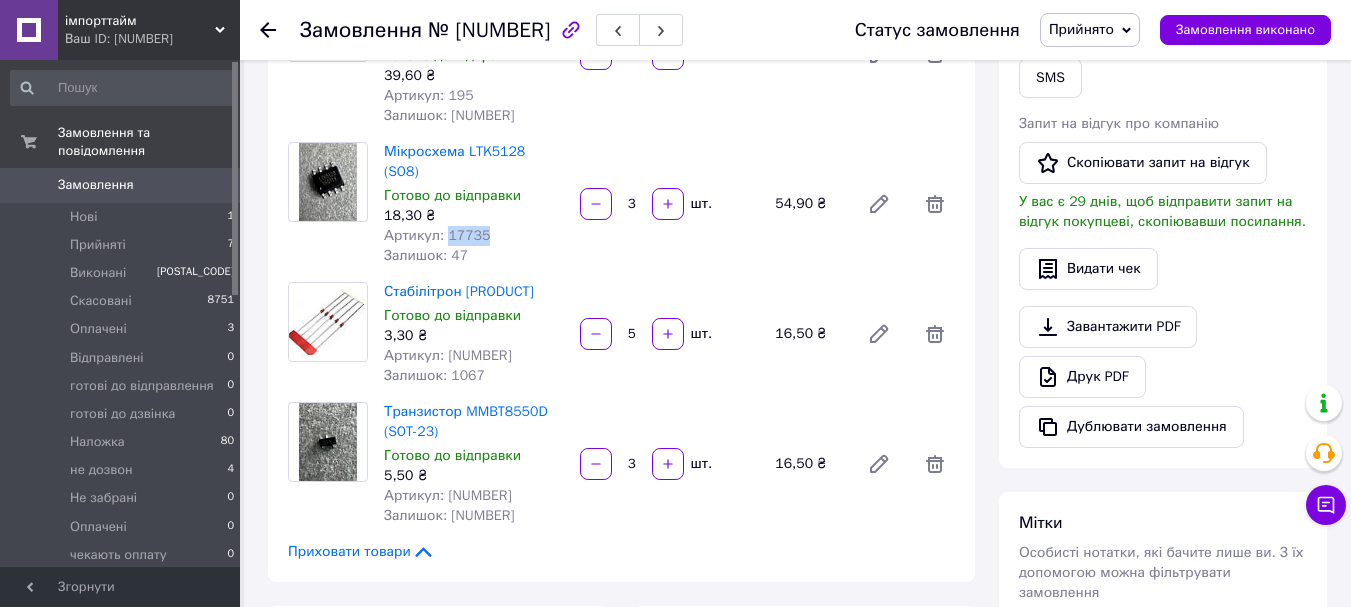 scroll, scrollTop: 433, scrollLeft: 0, axis: vertical 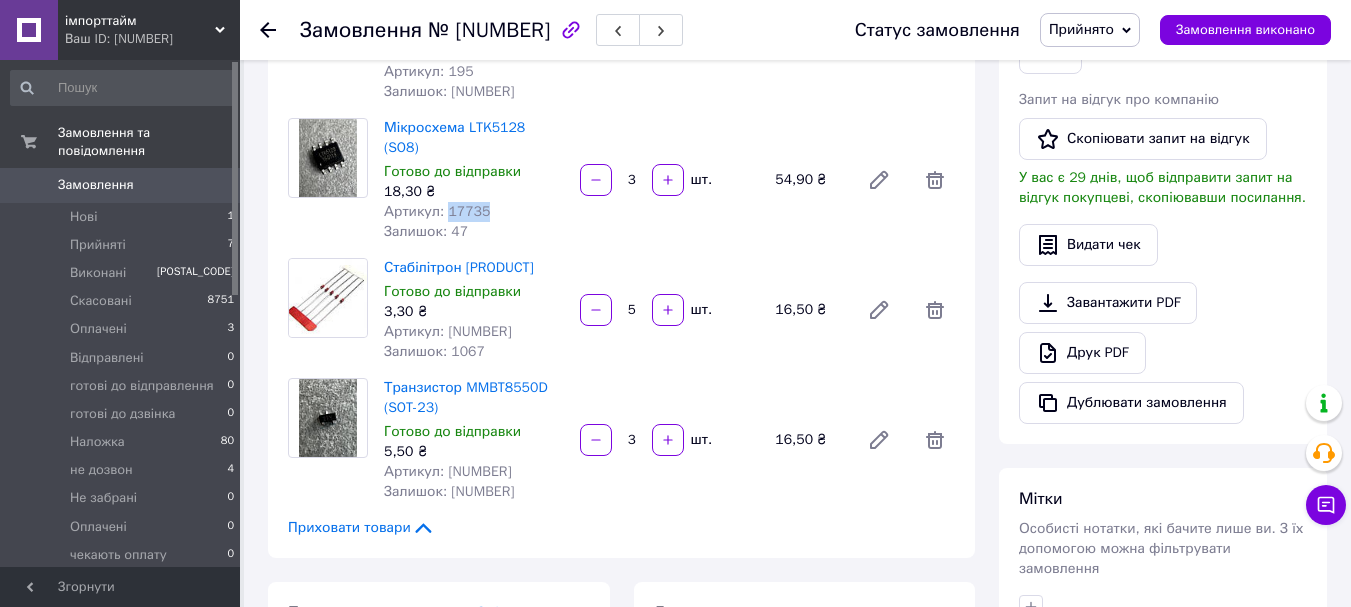 click on "Прийнято" at bounding box center [1081, 29] 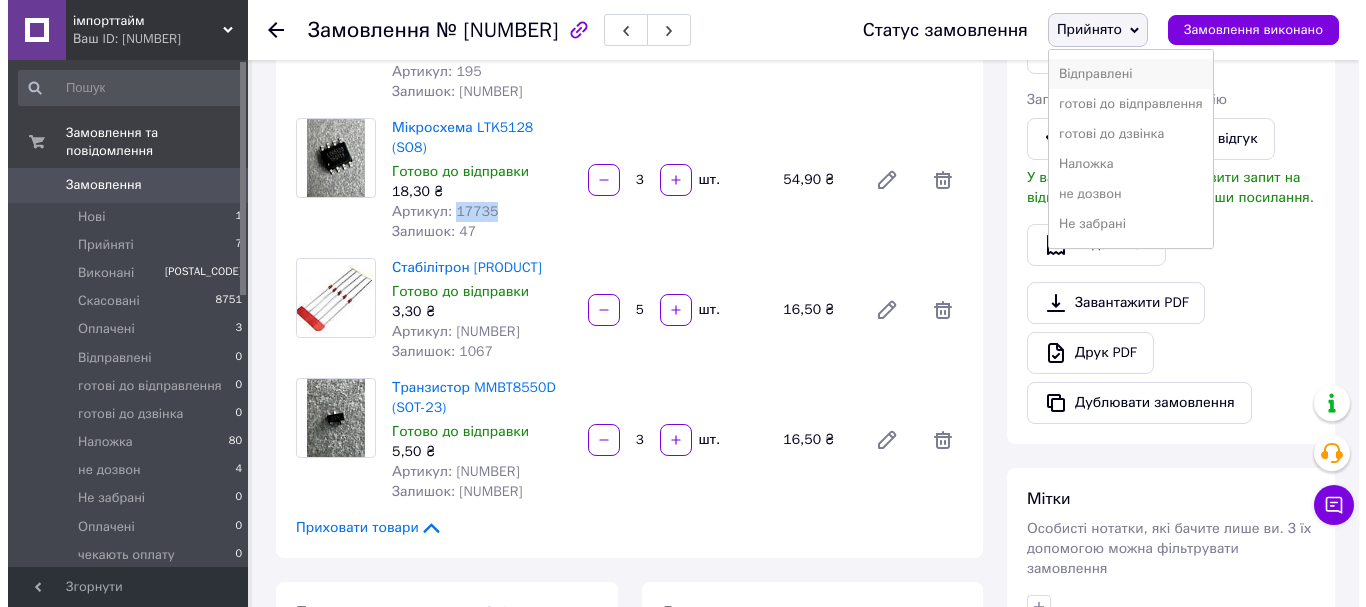 scroll, scrollTop: 0, scrollLeft: 0, axis: both 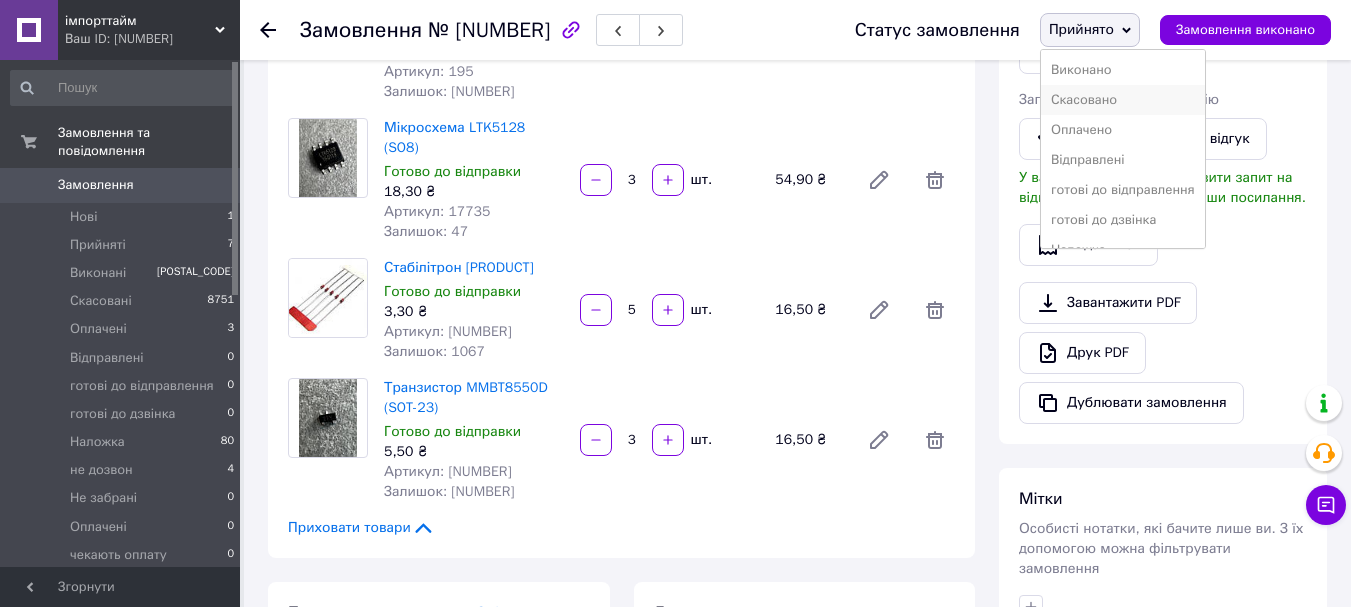 click on "Скасовано" at bounding box center [1123, 100] 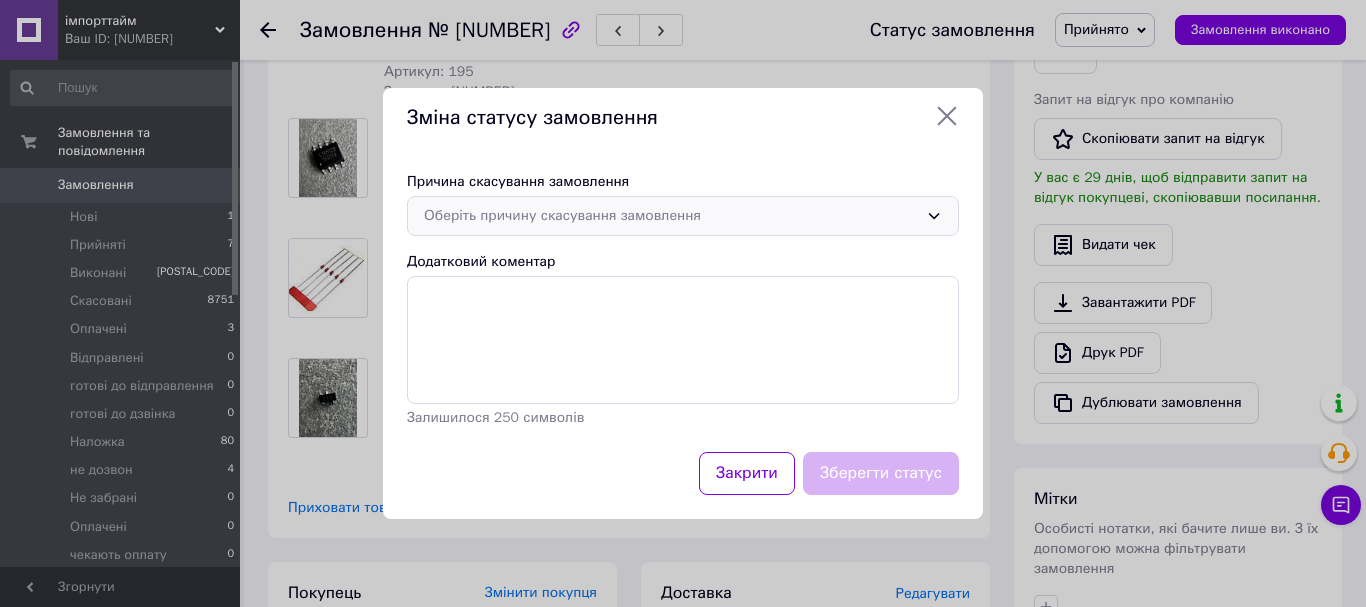 click on "Оберіть причину скасування замовлення" at bounding box center [671, 216] 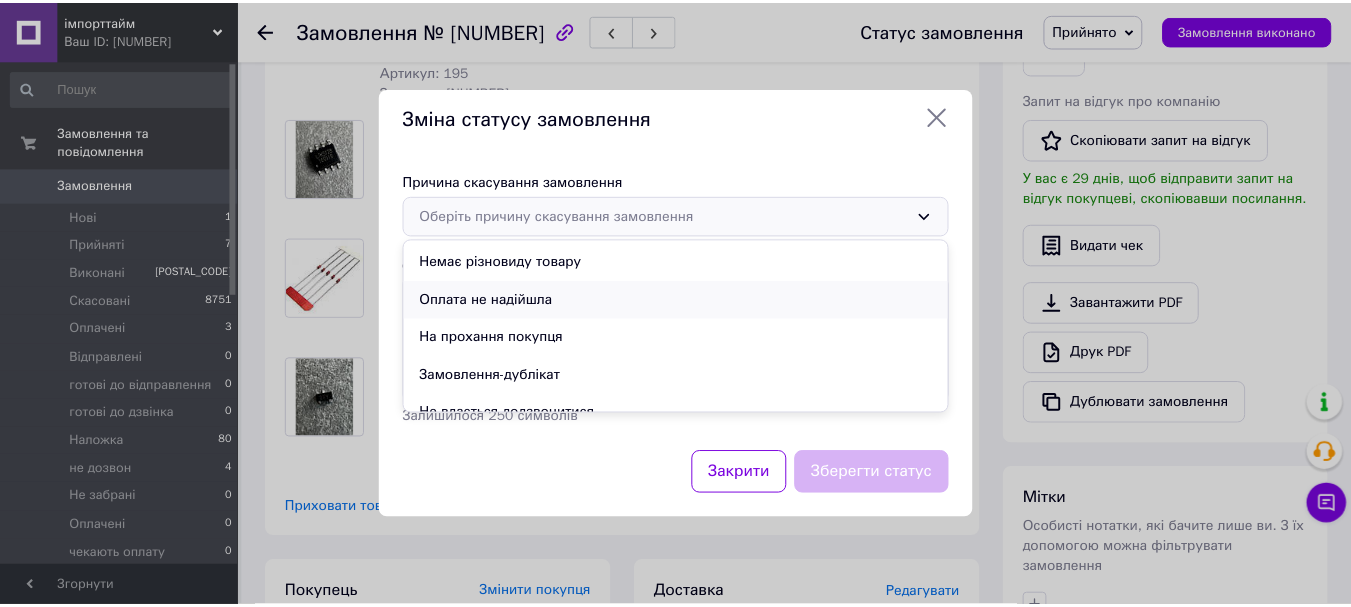 scroll, scrollTop: 93, scrollLeft: 0, axis: vertical 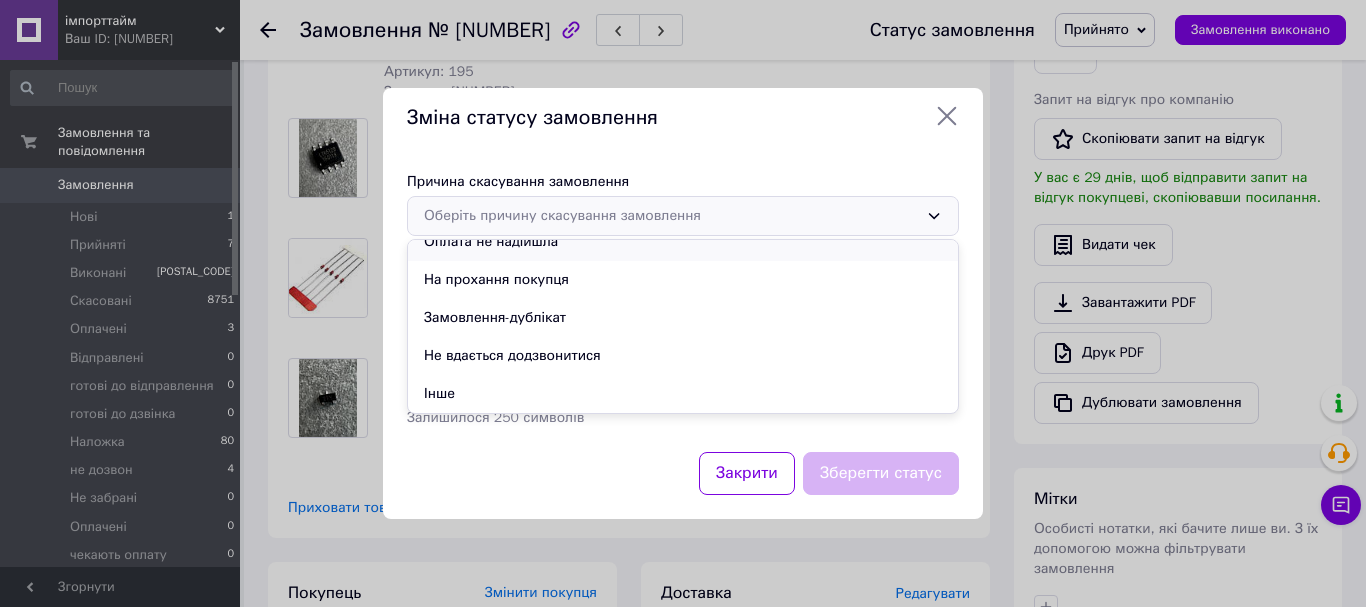 click on "Оплата не надійшла" at bounding box center (683, 242) 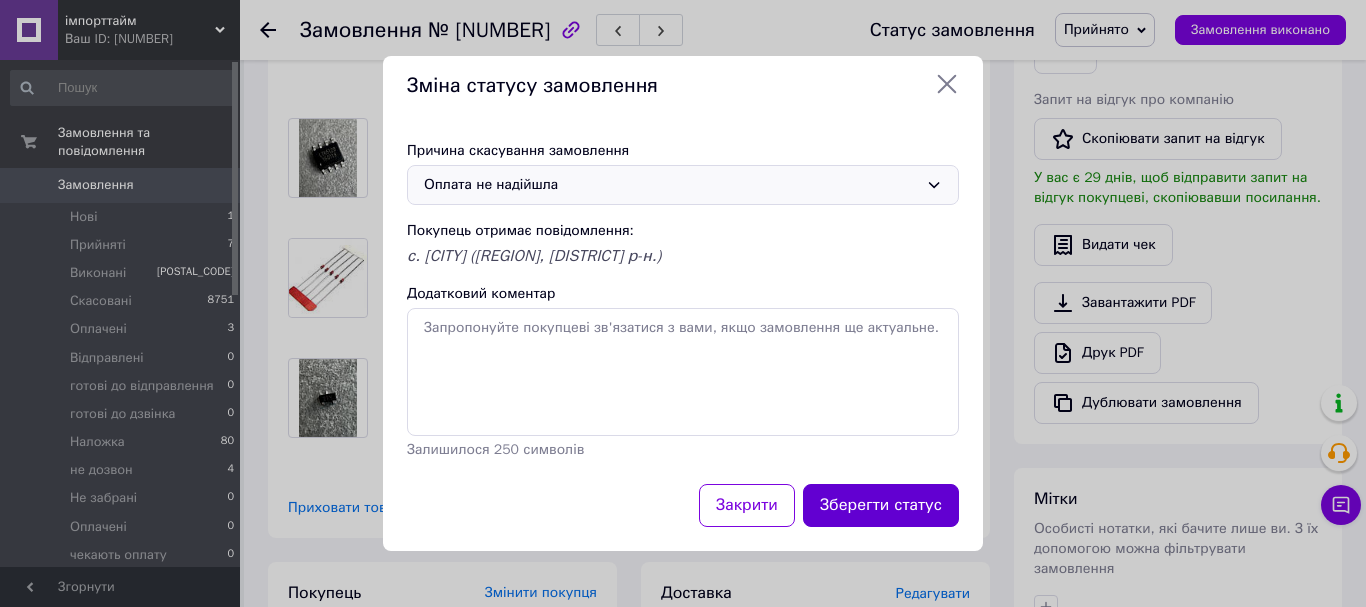 click on "Зберегти статус" at bounding box center [881, 505] 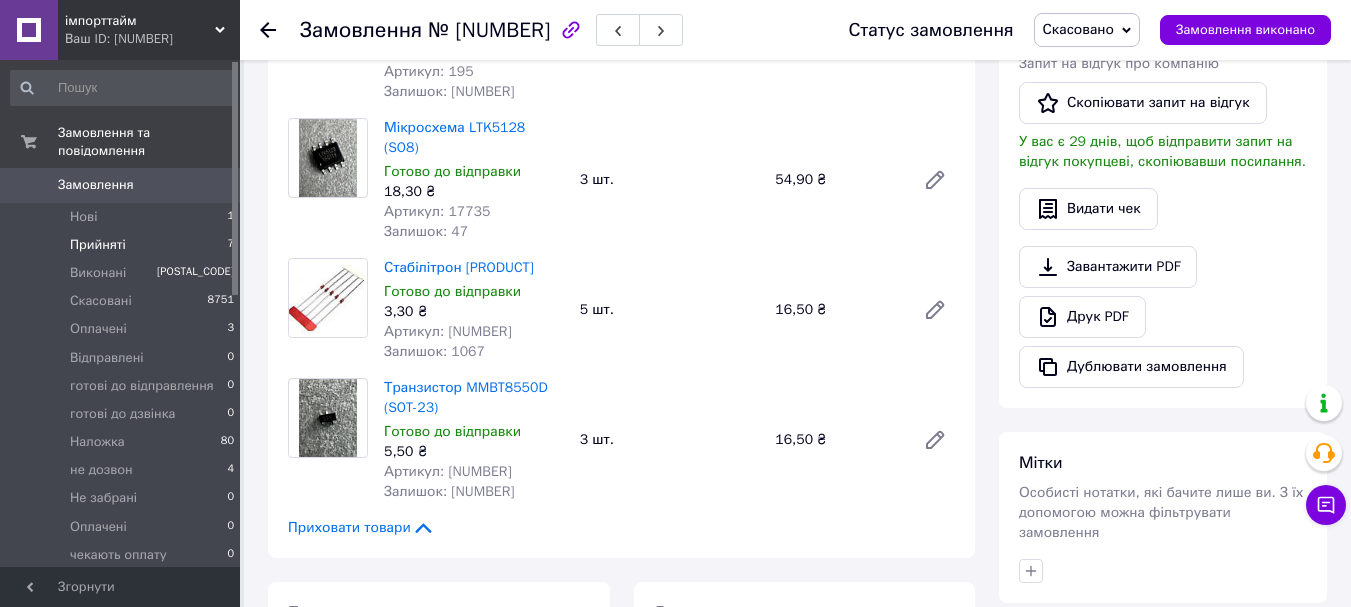 click on "Прийняті 7" at bounding box center (123, 245) 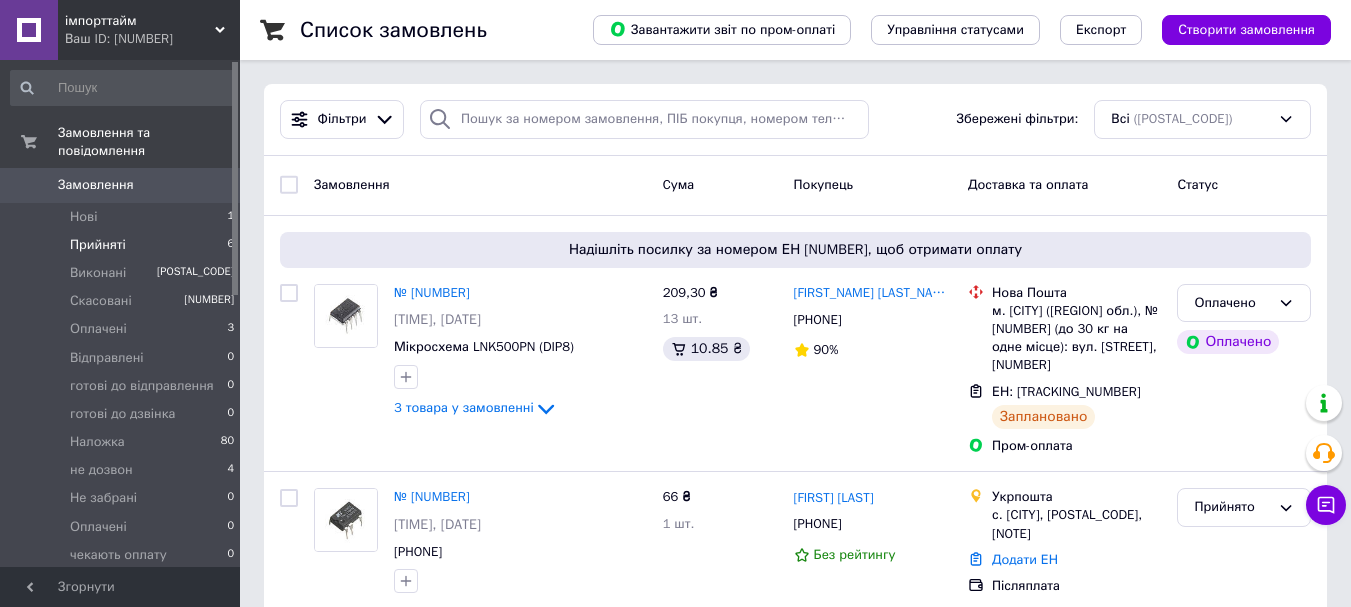 click on "Прийняті 6" at bounding box center (123, 245) 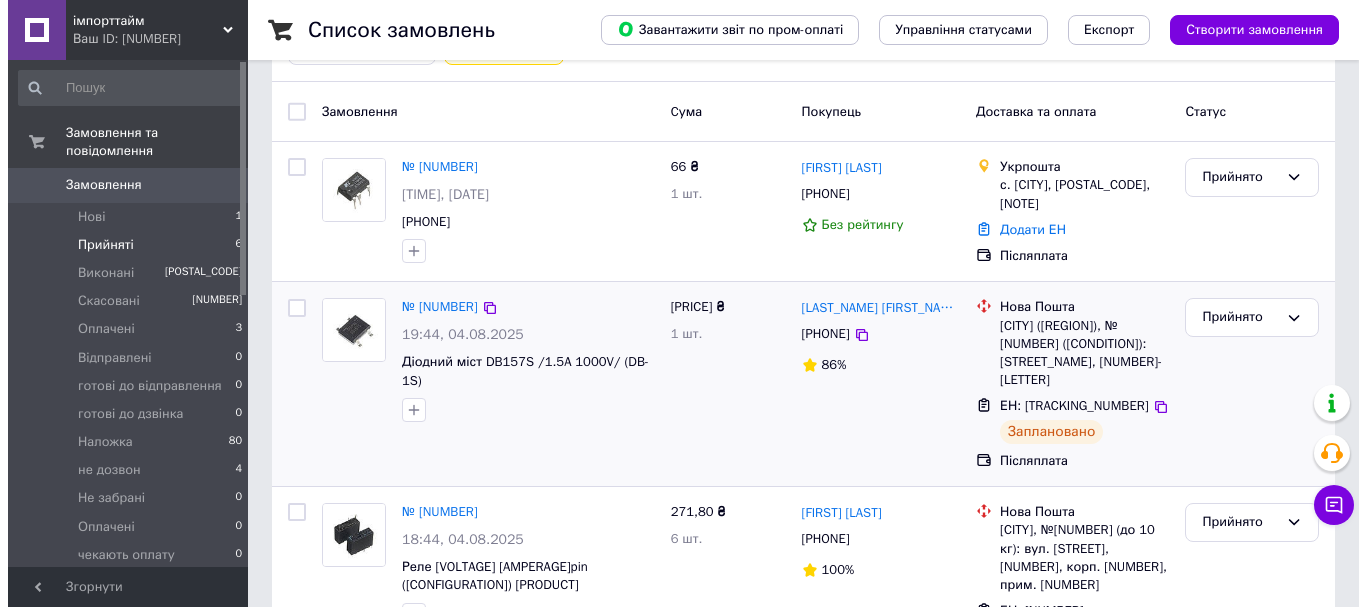 scroll, scrollTop: 133, scrollLeft: 0, axis: vertical 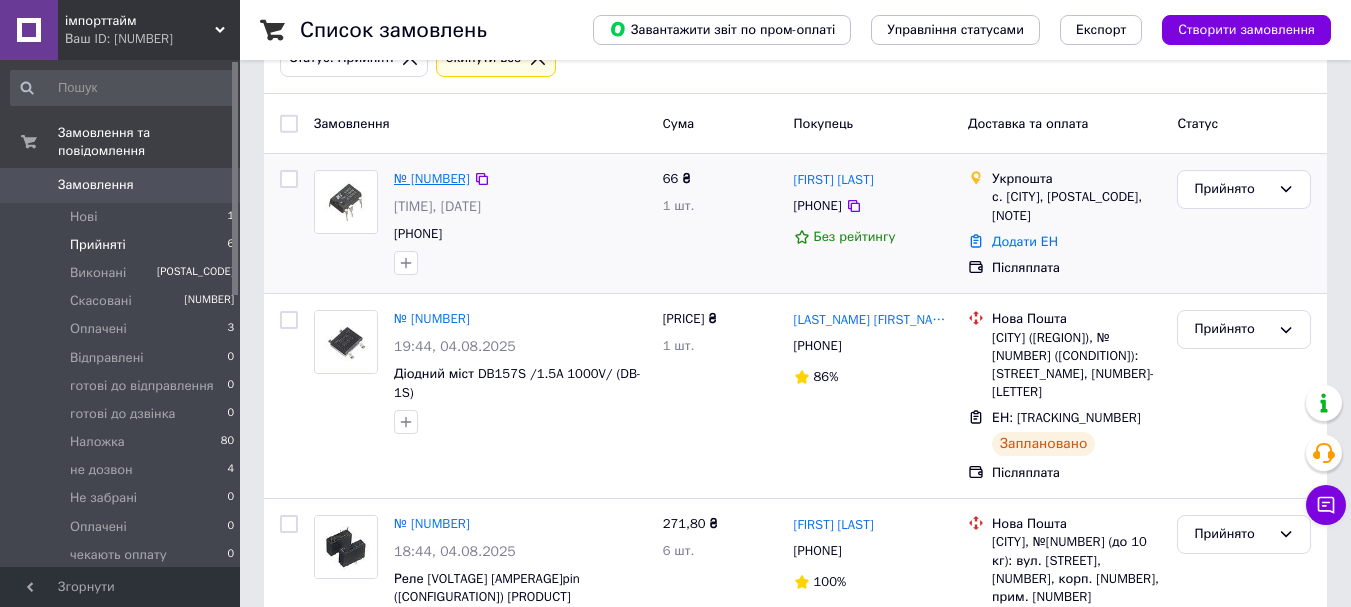 click on "№ [NUMBER]" at bounding box center [432, 178] 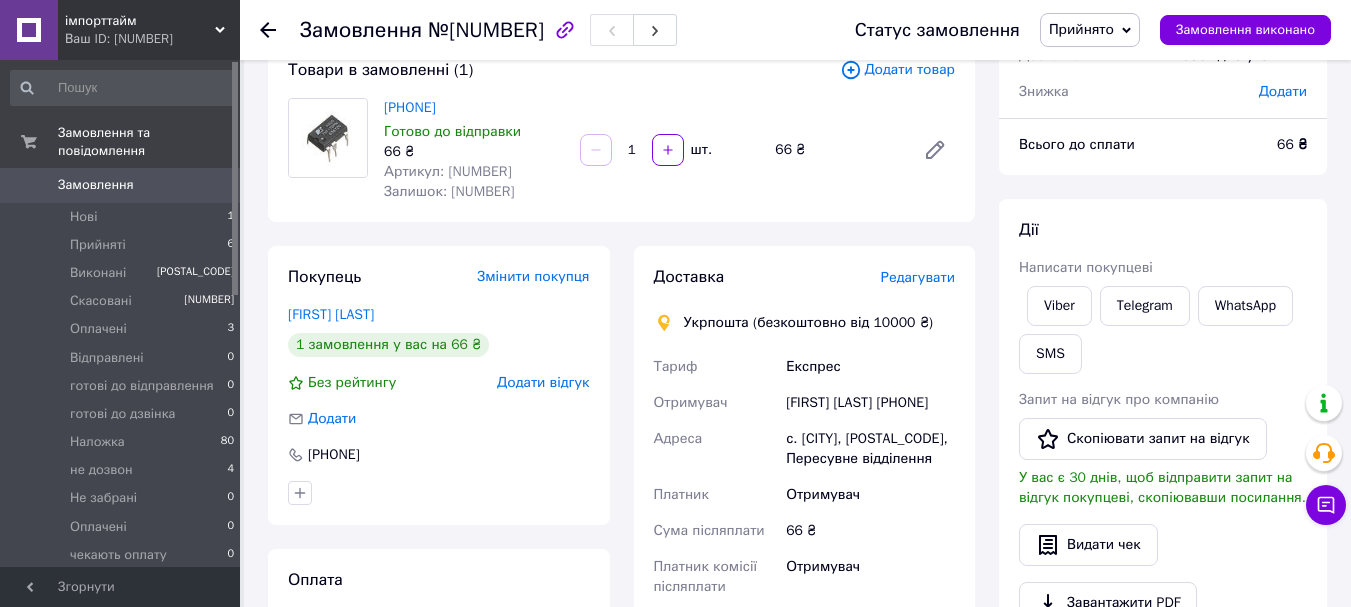 click on "Доставка Редагувати Укрпошта (безкоштовно від [MIN_ORDER_PRICE] ₴) Тариф Експрес Отримувач [FIRST] [LAST] [PHONE] Адреса с. [CITY], [POSTAL_CODE], [NOTE] Платник Отримувач Сума післяплати [PRICE] ₴ Платник комісії післяплати Отримувач Оціночна вартість [PRICE] ₴ Передати номер або Створити ярлик" at bounding box center [805, 550] 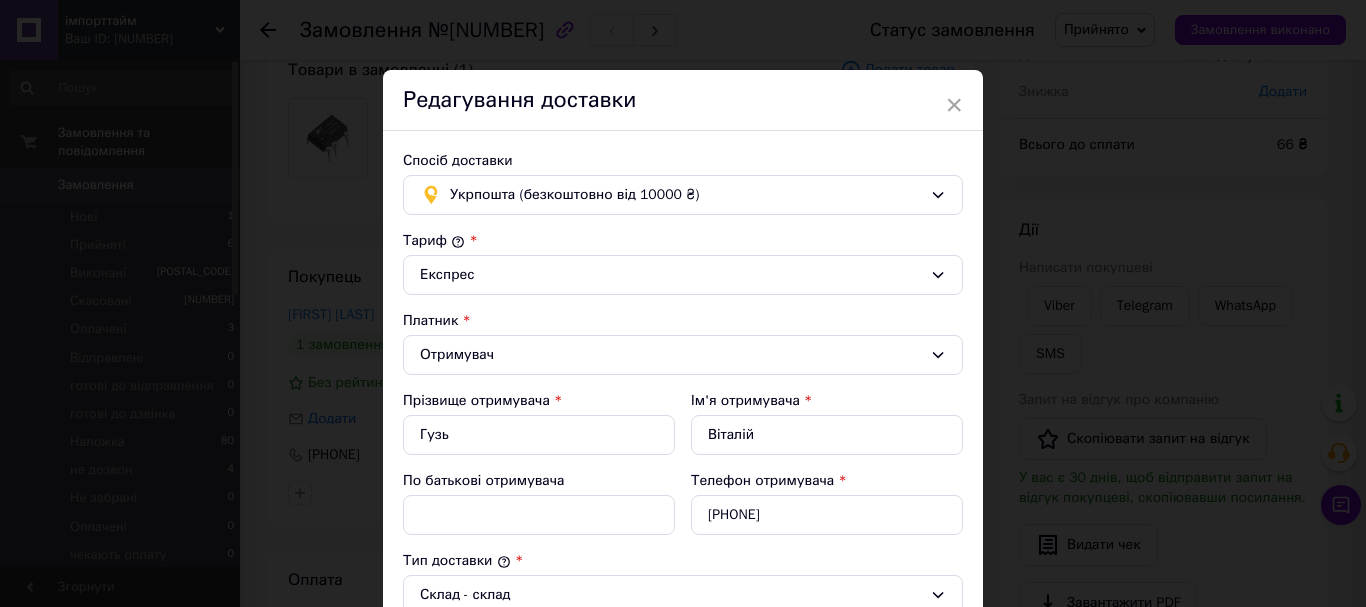 scroll, scrollTop: 167, scrollLeft: 0, axis: vertical 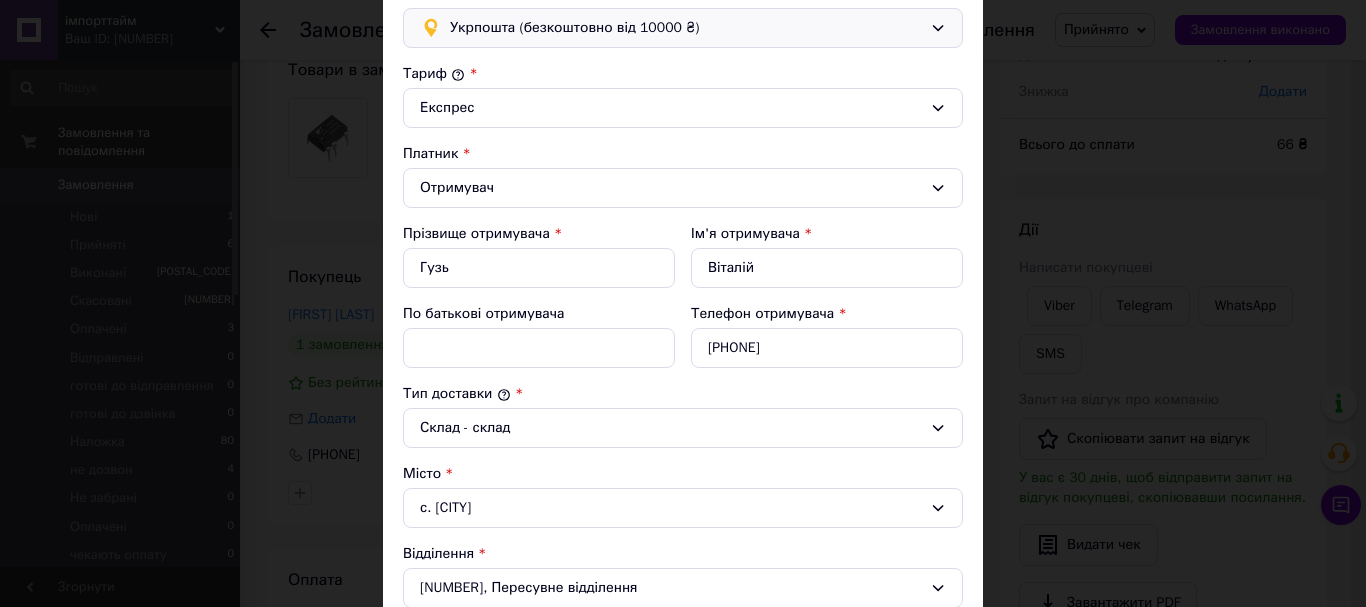 click on "Укрпошта (безкоштовно від 10000 ₴)" at bounding box center (686, 28) 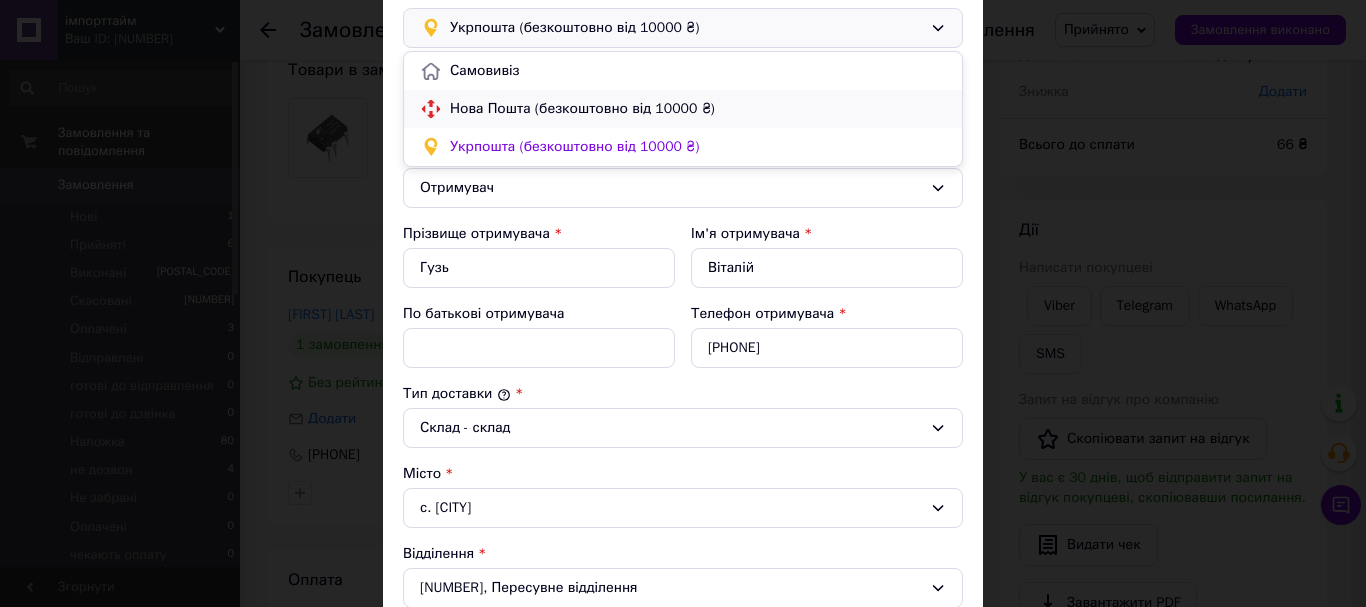 click on "Нова Пошта (безкоштовно від 10000 ₴)" at bounding box center [698, 109] 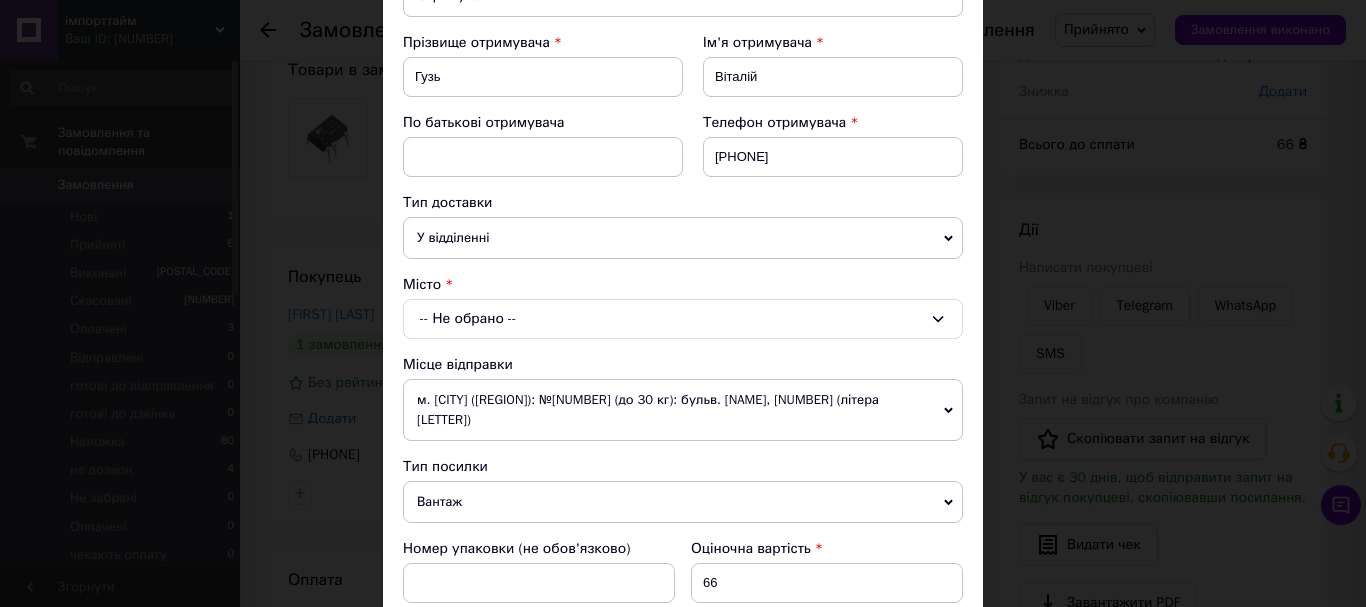 scroll, scrollTop: 333, scrollLeft: 0, axis: vertical 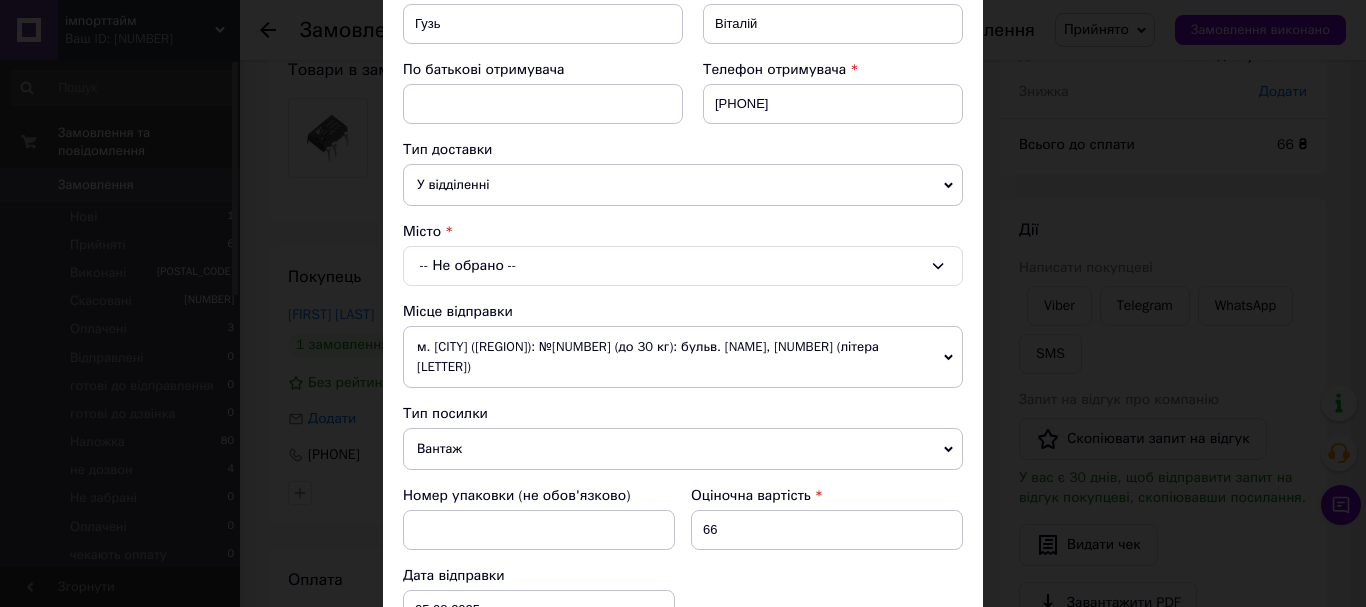 click on "-- Не обрано --" at bounding box center (683, 266) 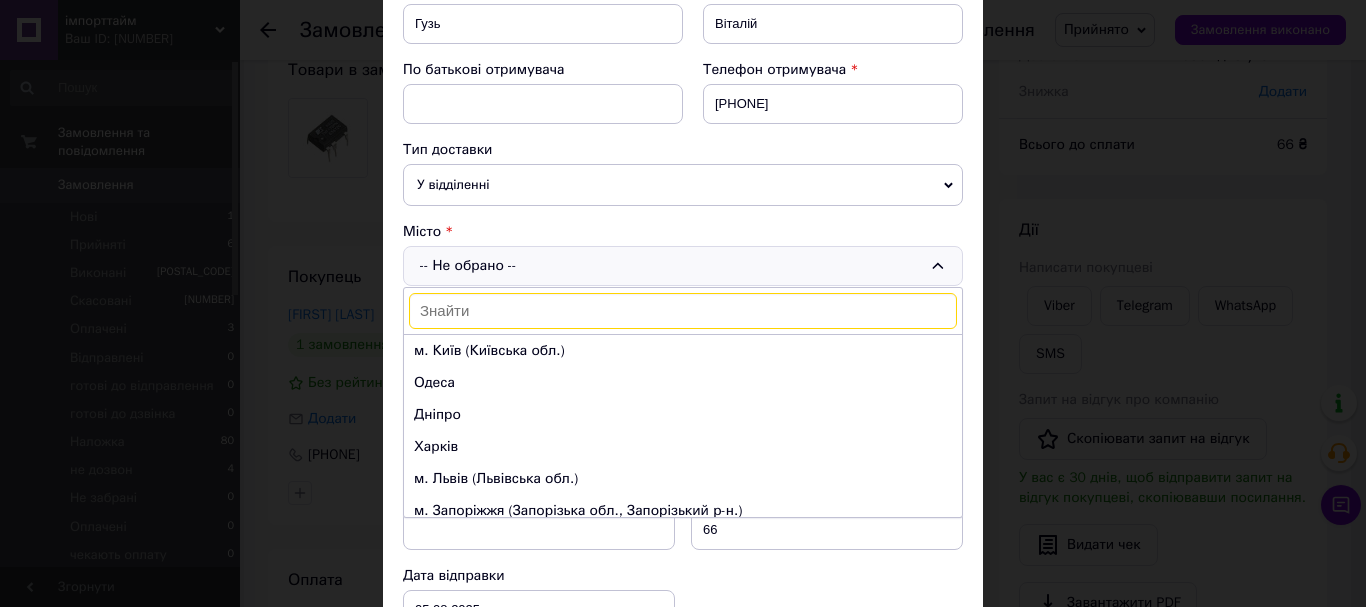 click at bounding box center (683, 311) 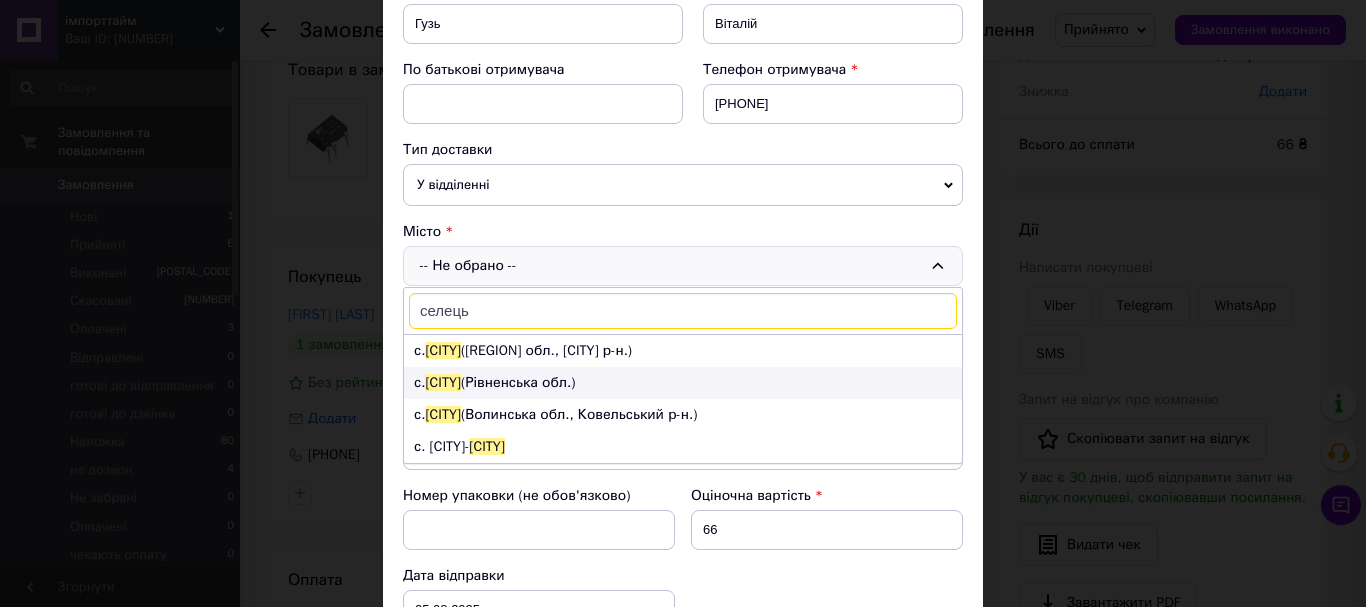 type on "селець" 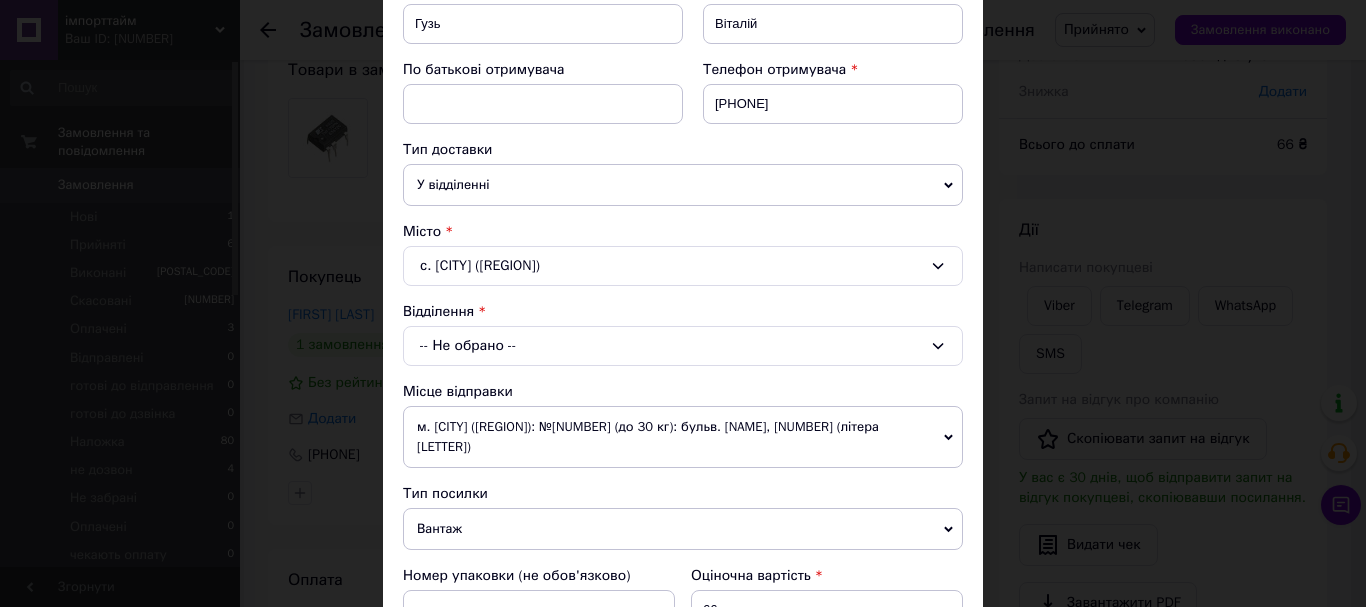 click on "-- Не обрано --" at bounding box center (683, 346) 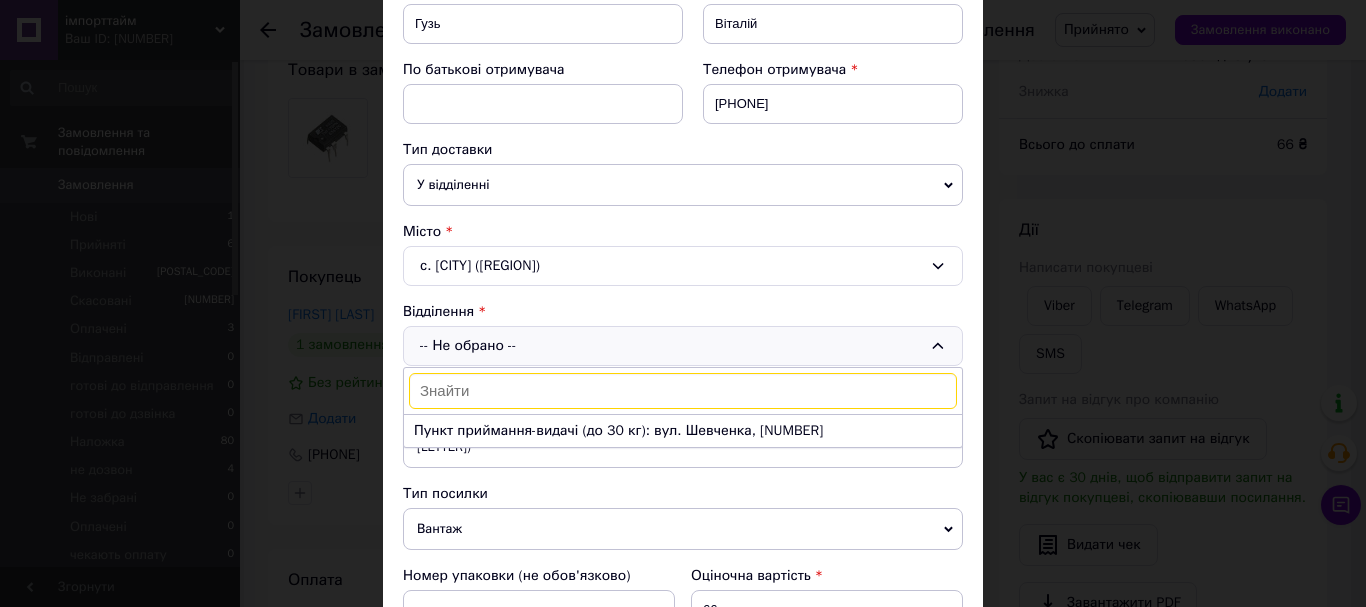 click on "с. [CITY] ([REGION])" at bounding box center [683, 266] 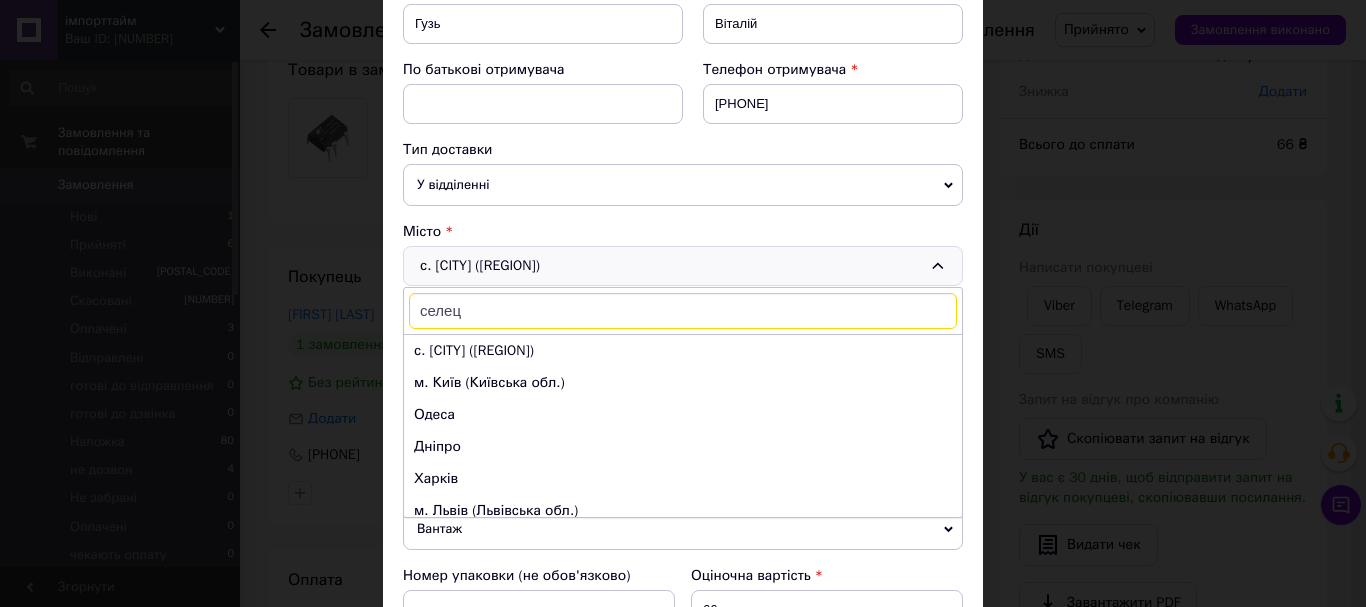 type on "селець" 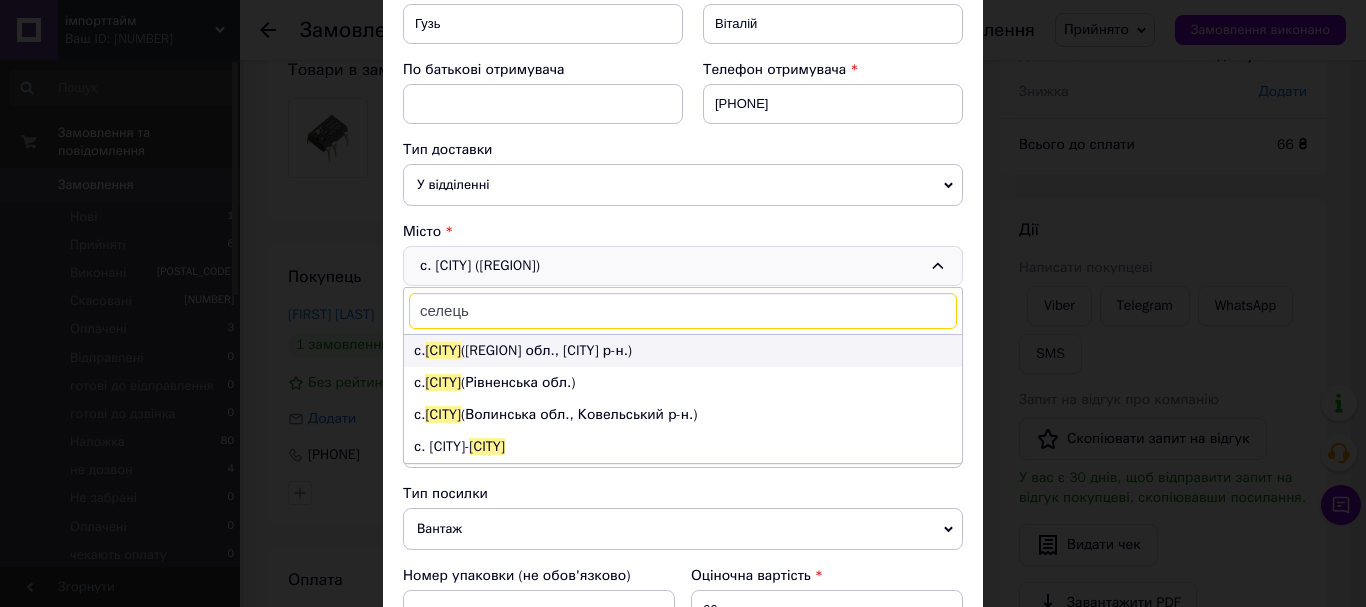 click on "с.  [CITY_NAME]  ([REGION_NAME], [DISTRICT_NAME])" at bounding box center (683, 351) 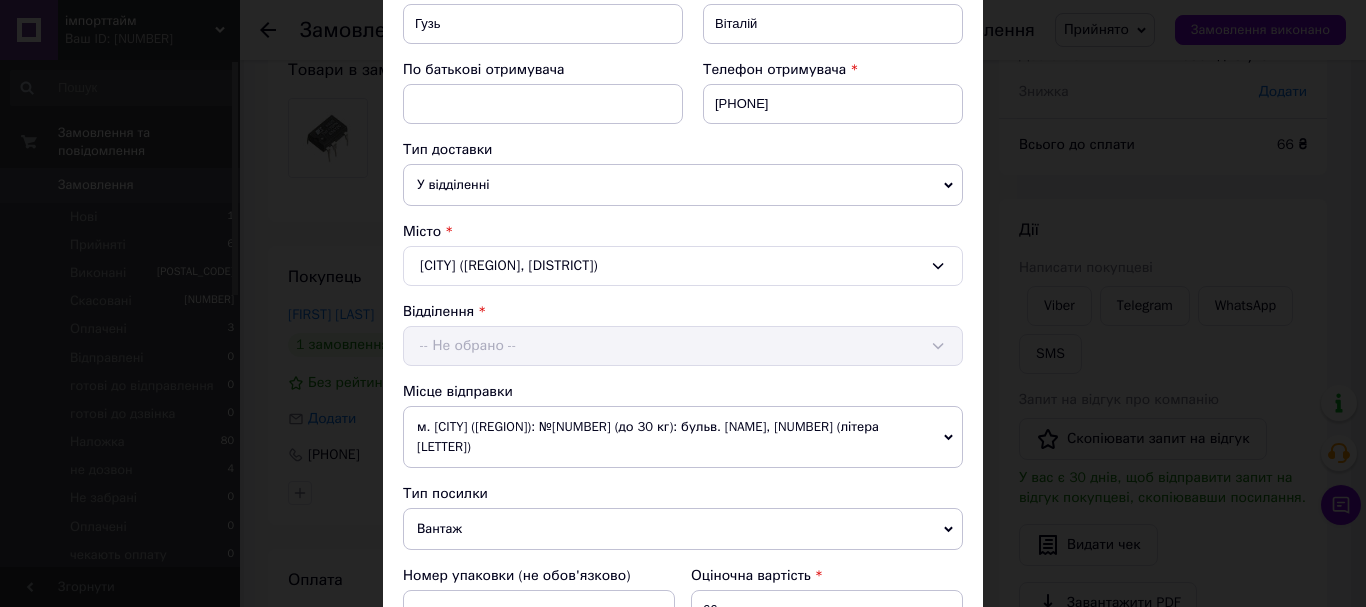 click on "Відділення -- Не обрано --" at bounding box center [683, 334] 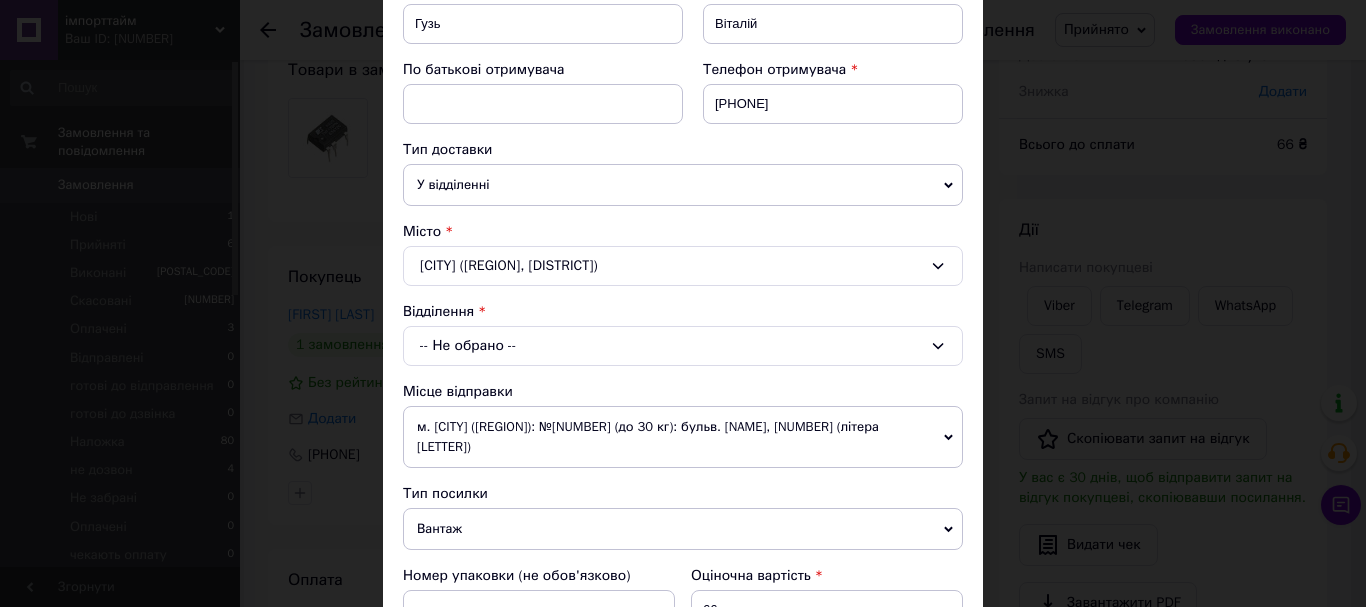 click on "-- Не обрано --" at bounding box center [683, 346] 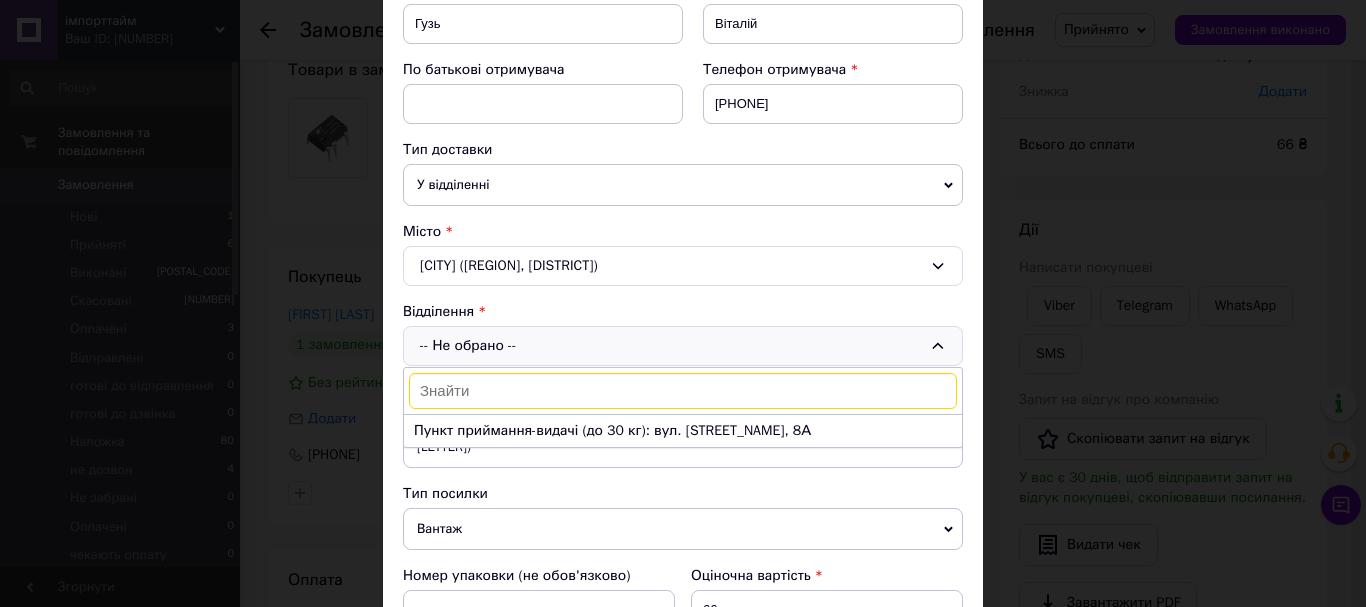 click on "[CITY] ([REGION], [DISTRICT])" at bounding box center [683, 266] 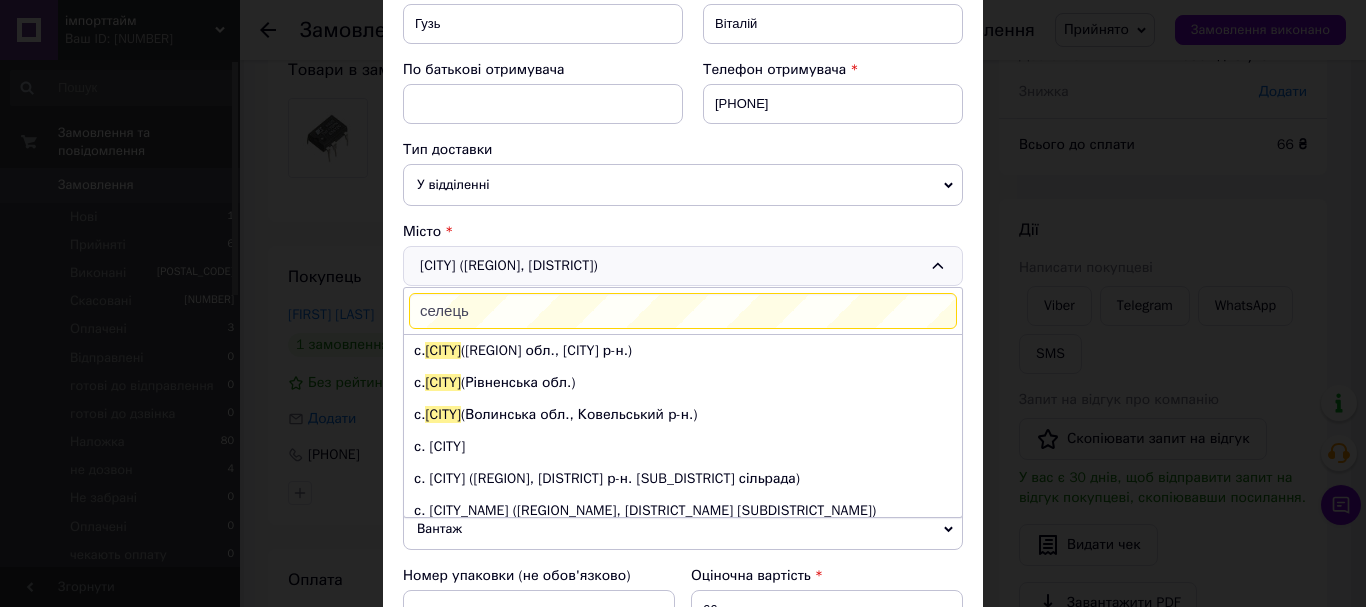 scroll, scrollTop: 0, scrollLeft: 0, axis: both 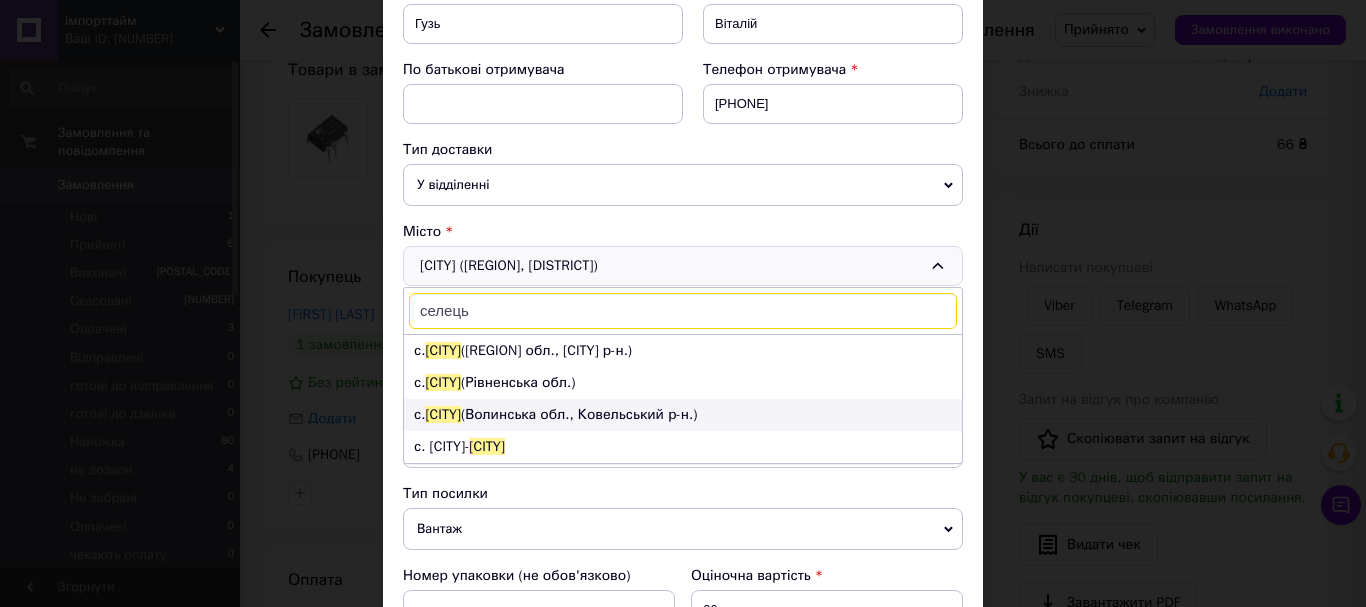 type on "селець" 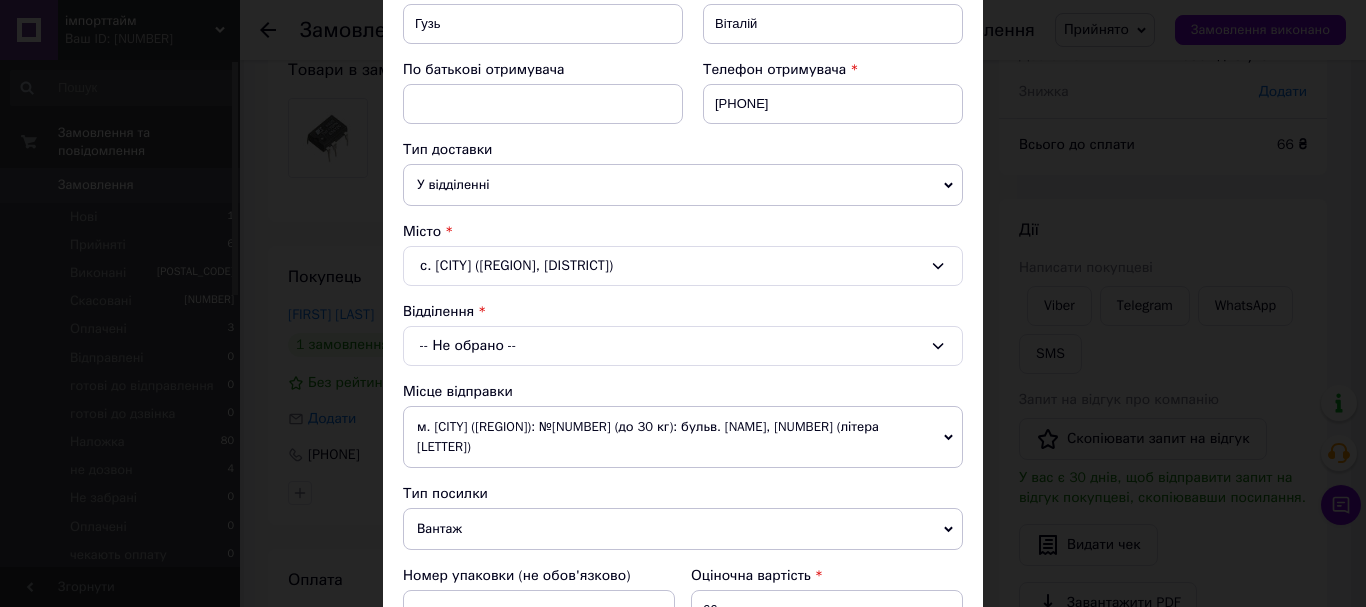 click on "-- Не обрано --" at bounding box center (683, 346) 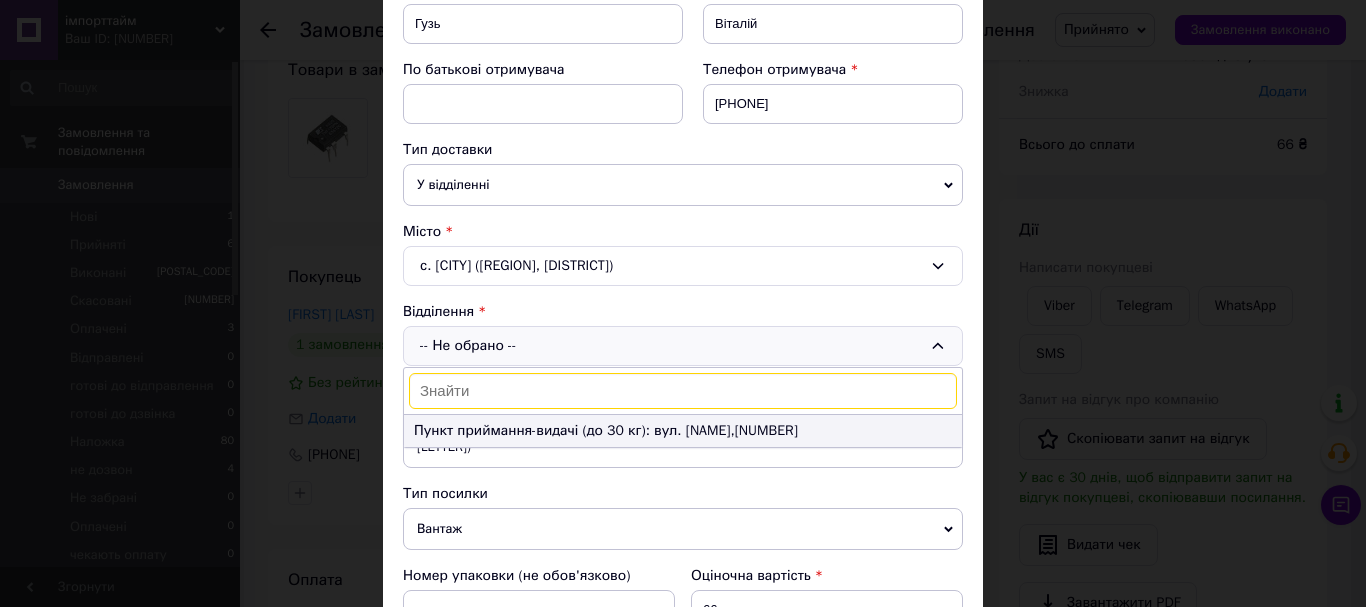 click on "Пункт приймання-видачі (до 30 кг): вул. [NAME],[NUMBER]" at bounding box center [683, 431] 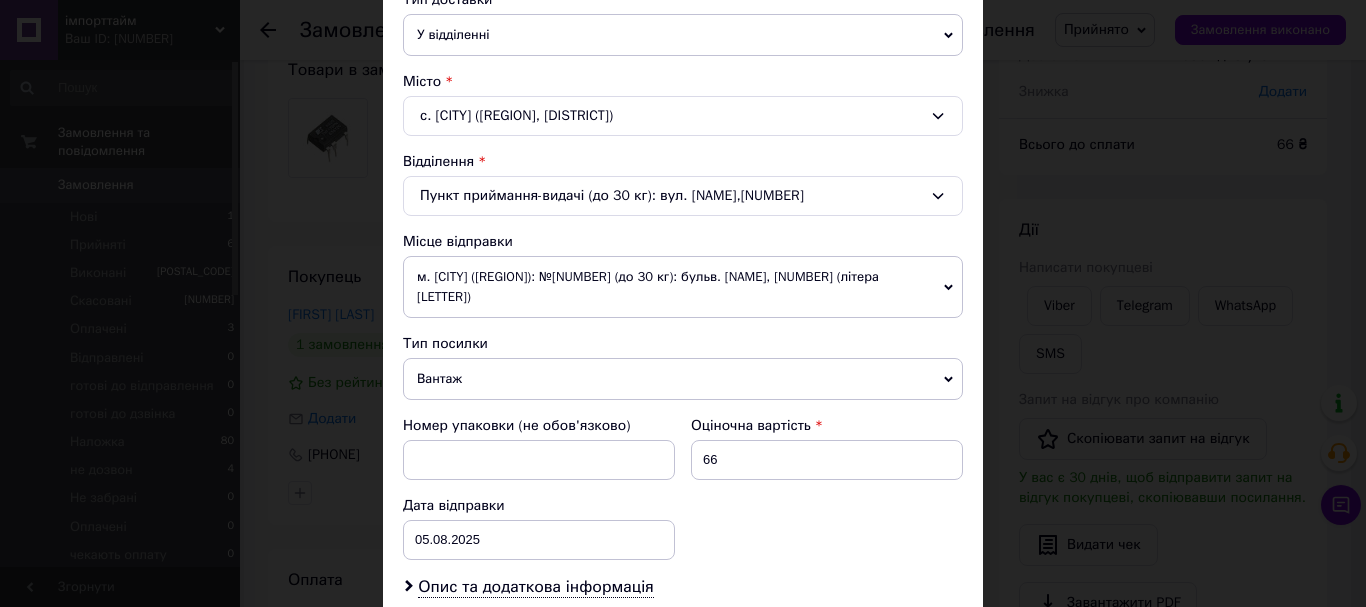 scroll, scrollTop: 500, scrollLeft: 0, axis: vertical 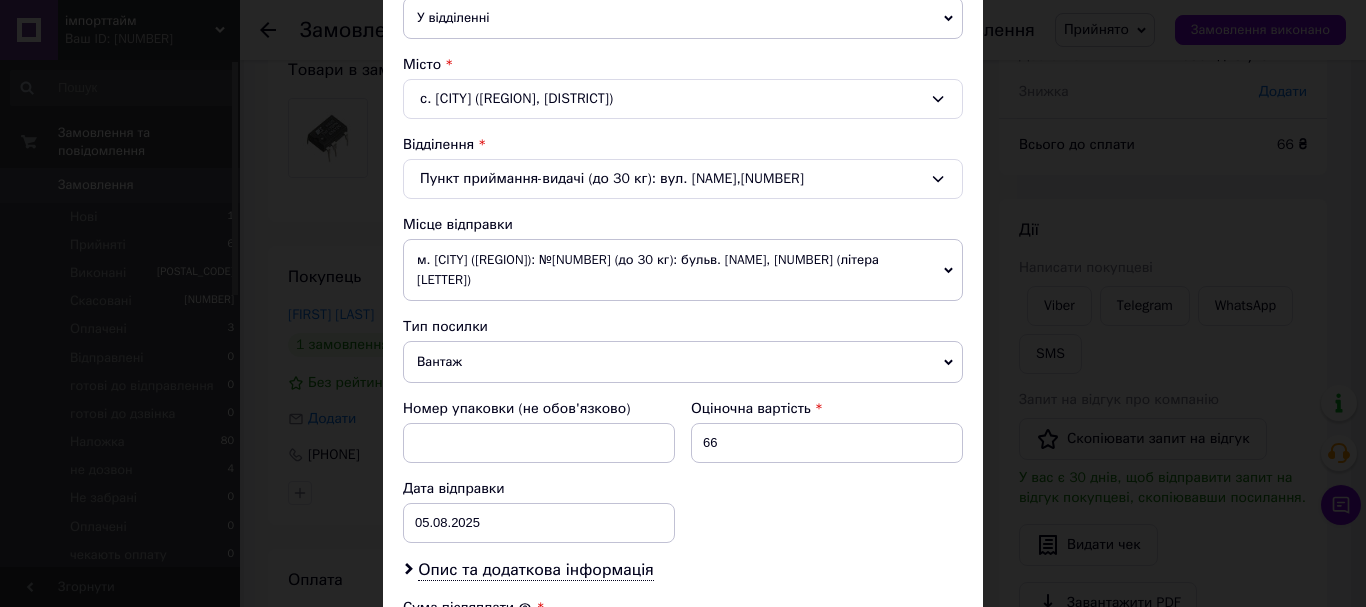 click on "Вантаж" at bounding box center [683, 362] 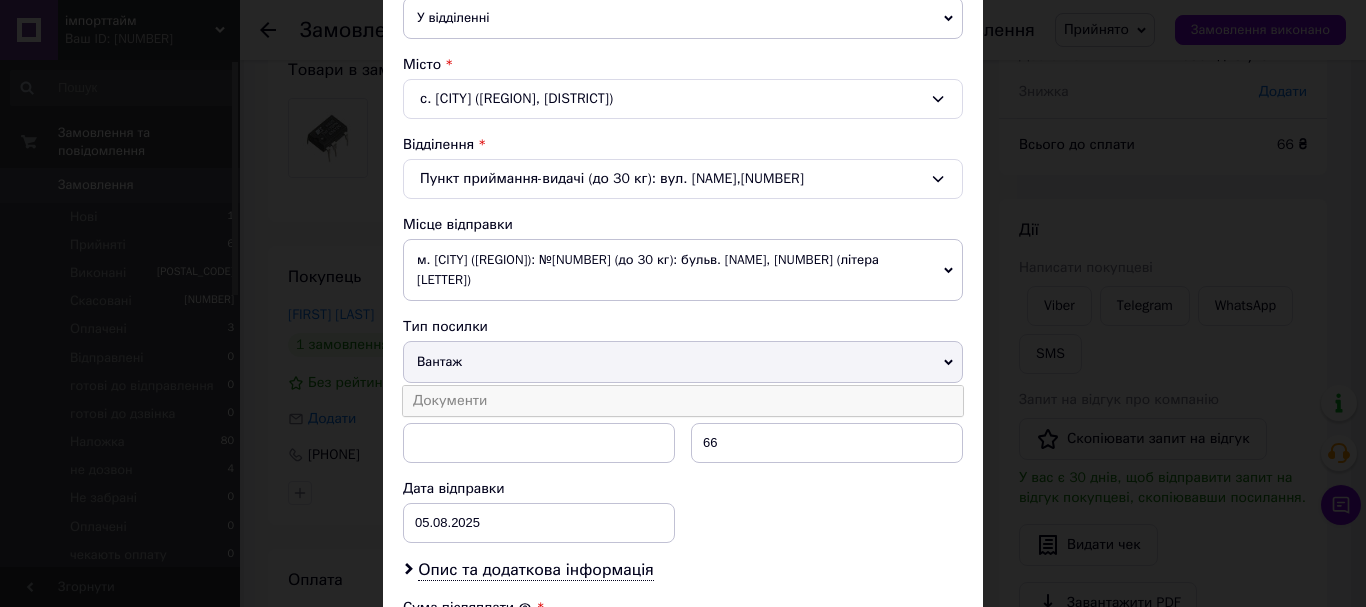 click on "Документи" at bounding box center [683, 401] 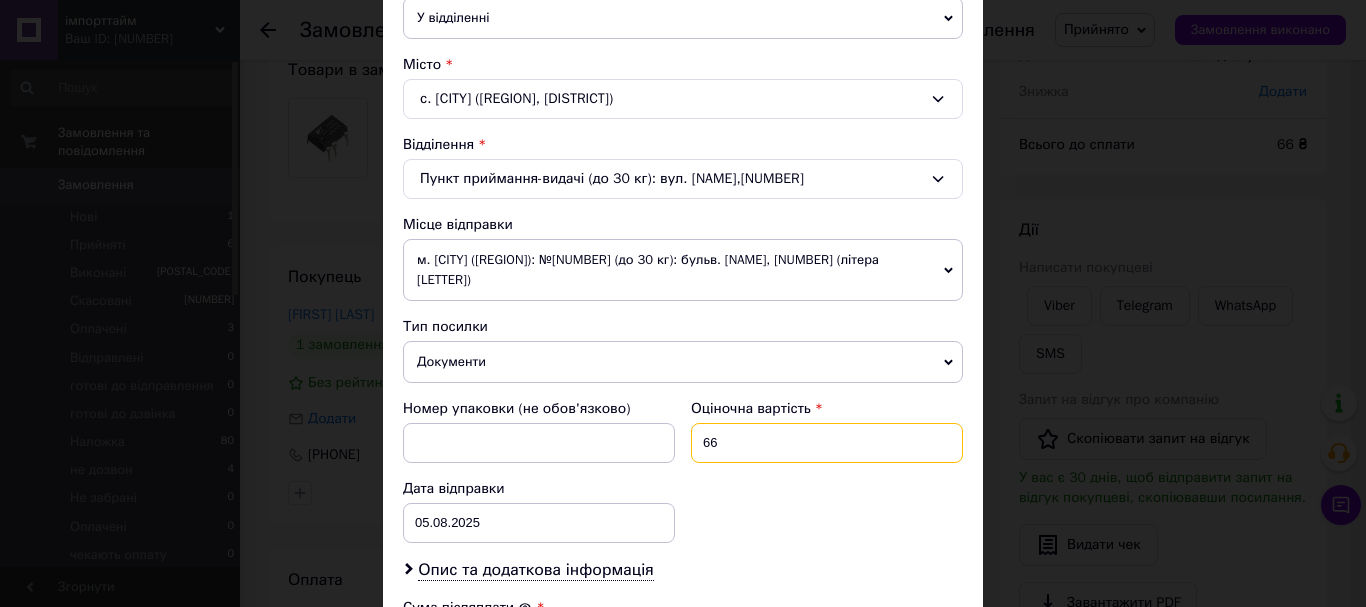 click on "66" at bounding box center (827, 443) 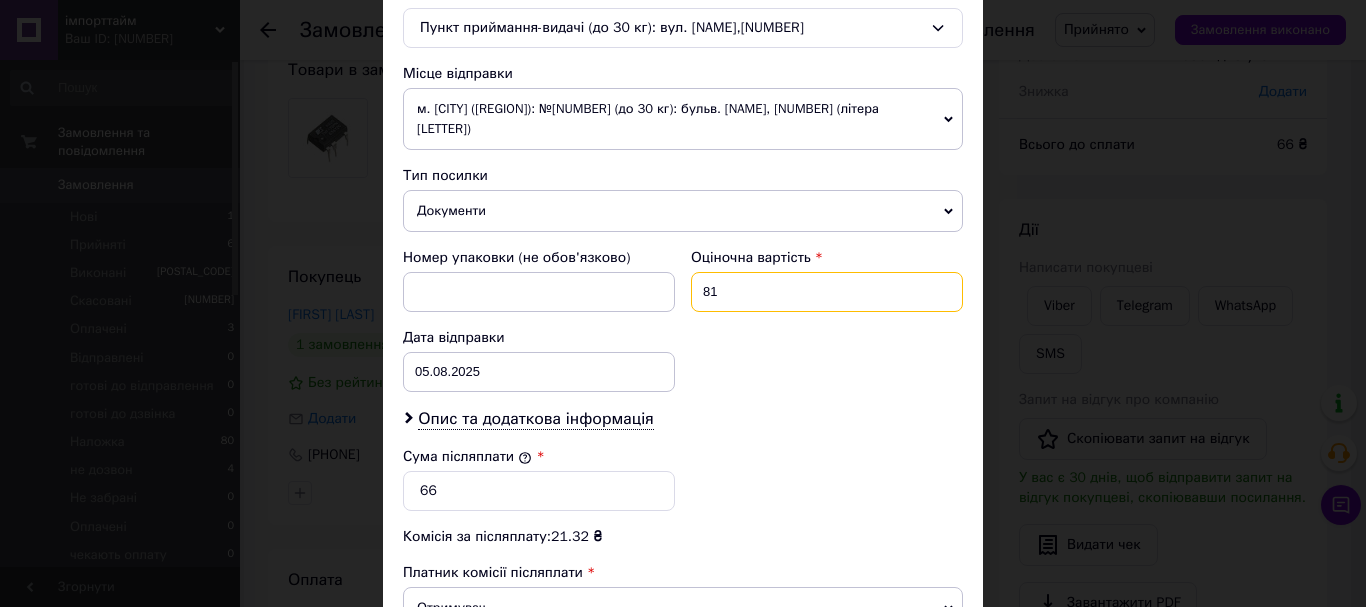 scroll, scrollTop: 667, scrollLeft: 0, axis: vertical 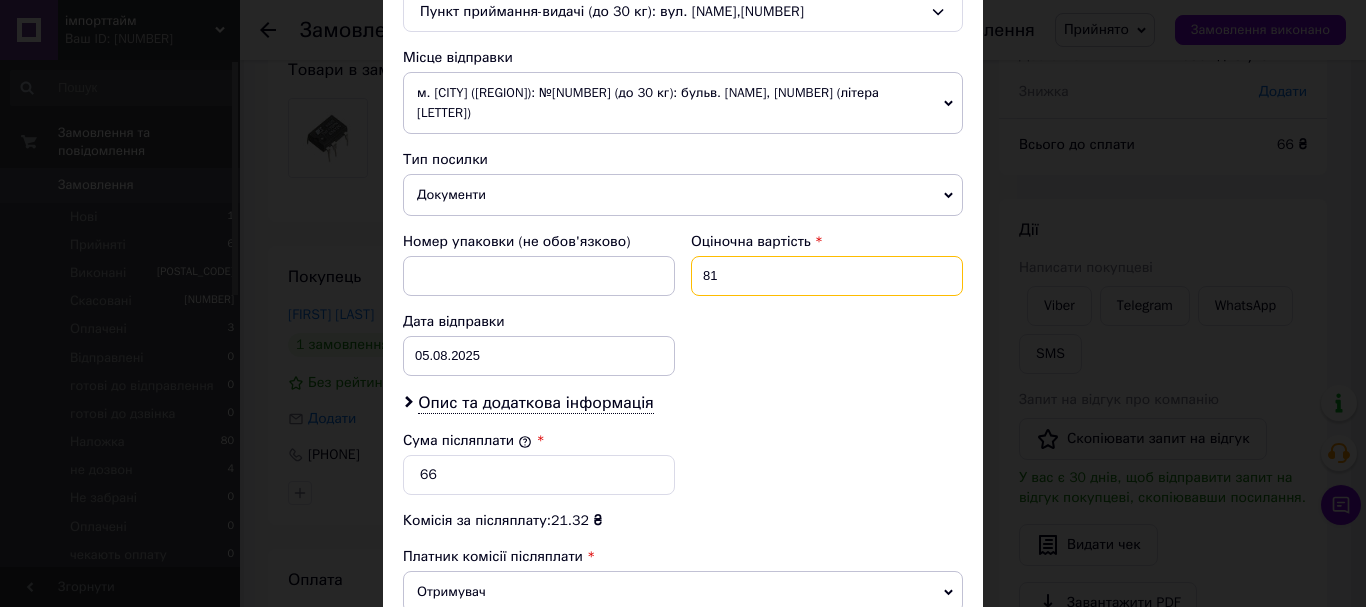 type on "81" 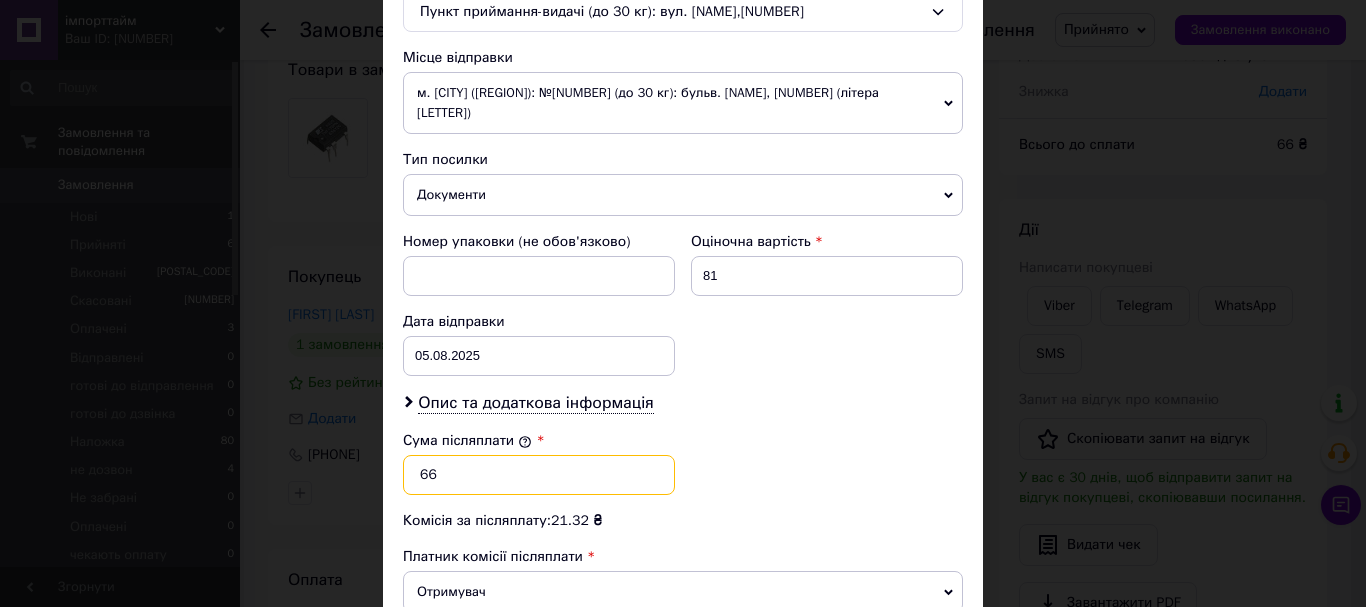 click on "66" at bounding box center [539, 475] 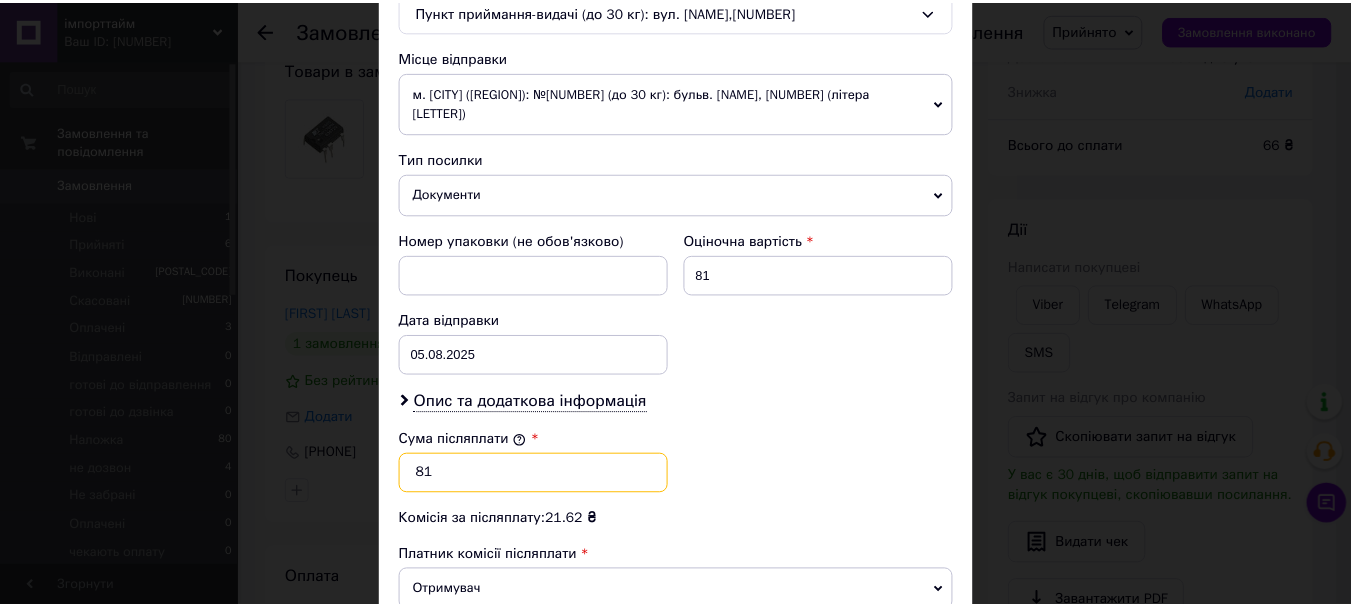 scroll, scrollTop: 867, scrollLeft: 0, axis: vertical 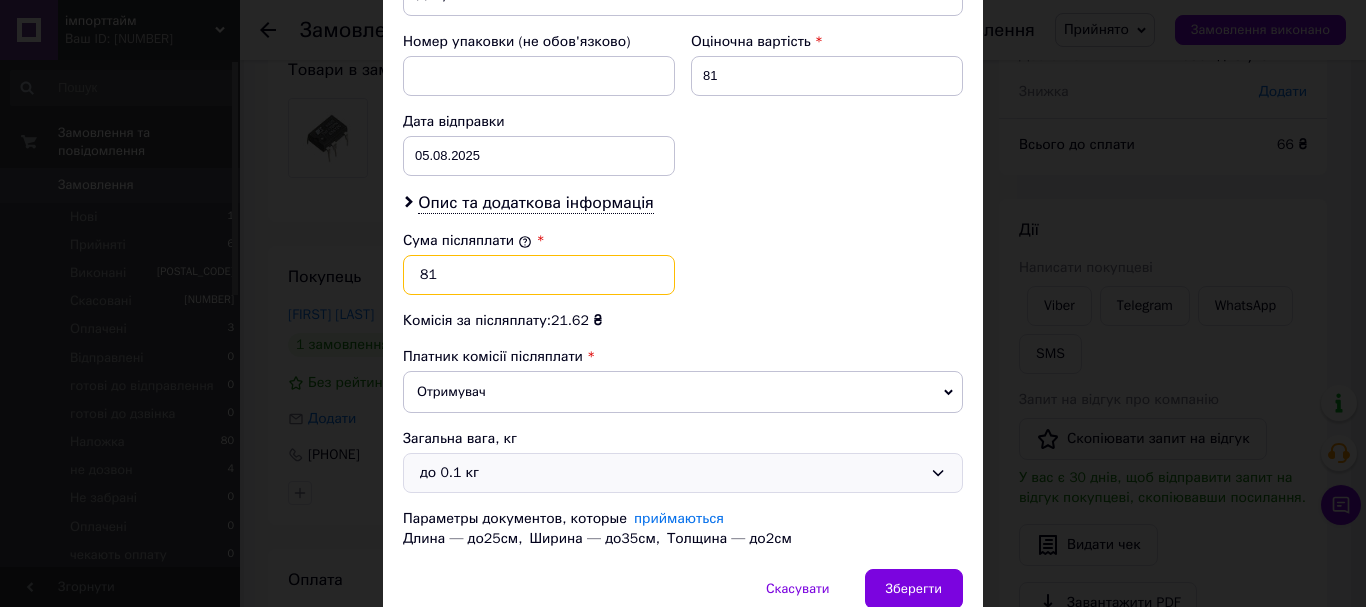 type on "81" 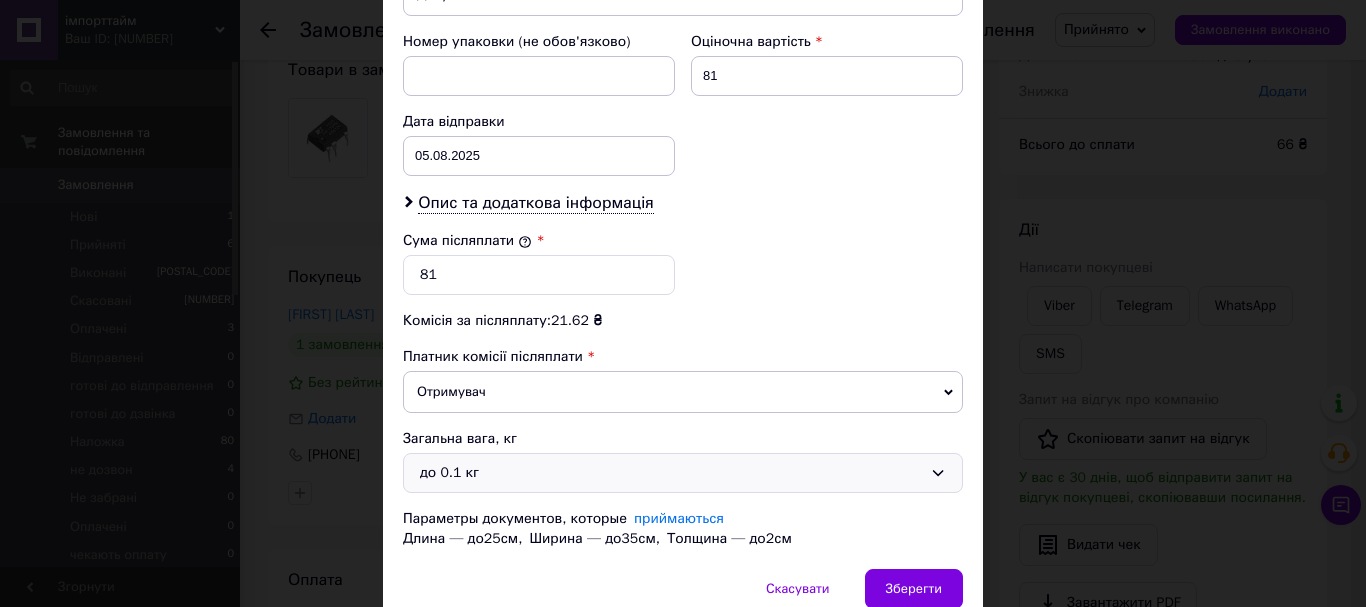 click on "до 0.1 кг" at bounding box center [671, 473] 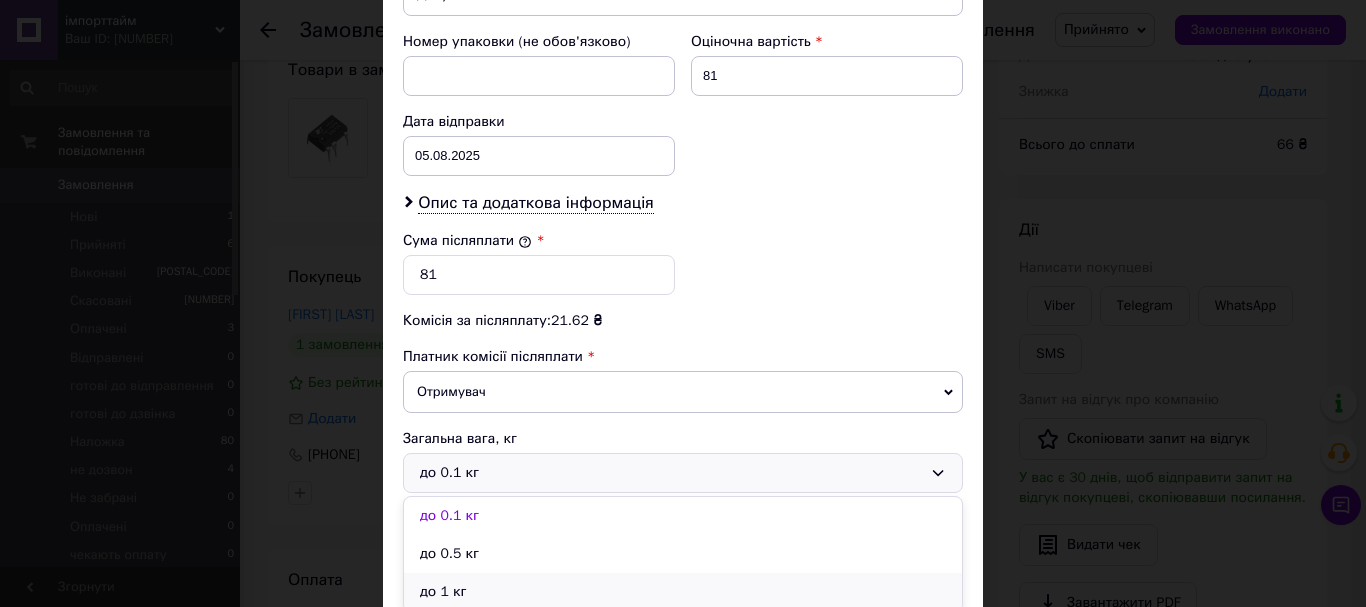 click on "до 1 кг" at bounding box center (683, 592) 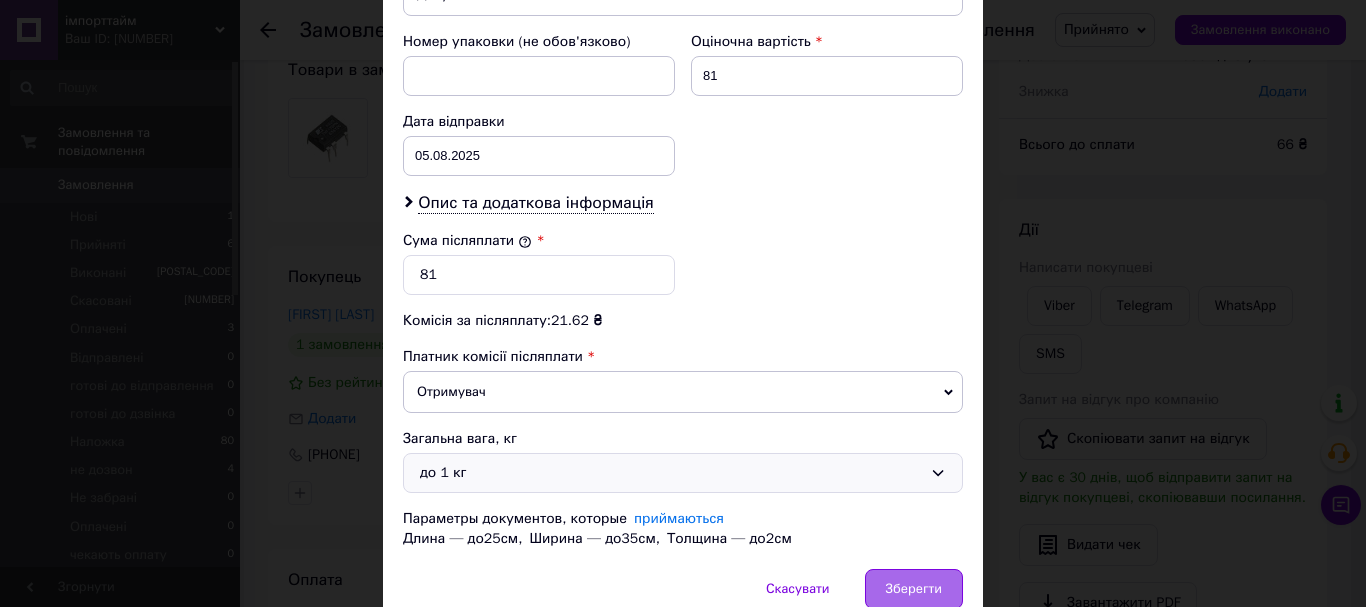 click on "Зберегти" at bounding box center [914, 589] 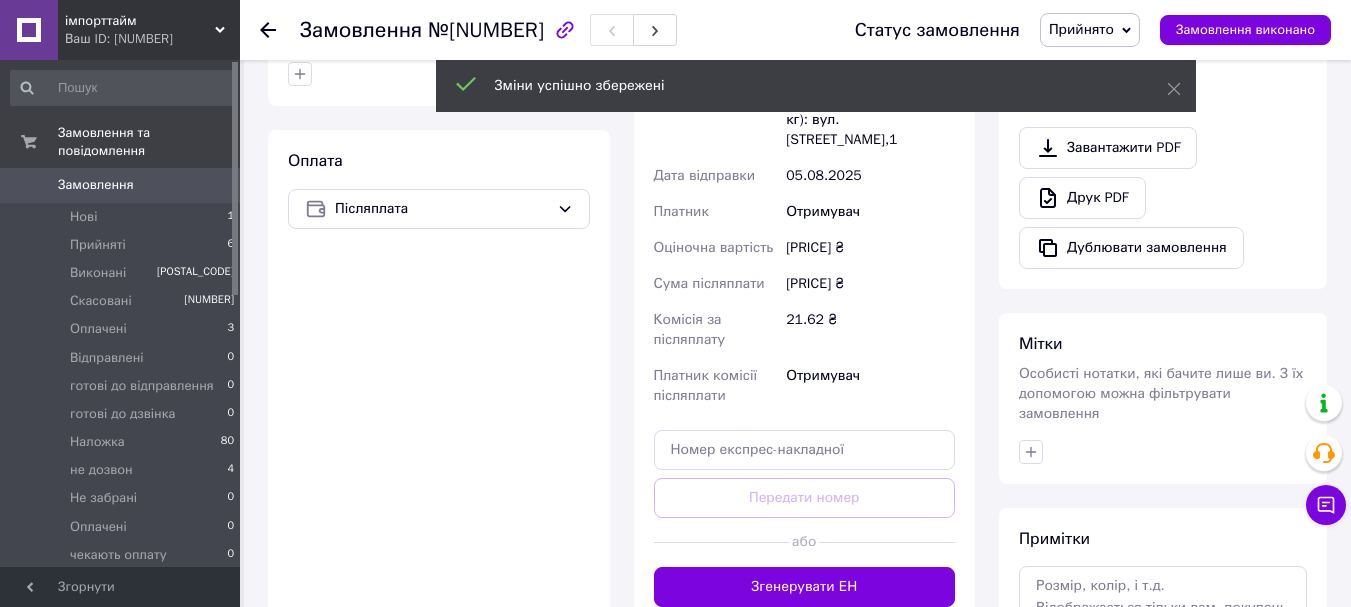 scroll, scrollTop: 600, scrollLeft: 0, axis: vertical 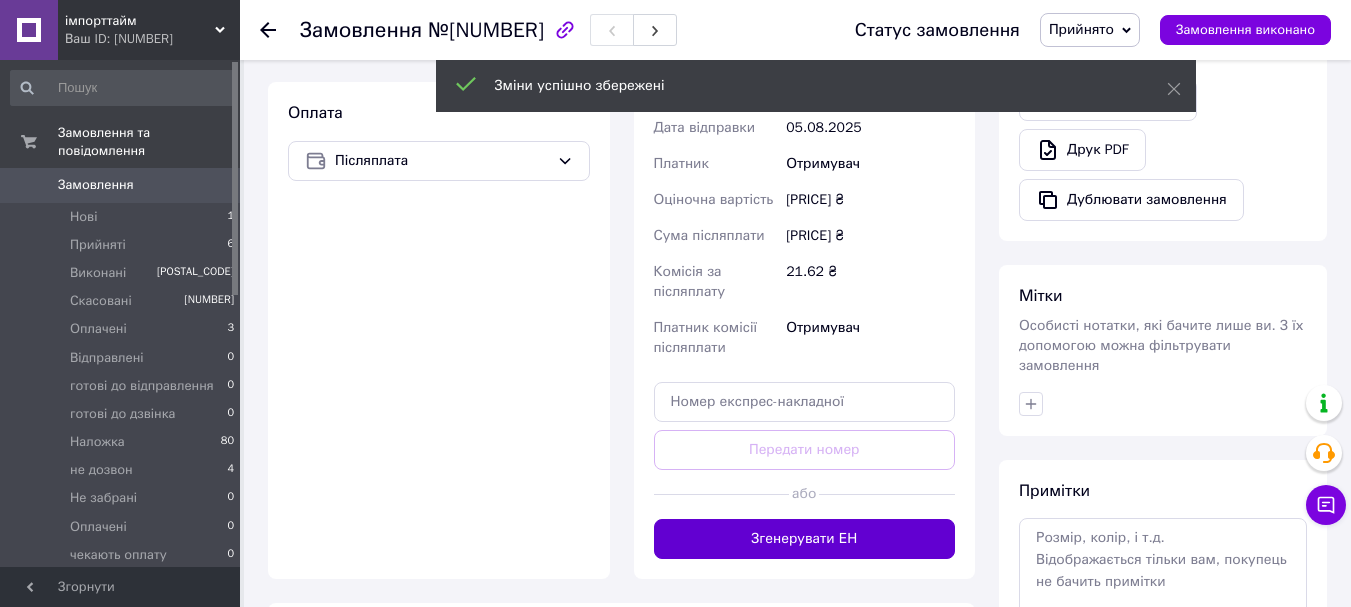 click on "Згенерувати ЕН" at bounding box center [805, 539] 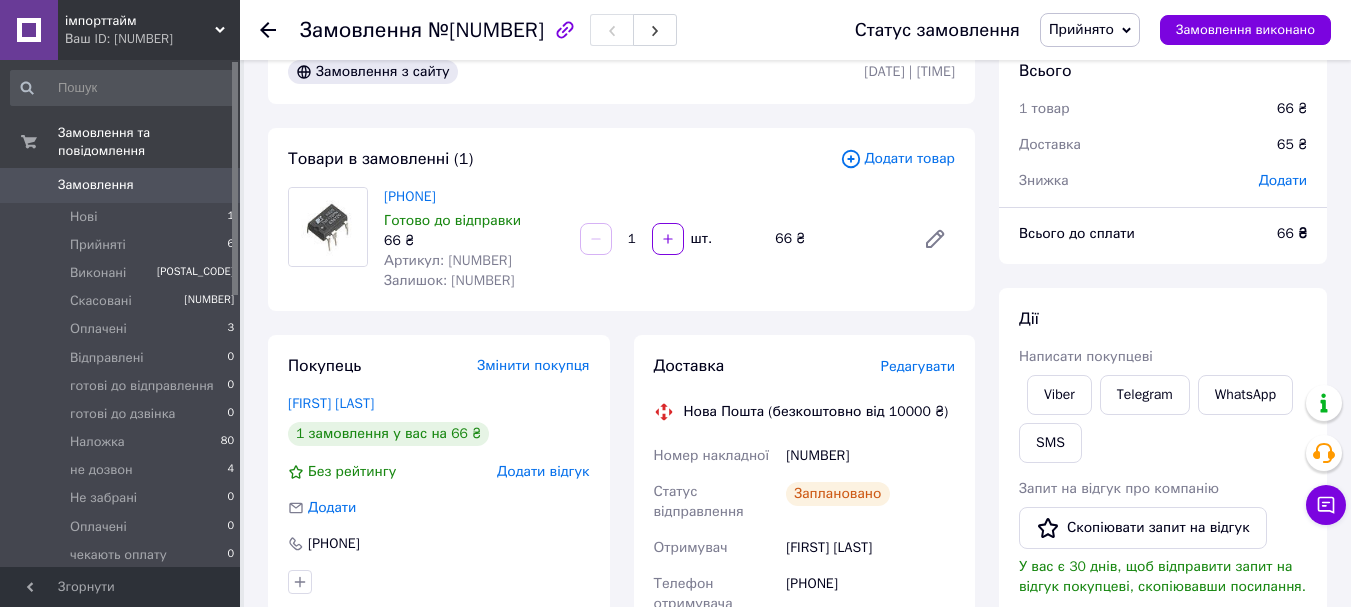 scroll, scrollTop: 33, scrollLeft: 0, axis: vertical 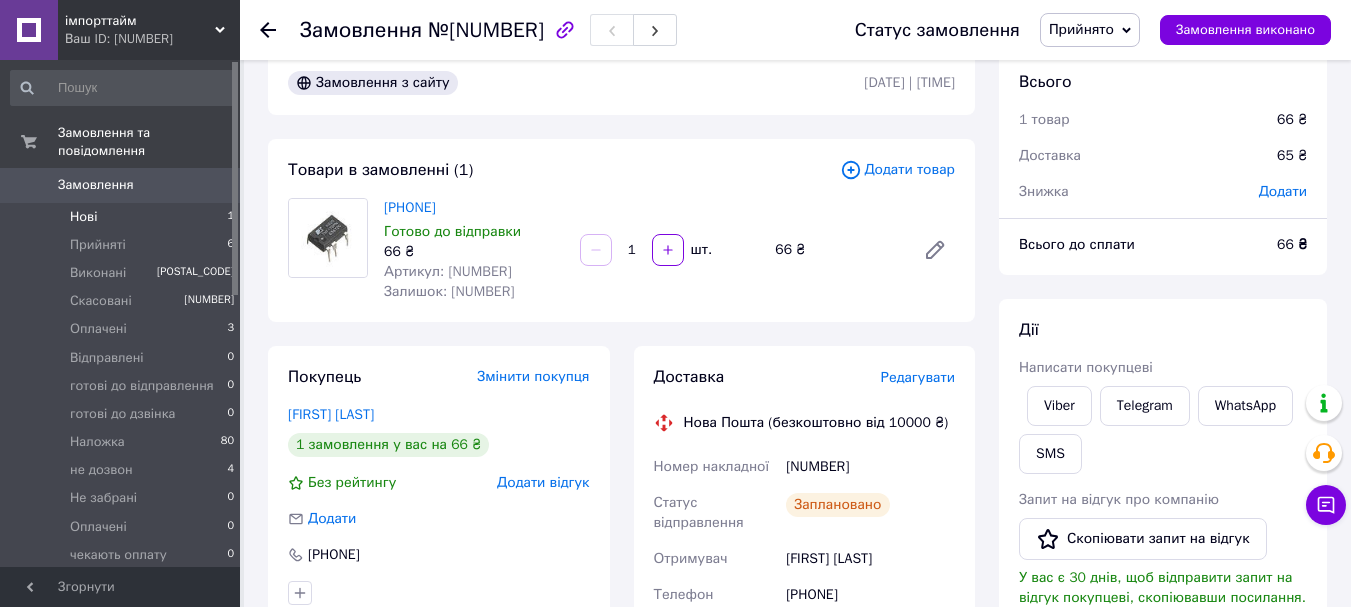 click on "Нові 1" at bounding box center (123, 217) 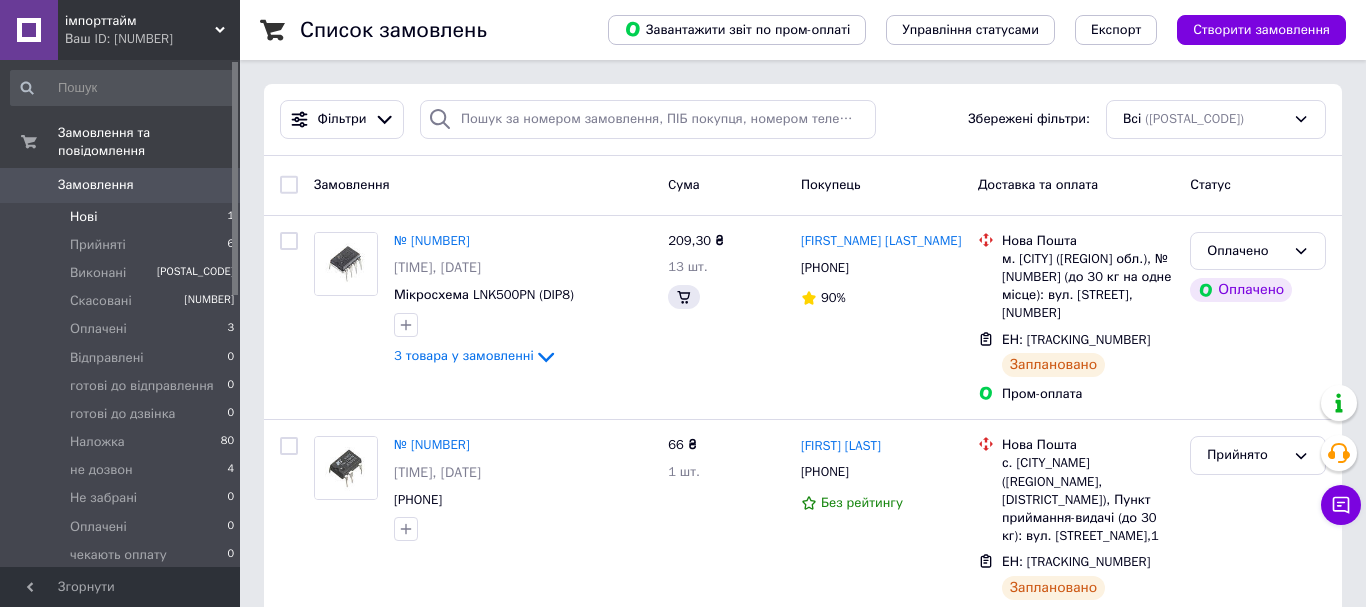 click on "Нові 1" at bounding box center [123, 217] 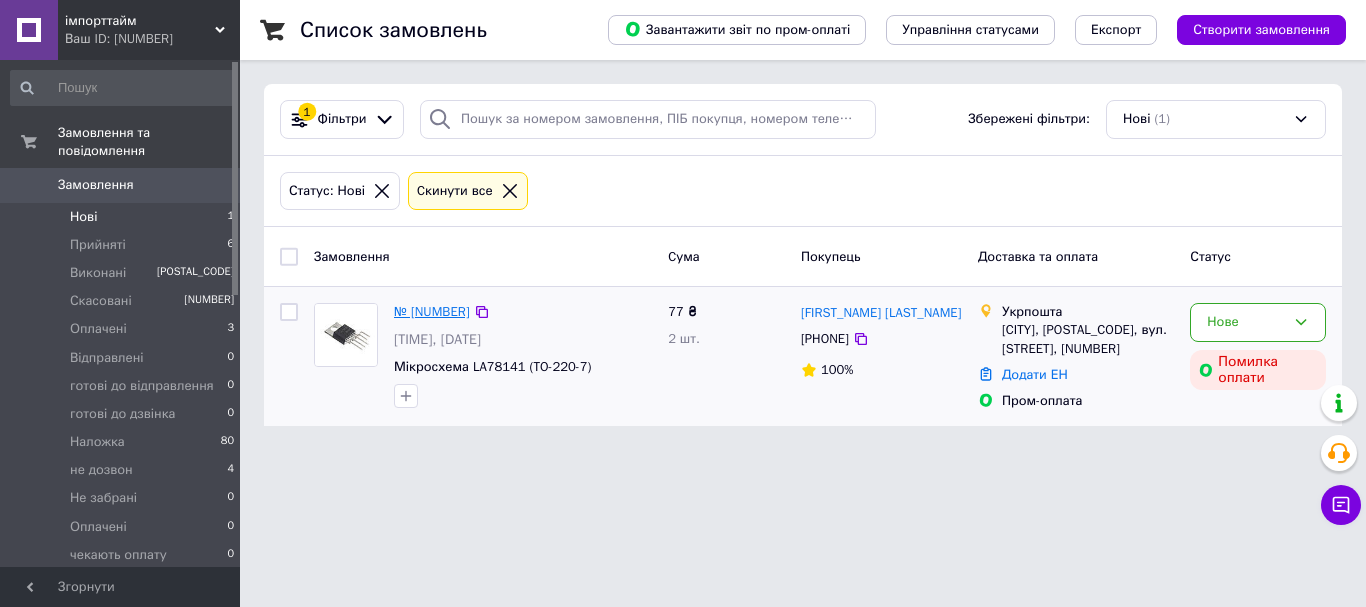 click on "№ [NUMBER]" at bounding box center [432, 311] 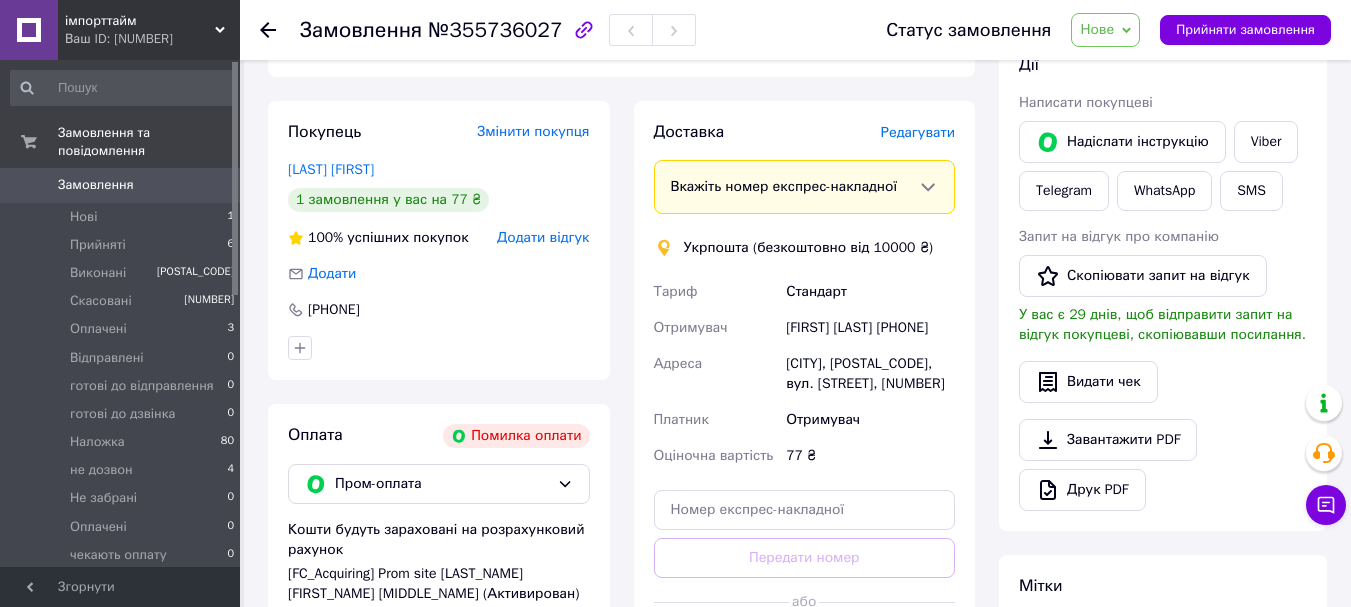 scroll, scrollTop: 300, scrollLeft: 0, axis: vertical 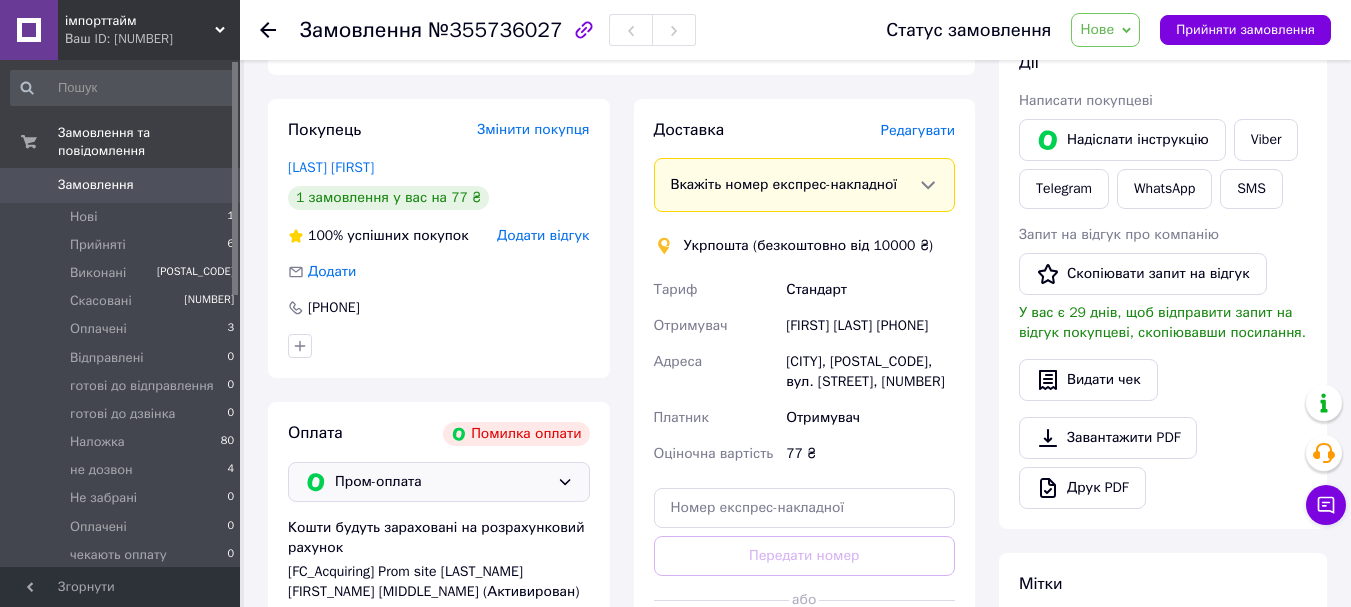 click on "Пром-оплата" at bounding box center [442, 482] 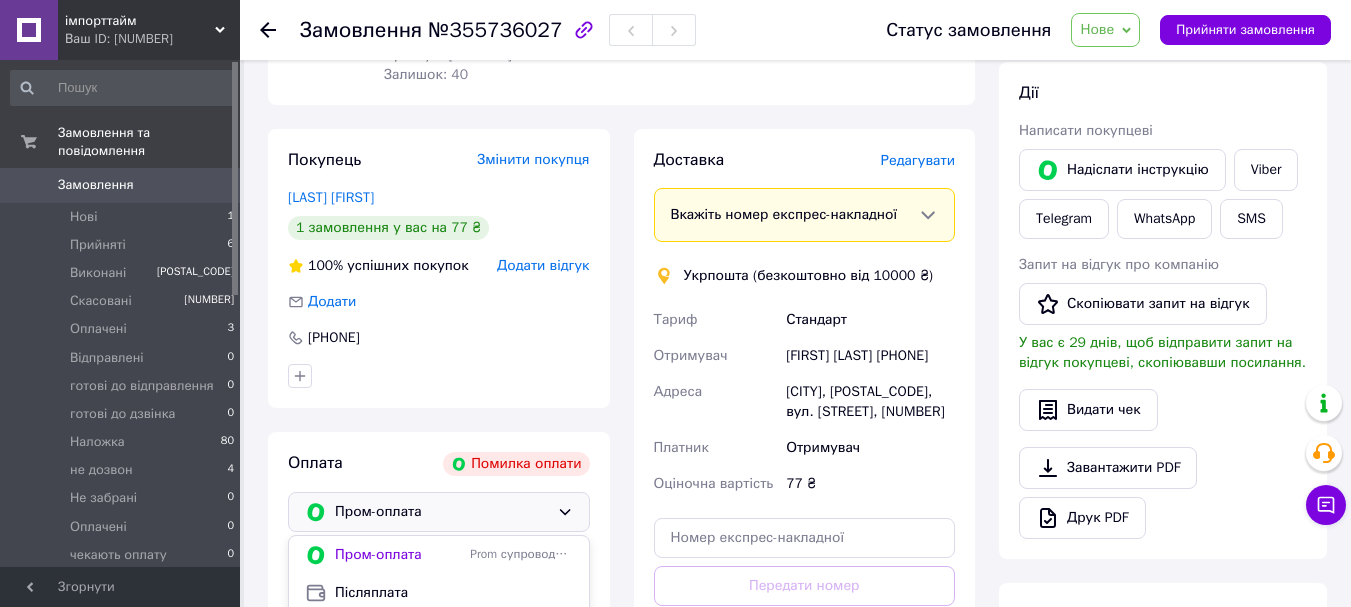 scroll, scrollTop: 267, scrollLeft: 0, axis: vertical 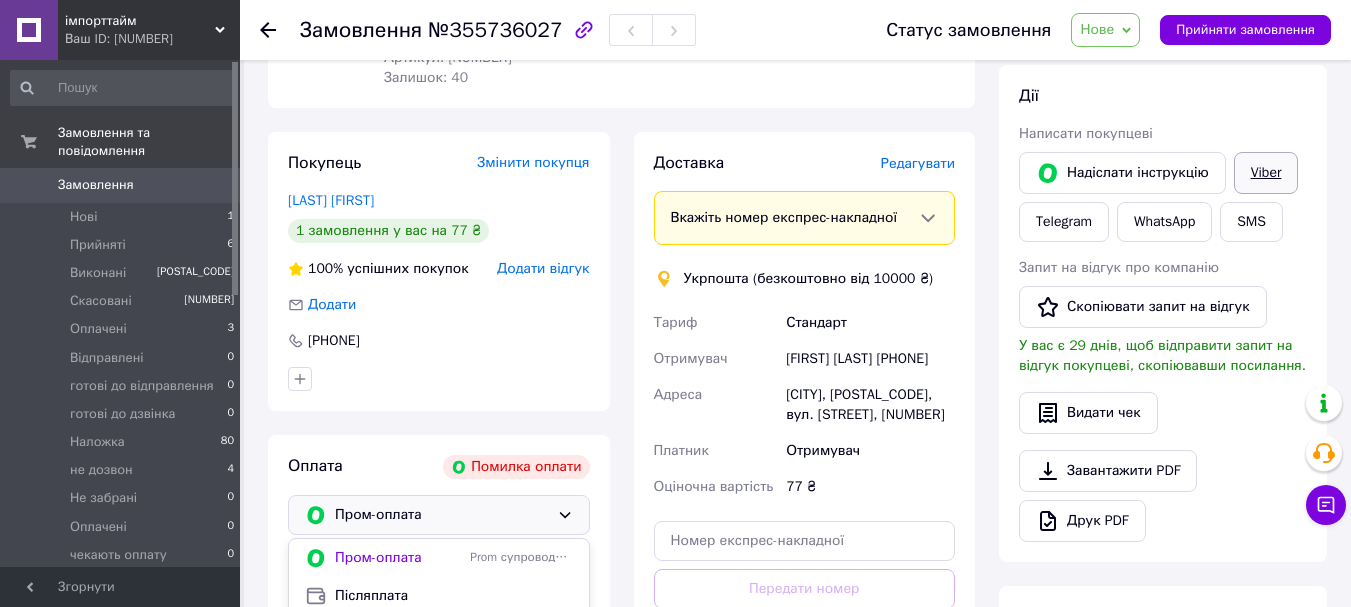 click on "Viber" at bounding box center [1266, 173] 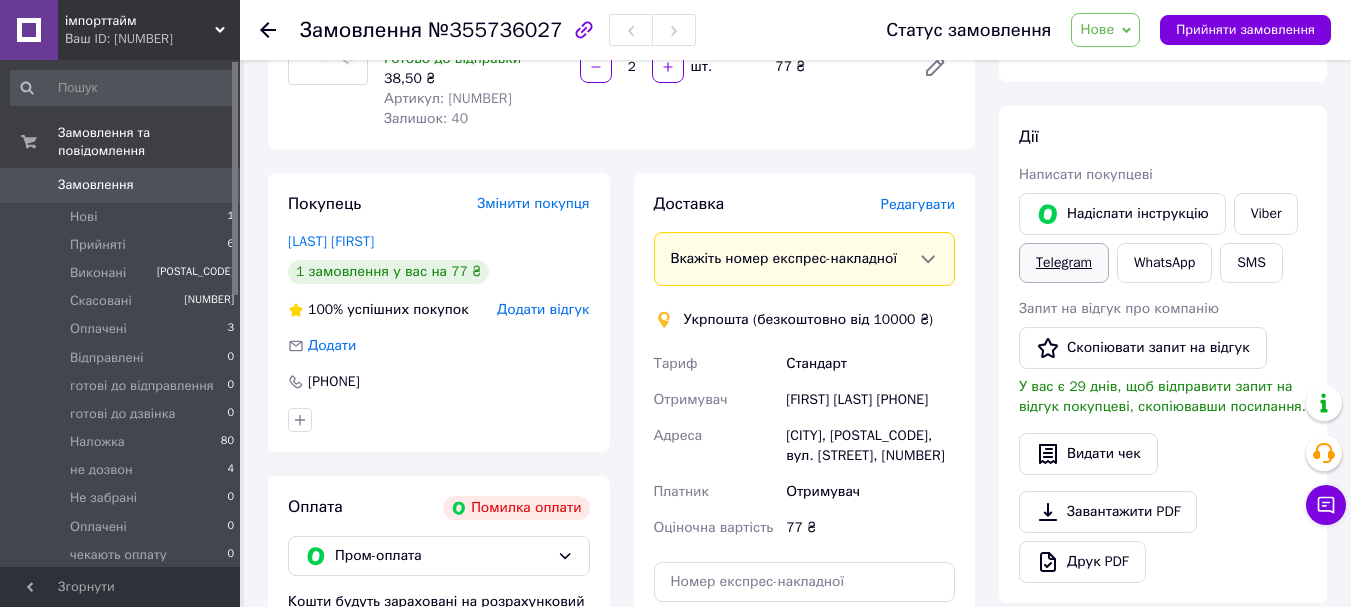 scroll, scrollTop: 233, scrollLeft: 0, axis: vertical 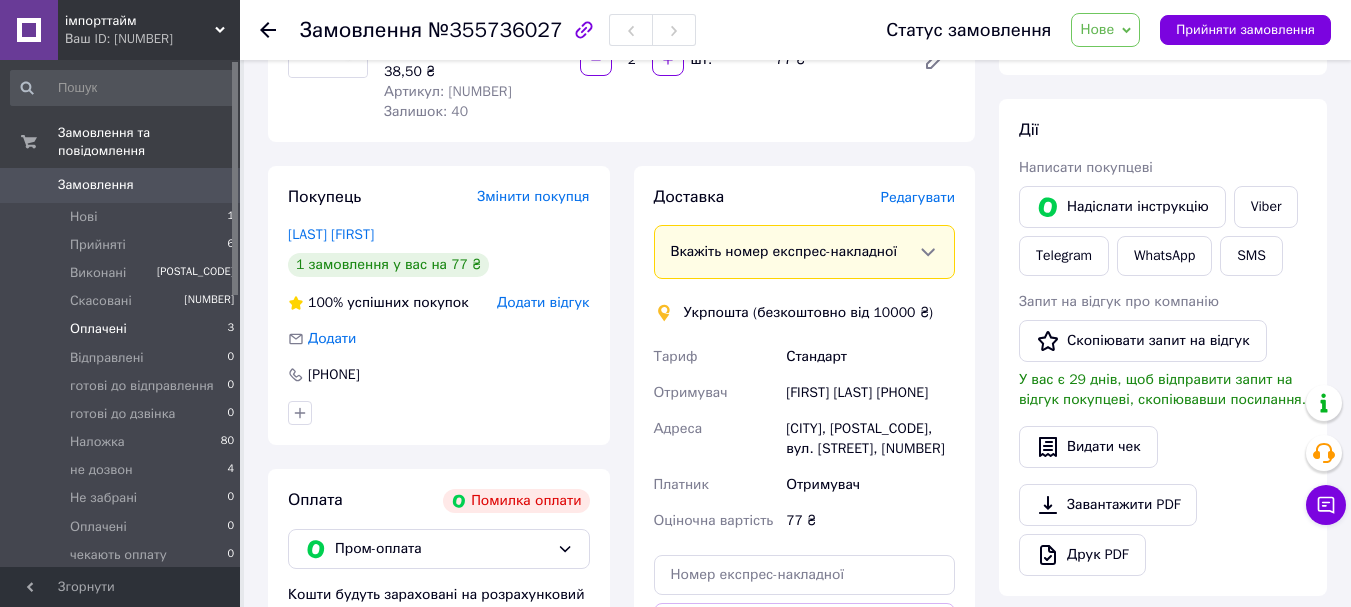 click on "Оплачені 3" at bounding box center [123, 329] 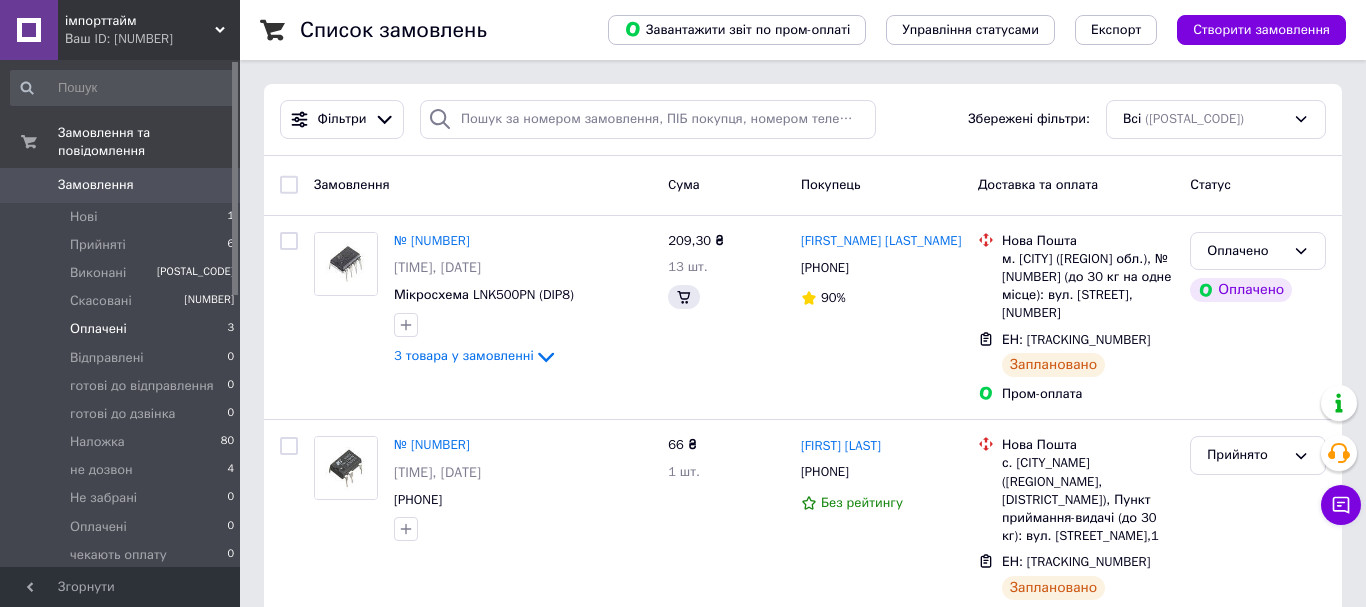 click on "Оплачені 3" at bounding box center [123, 329] 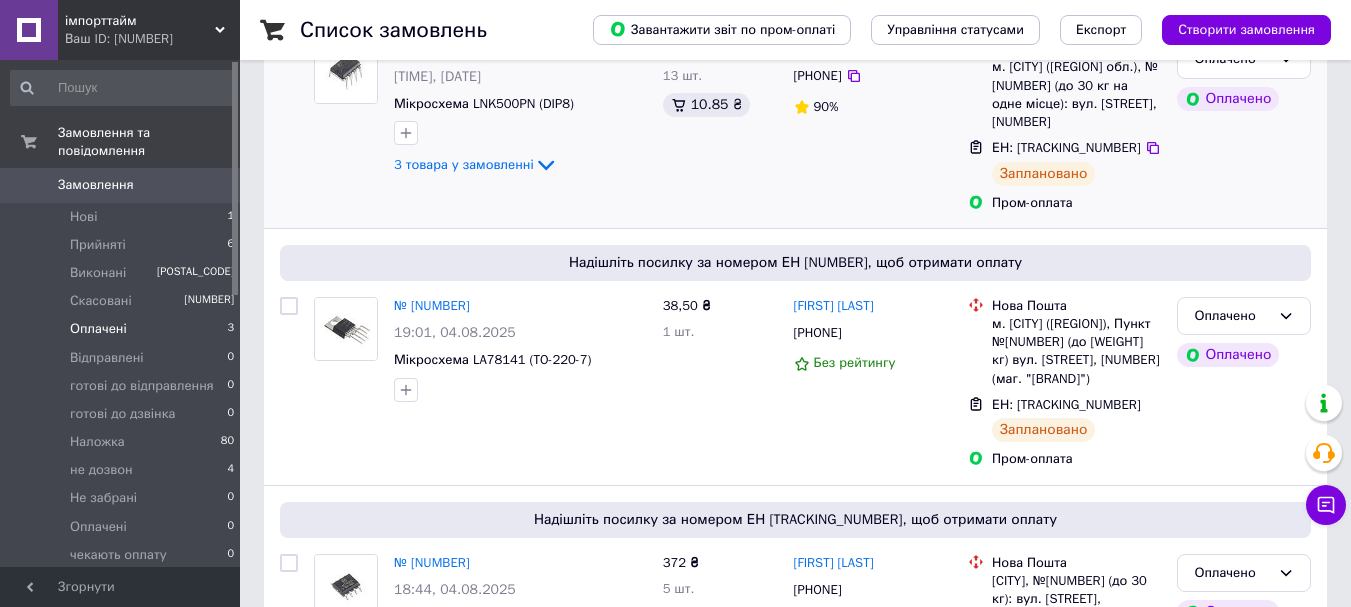 scroll, scrollTop: 367, scrollLeft: 0, axis: vertical 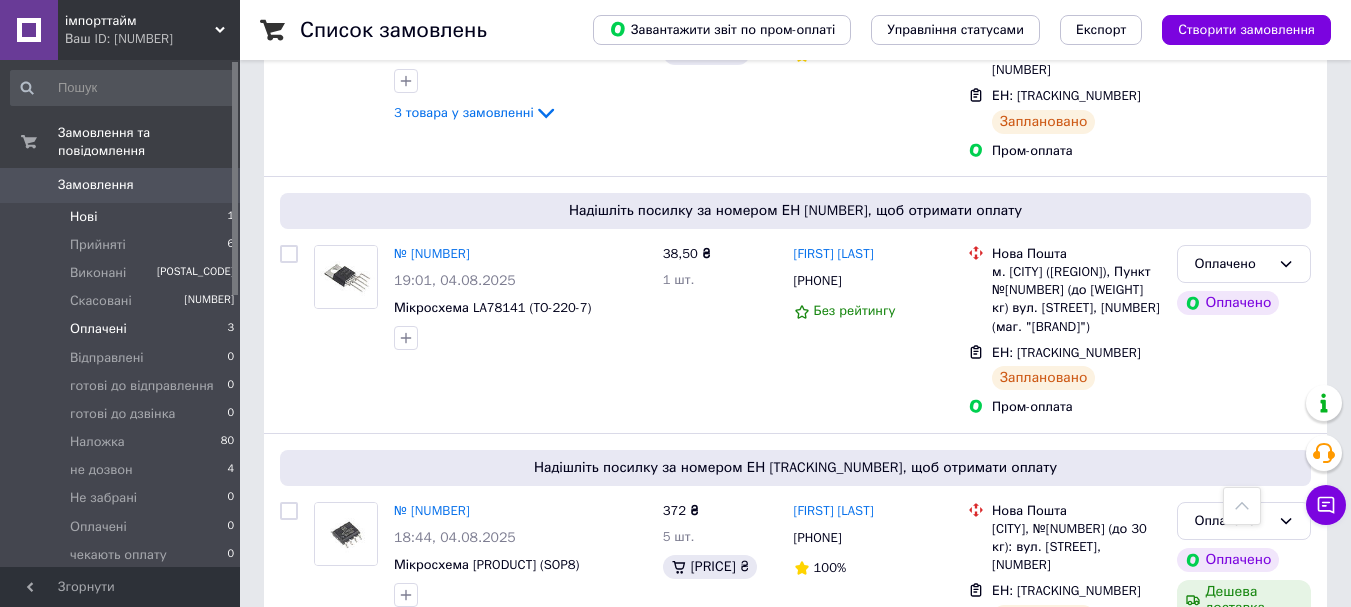 click on "Нові 1" at bounding box center (123, 217) 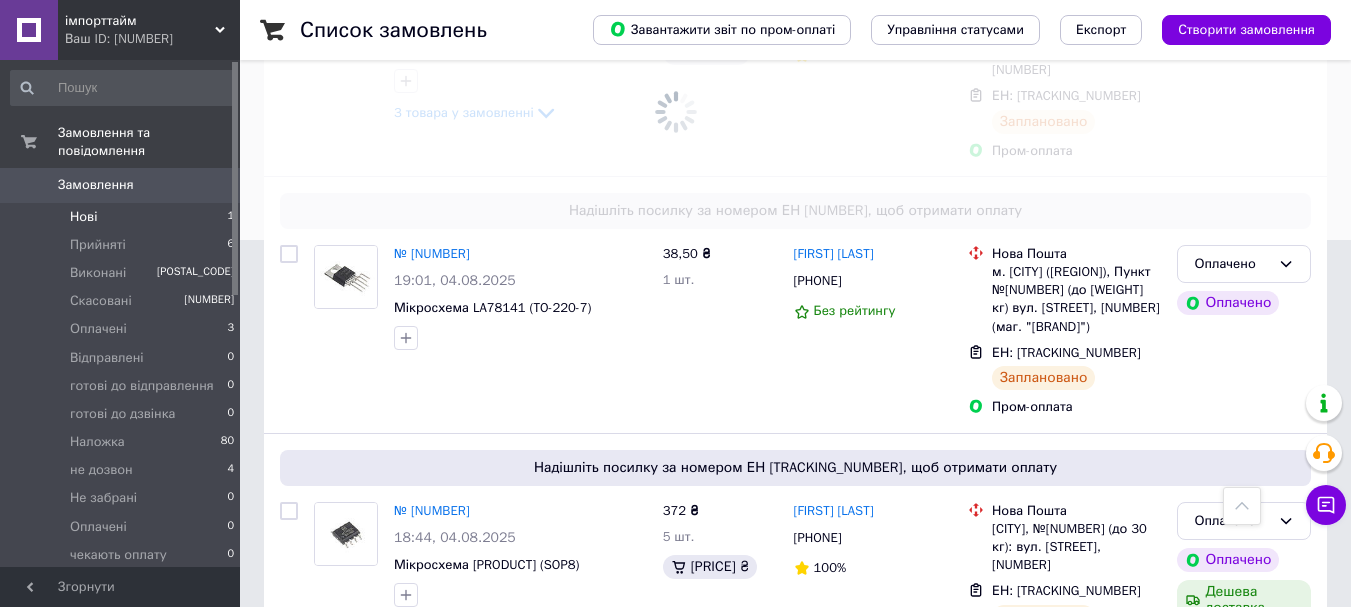 scroll, scrollTop: 0, scrollLeft: 0, axis: both 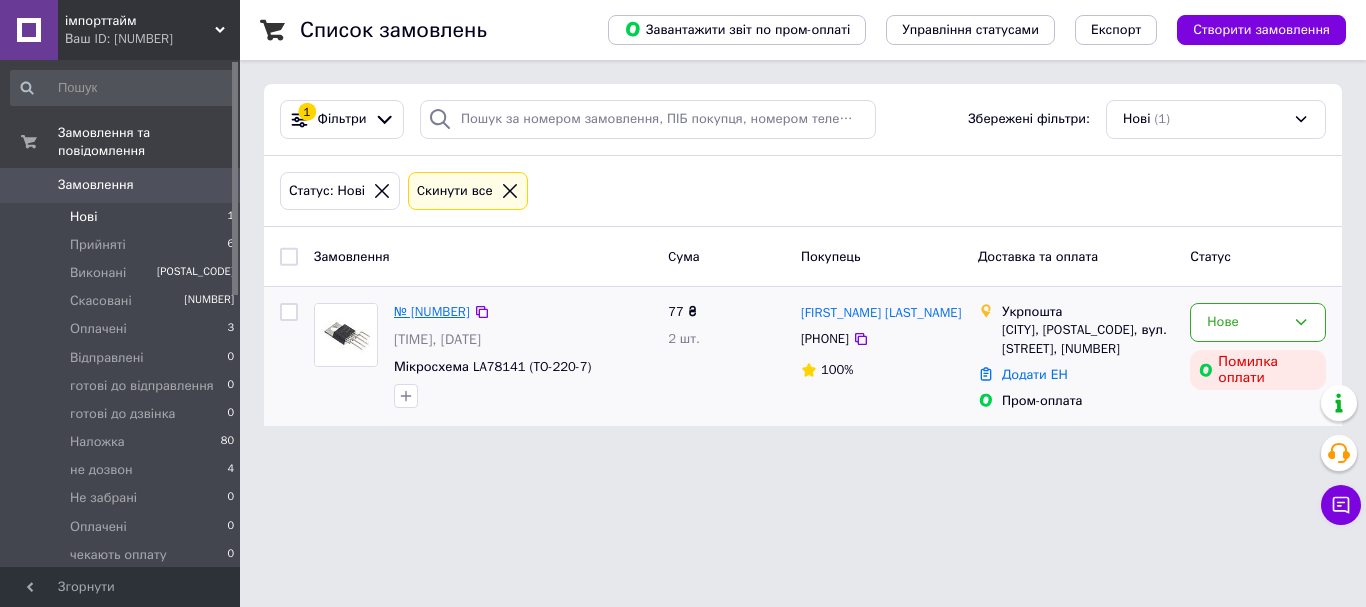 click on "№ [NUMBER]" at bounding box center (432, 311) 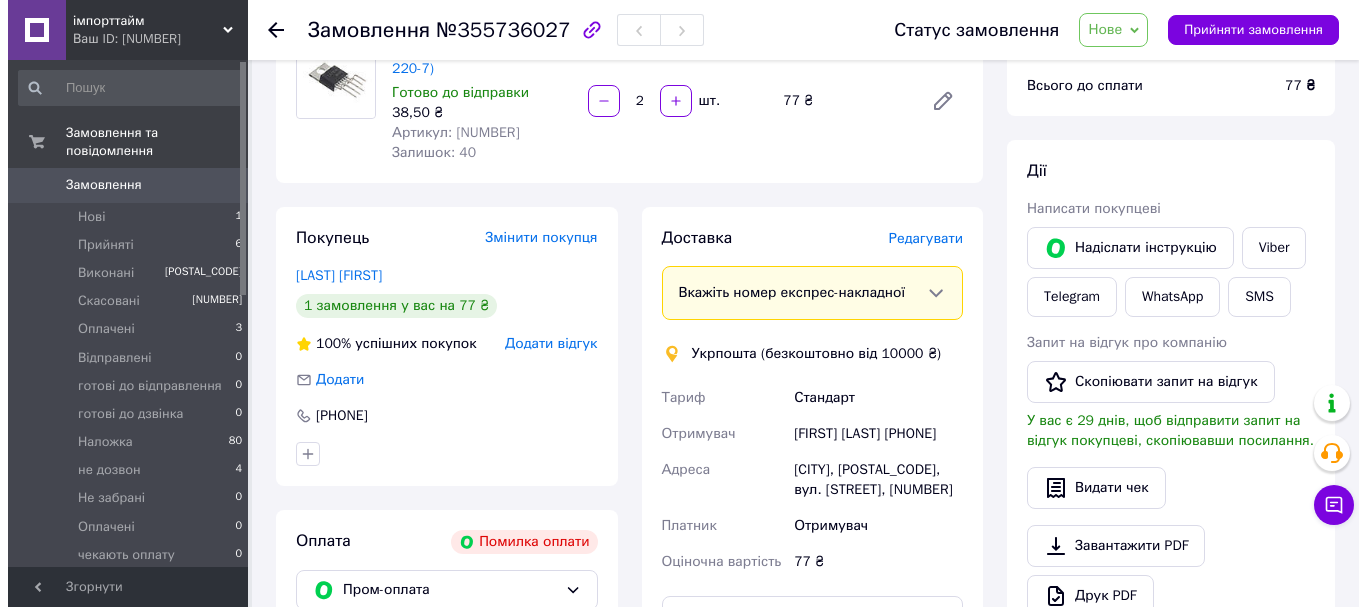 scroll, scrollTop: 200, scrollLeft: 0, axis: vertical 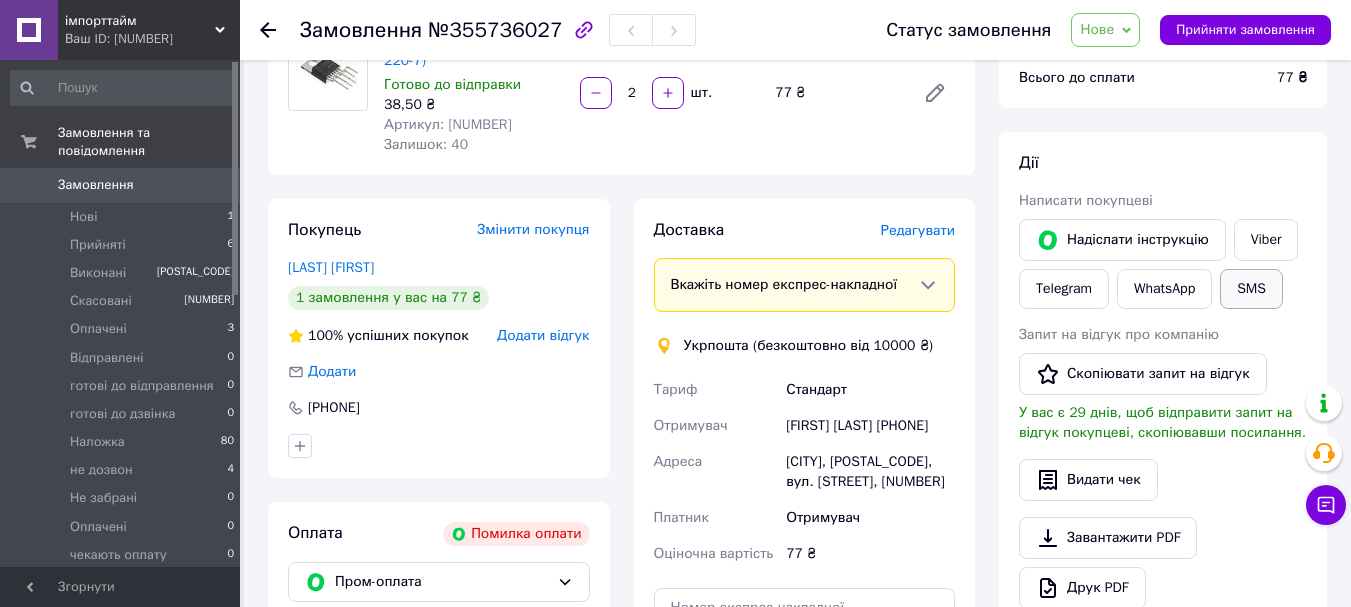 click on "SMS" at bounding box center (1251, 289) 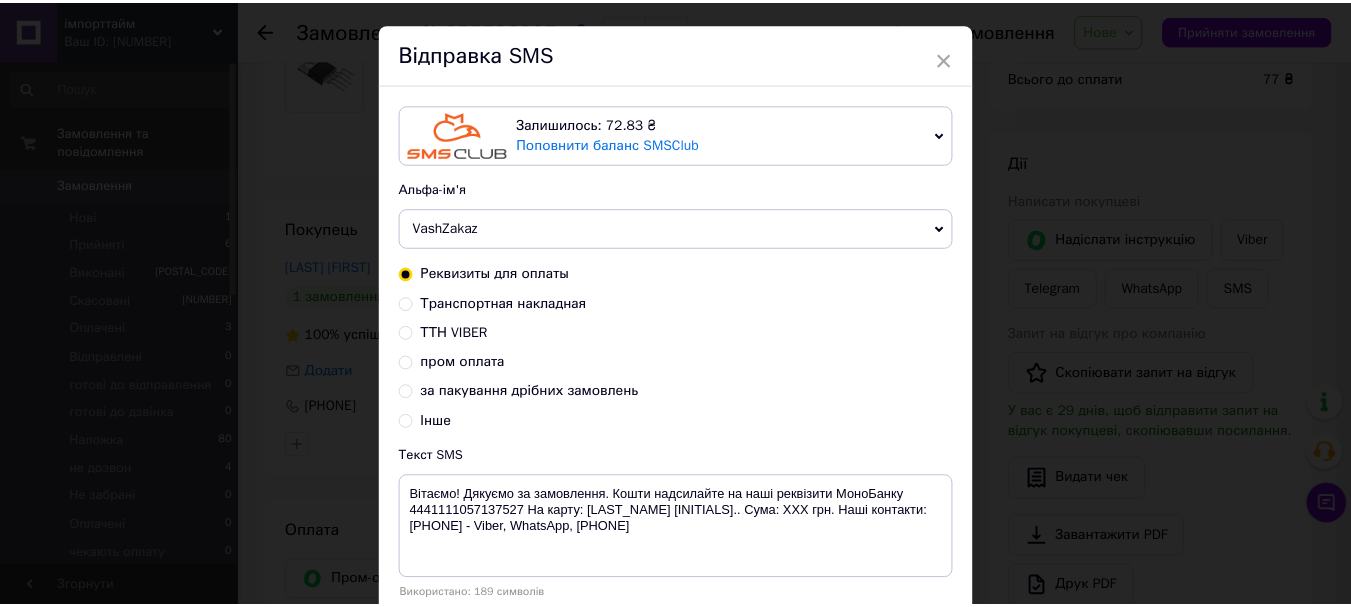 scroll, scrollTop: 167, scrollLeft: 0, axis: vertical 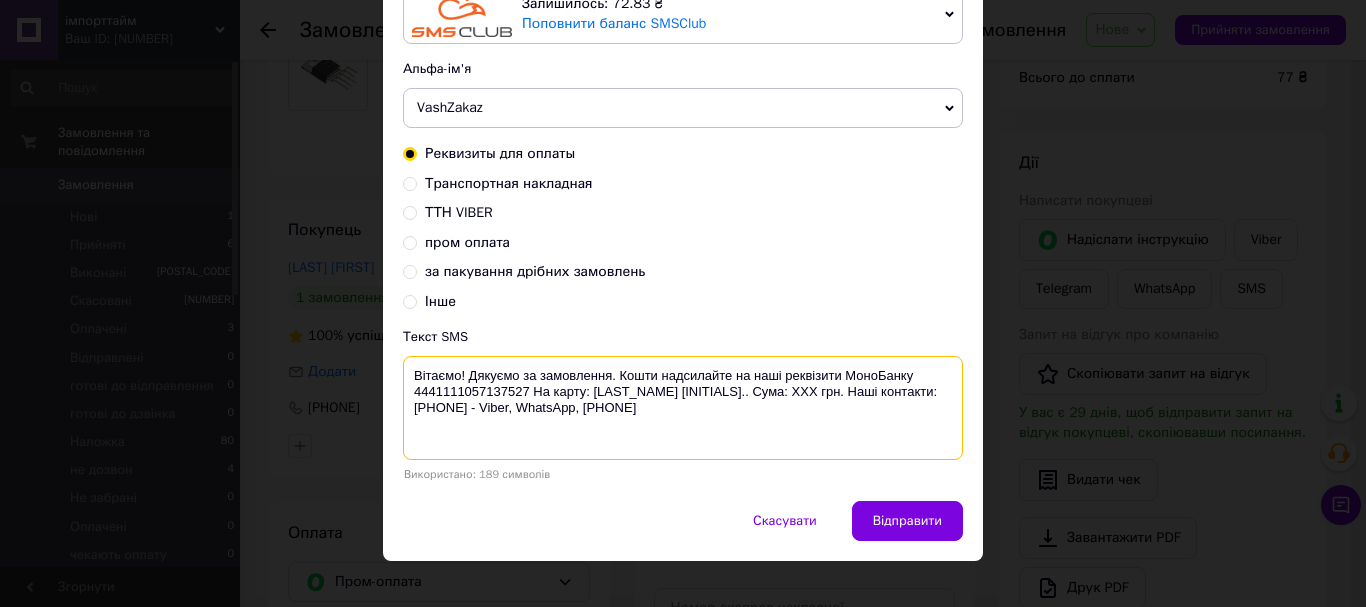 click on "Вітаємо! Дякуємо за замовлення. Кошти надсилайте на наші реквізити МоноБанку 4441111057137527 На карту: [LAST_NAME] [INITIALS].. Сума: ХХХ грн. Наші контакти: [PHONE] - Viber, WhatsApp, [PHONE]" at bounding box center [683, 408] 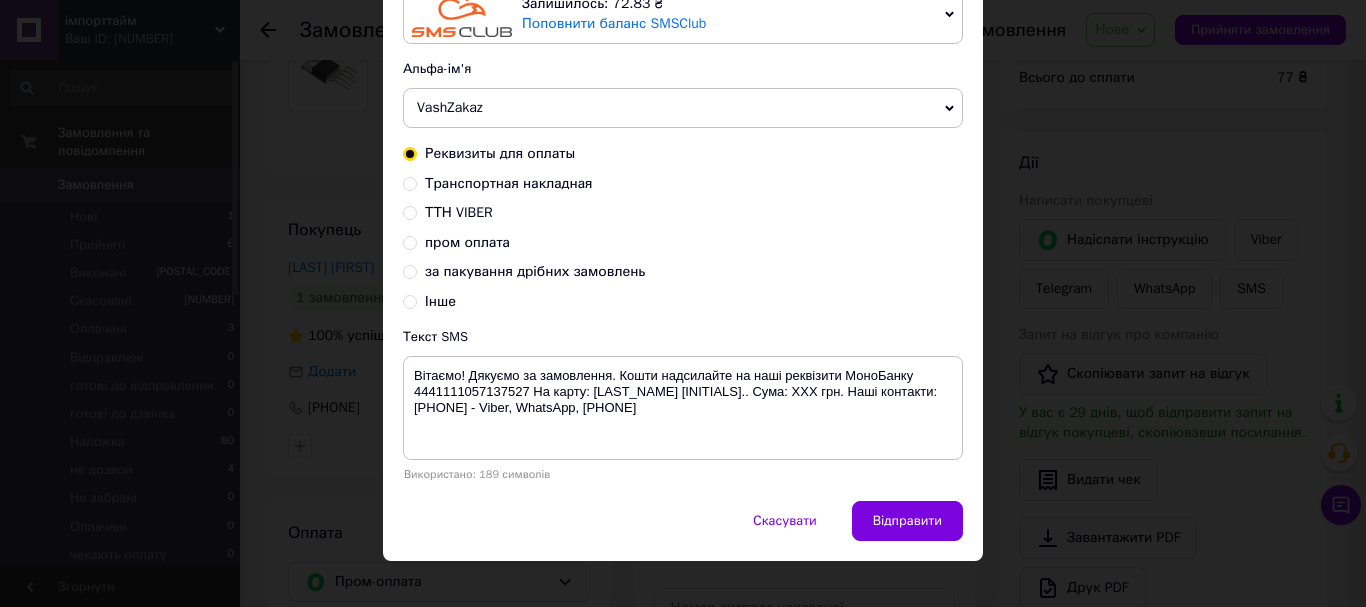 click on "× Відправка SMS Залишилось: [PRICE] ₴ Поповнити баланс SMSClub Підключити LetsAds Альфа-ім'я  VashZakaz Оновити список альфа-імен Реквизиты для оплаты Транспортная накладная ТТН VIBER пром оплата за пакування дрібних замовлень Інше Текст SMS Вітаємо! Дякуємо за замовлення. Кошти надсилайте на наші реквізити МоноБанку [ACCOUNT_NUMBER] На карту: [LAST] [FIRST]. Сума: ХХХ грн. Наші контакти: [PHONE] - Viber, WhatsApp, [PHONE] Використано: [NUMBER] символів Скасувати   Відправити" at bounding box center [683, 303] 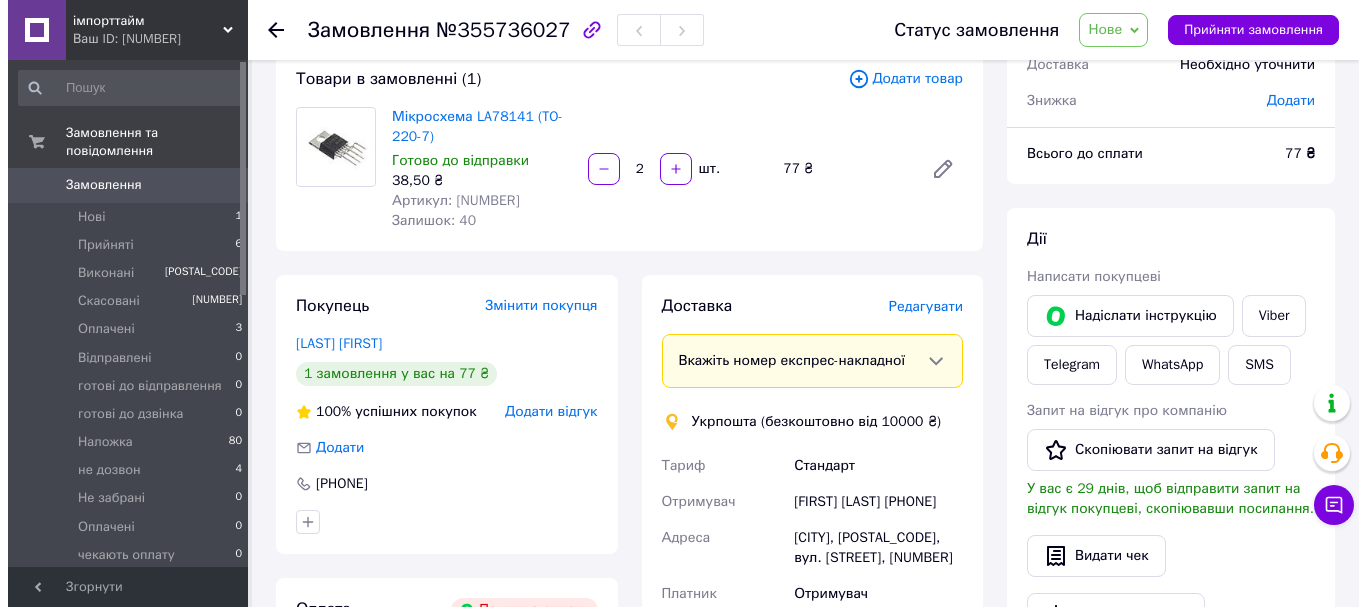 scroll, scrollTop: 0, scrollLeft: 0, axis: both 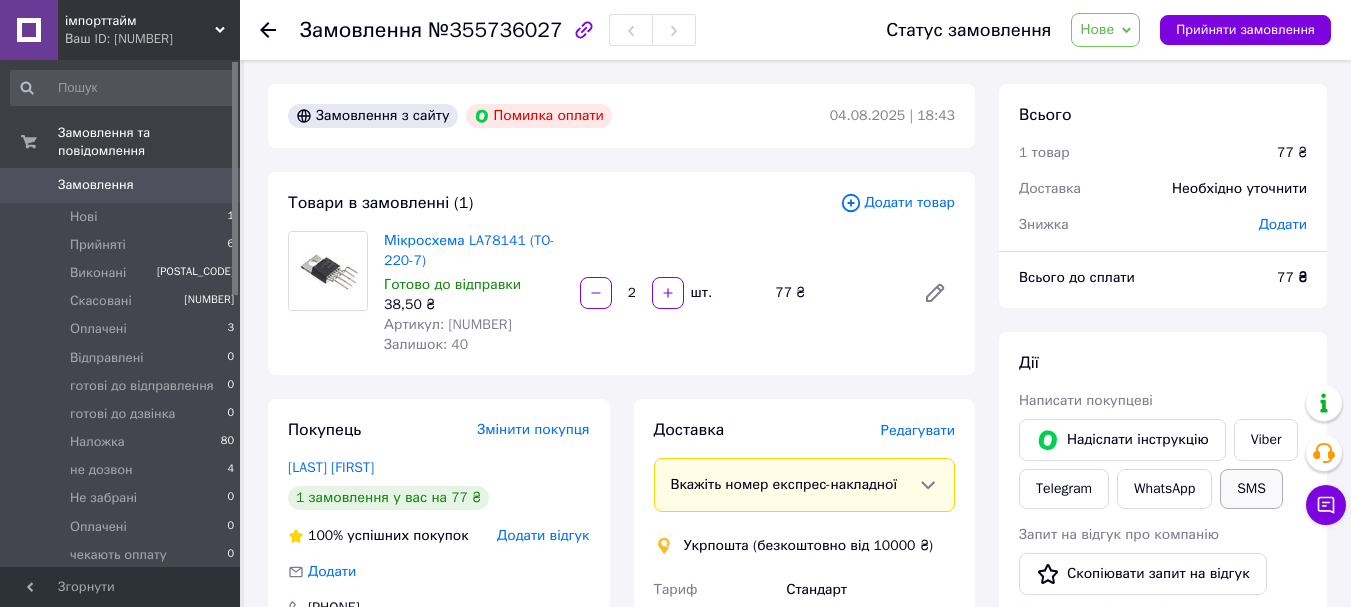 click on "SMS" at bounding box center (1251, 489) 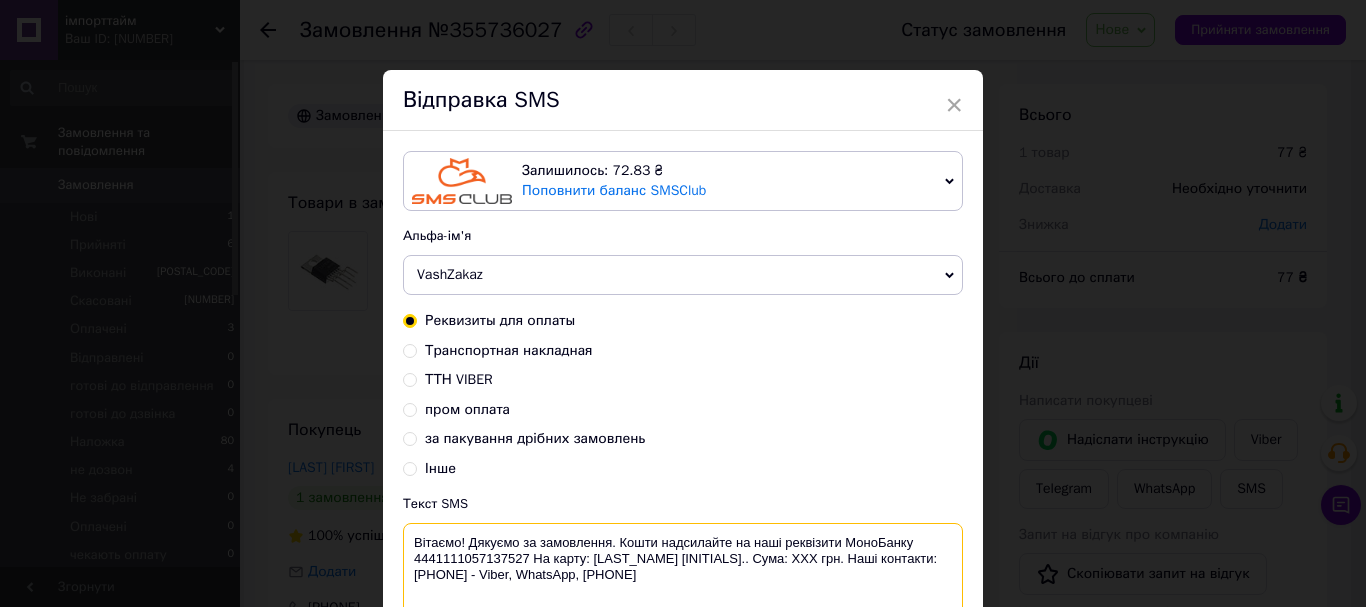 click on "Вітаємо! Дякуємо за замовлення. Кошти надсилайте на наші реквізити МоноБанку 4441111057137527 На карту: [LAST_NAME] [INITIALS].. Сума: ХХХ грн. Наші контакти: [PHONE] - Viber, WhatsApp, [PHONE]" at bounding box center (683, 575) 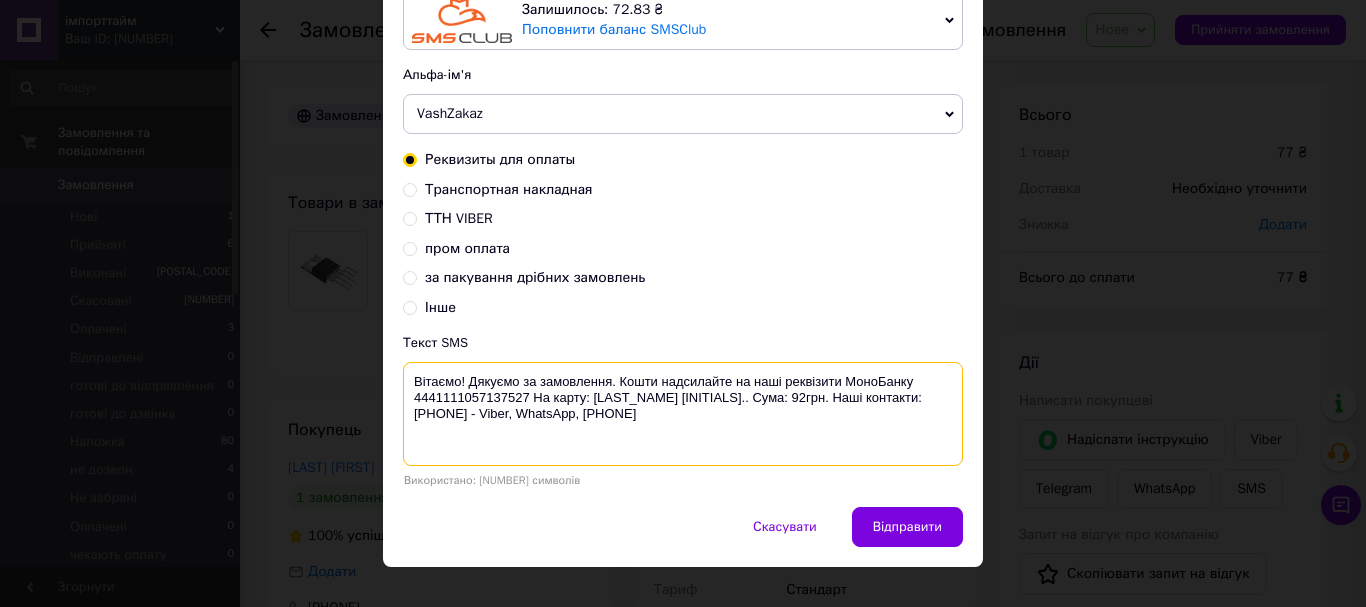 scroll, scrollTop: 167, scrollLeft: 0, axis: vertical 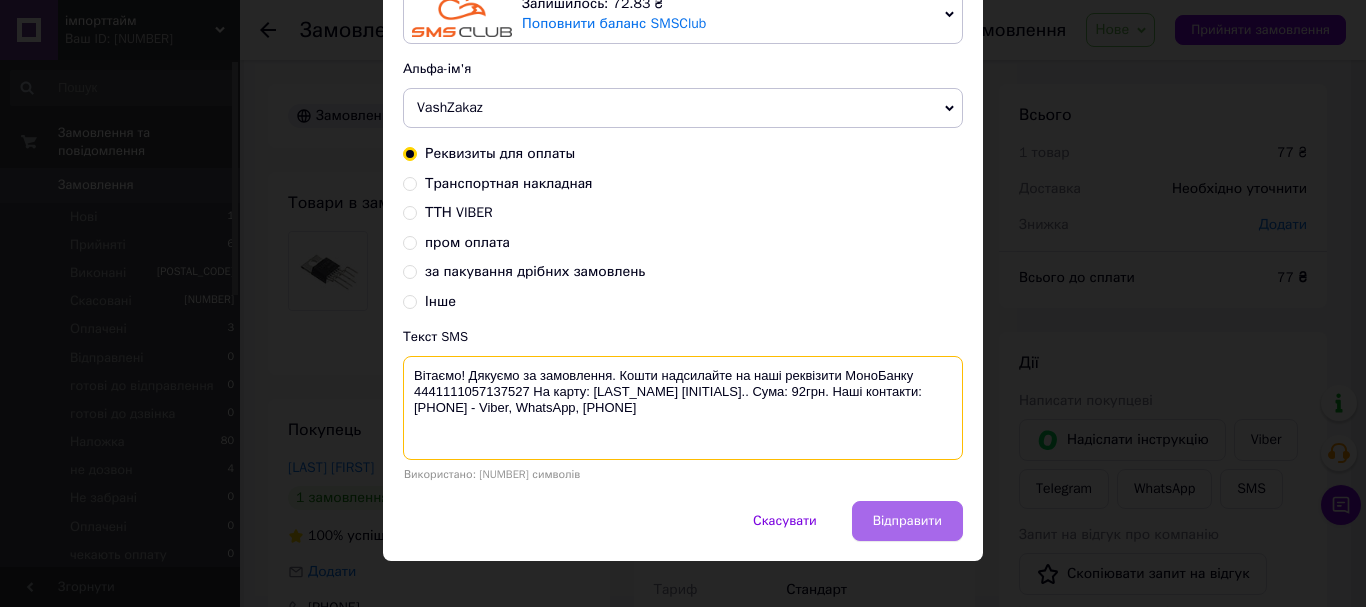type on "Вітаємо! Дякуємо за замовлення. Кошти надсилайте на наші реквізити МоноБанку 4441111057137527 На карту: [LAST_NAME] [INITIALS].. Сума: 92грн. Наші контакти: [PHONE] - Viber, WhatsApp, [PHONE]" 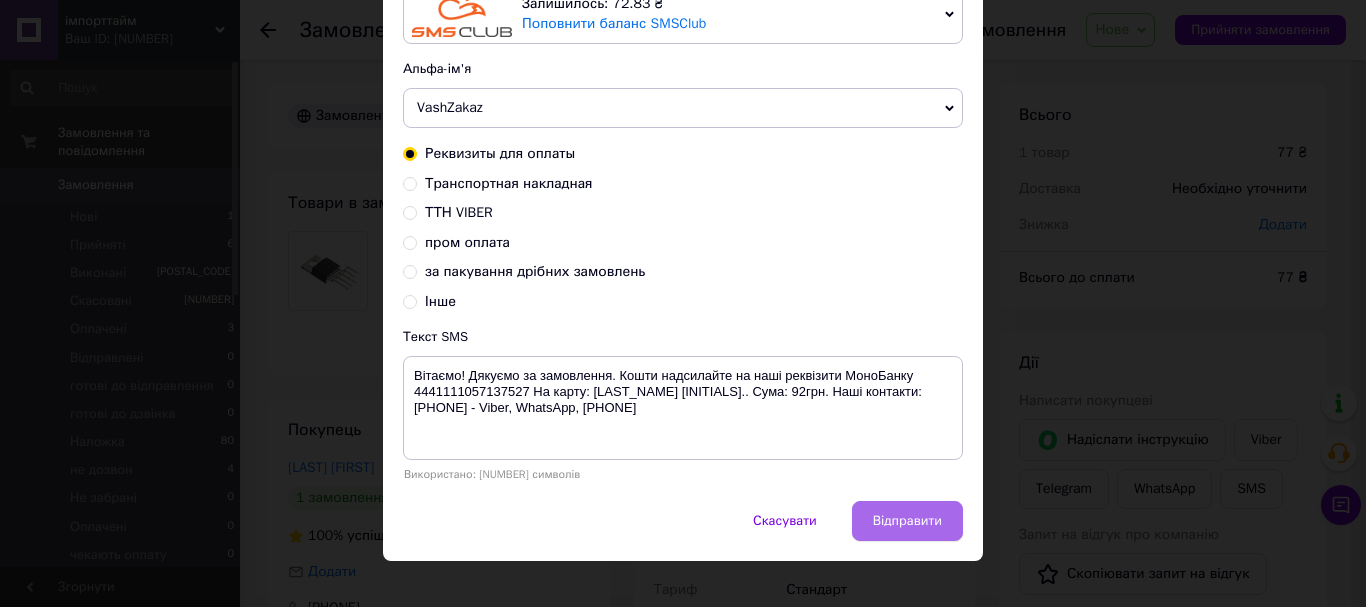 click on "Відправити" at bounding box center [907, 521] 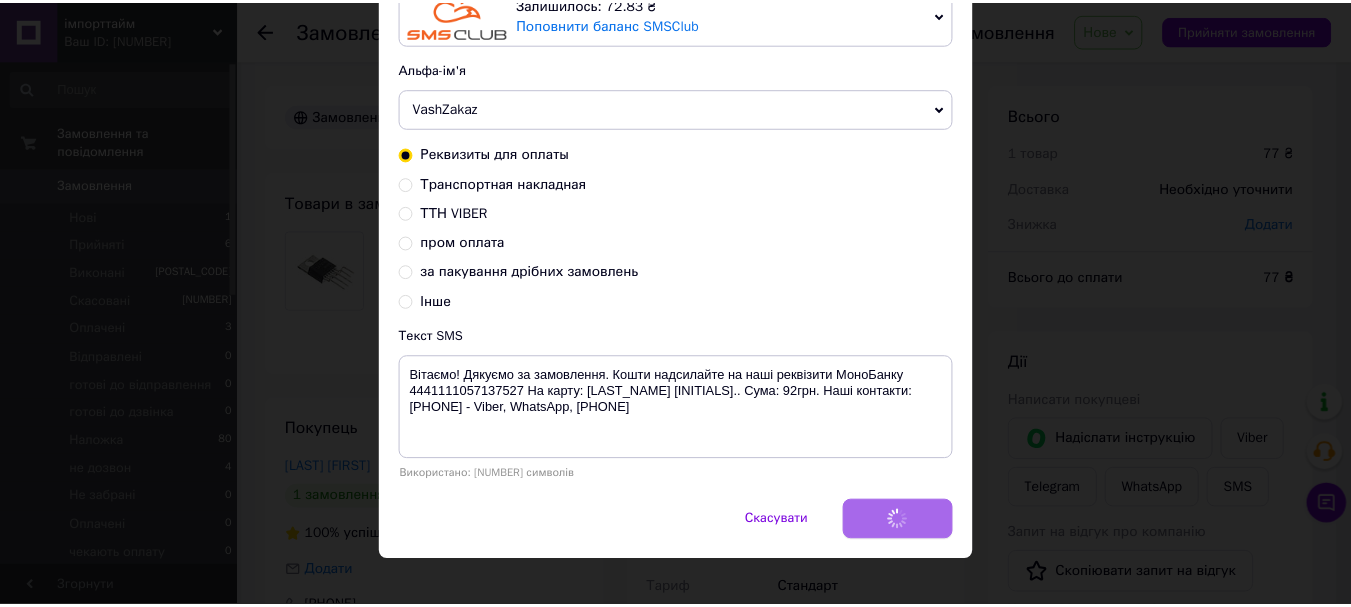 scroll, scrollTop: 0, scrollLeft: 0, axis: both 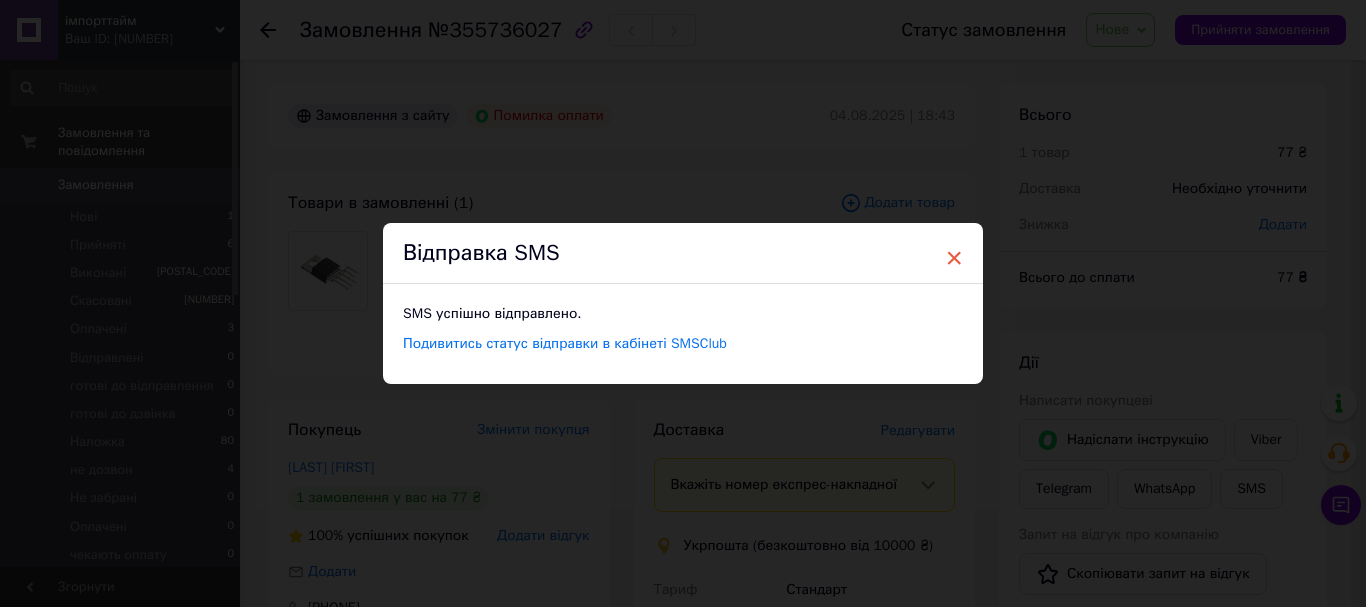 click on "×" at bounding box center [954, 258] 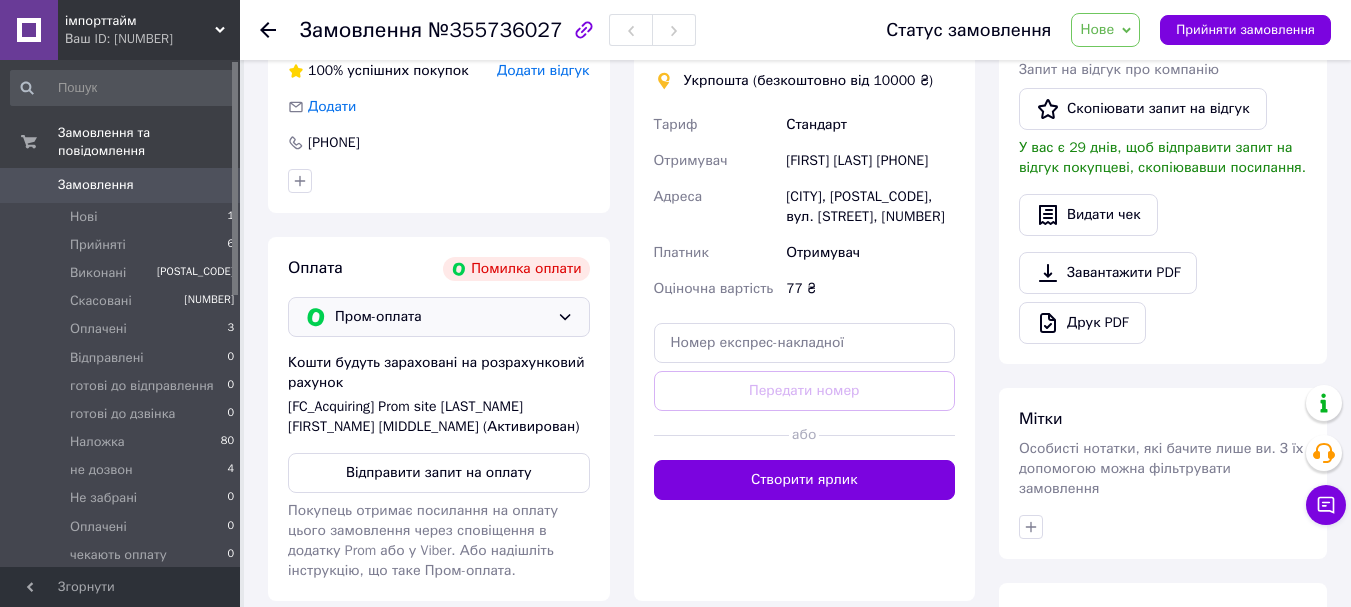 scroll, scrollTop: 467, scrollLeft: 0, axis: vertical 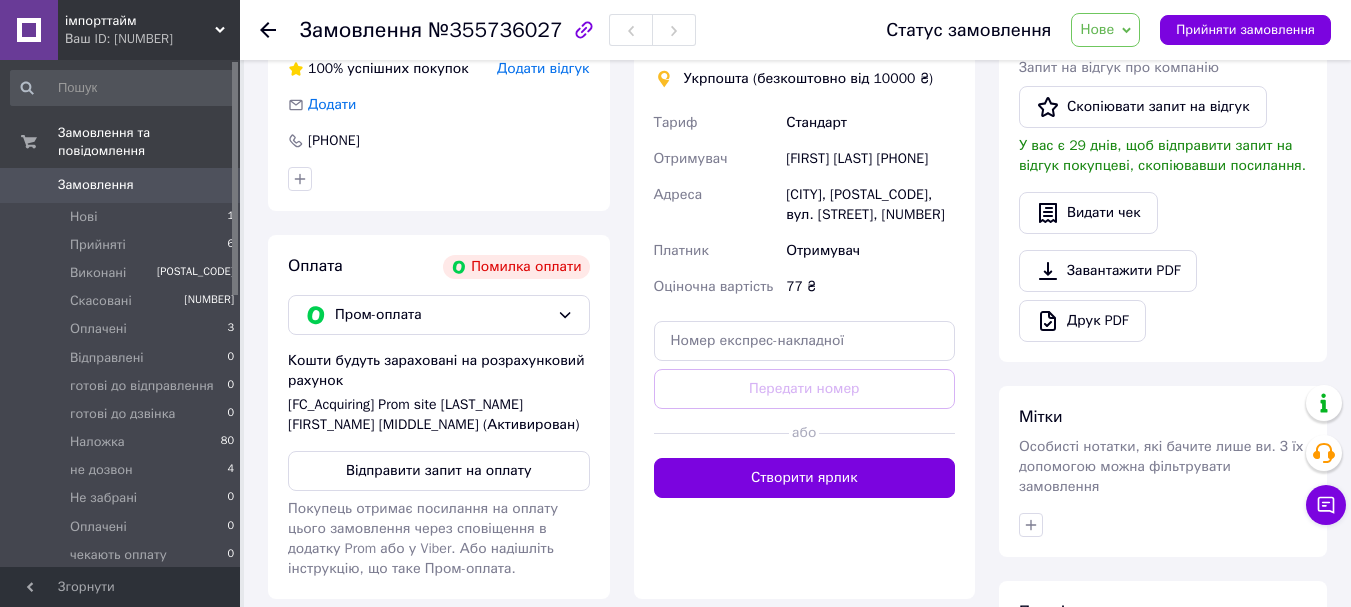click on "Оплата Помилка оплати Пром-оплата Кошти будуть зараховані на розрахунковий рахунок [FC_Acquiring] Prom site [LAST_NAME] [FIRST_NAME] [MIDDLE_NAME] (Активирован) Відправити запит на оплату Покупець отримає посилання на оплату цього замовлення через сповіщення в додатку Prom або у Viber. Або надішліть інструкцію, що таке Пром-оплата." at bounding box center (439, 417) 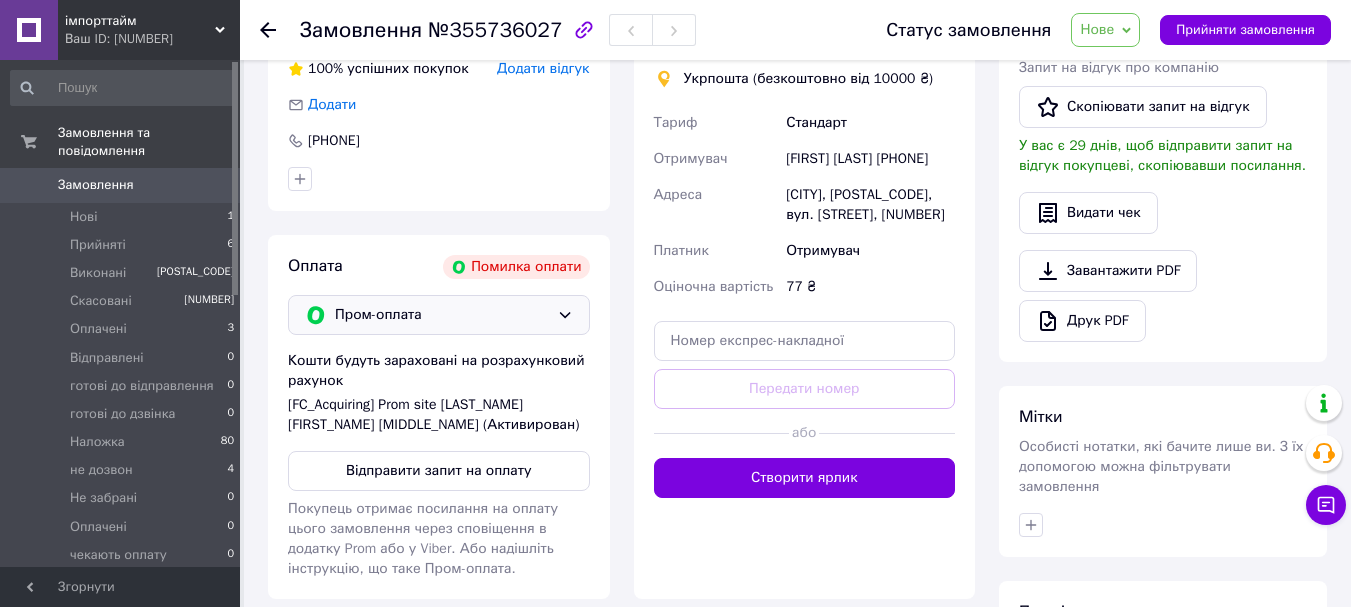click on "Пром-оплата" at bounding box center [442, 315] 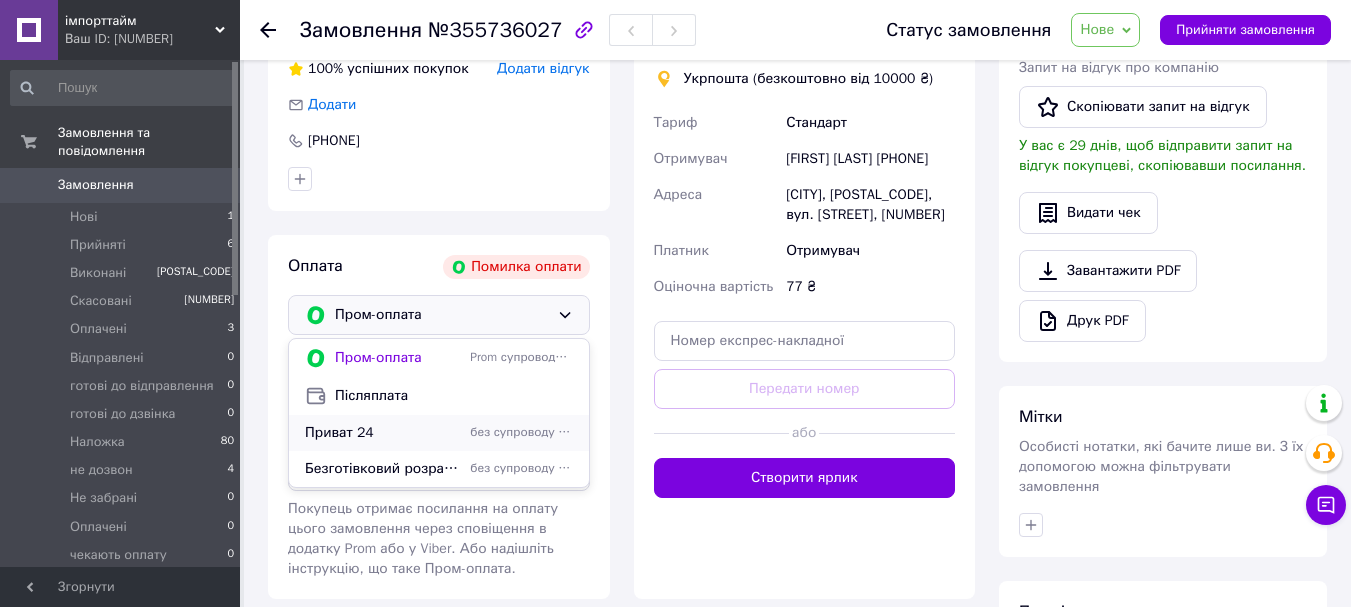 click on "Приват 24" at bounding box center (383, 433) 